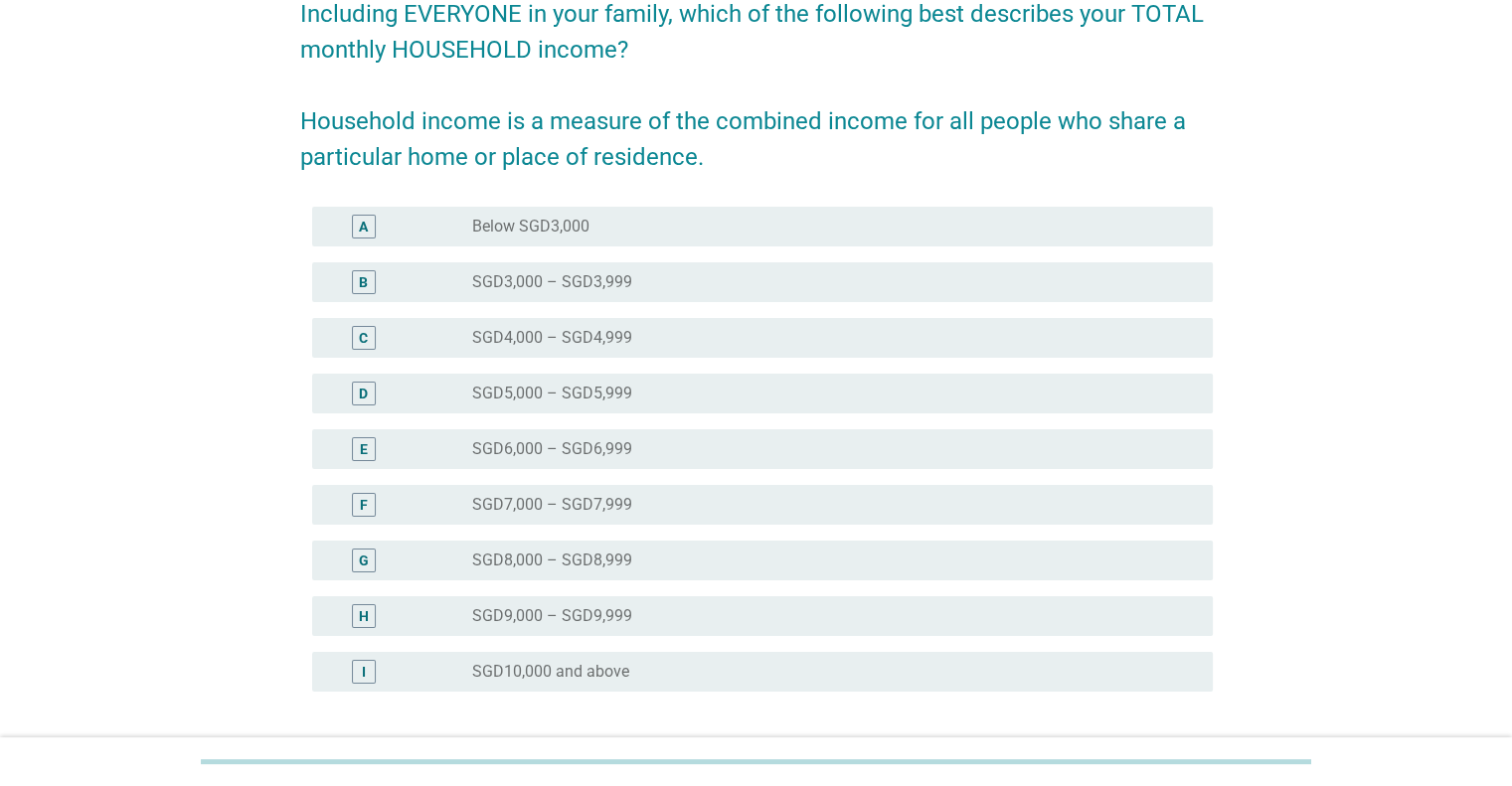 scroll, scrollTop: 298, scrollLeft: 0, axis: vertical 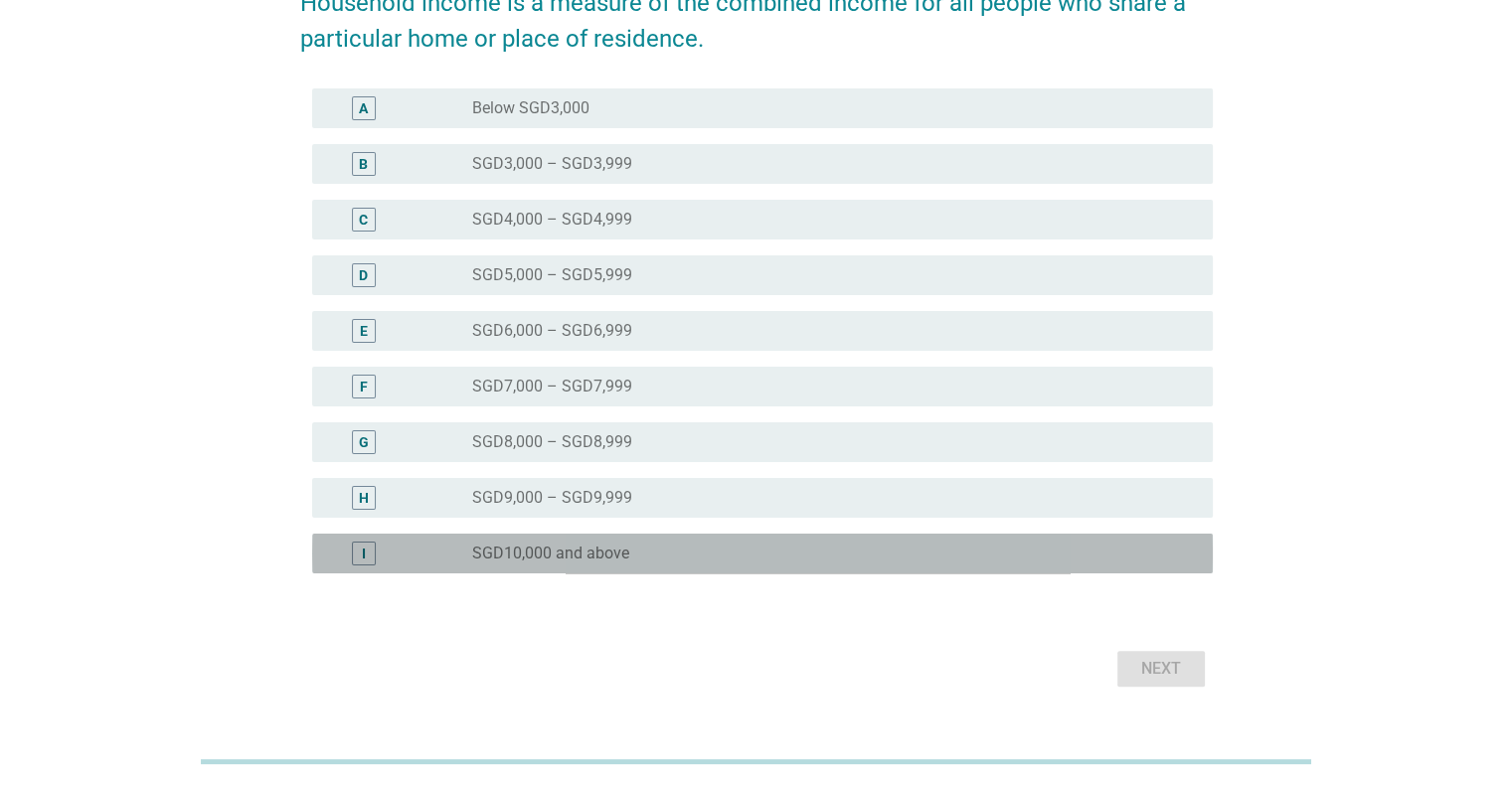click on "I" at bounding box center (364, 553) 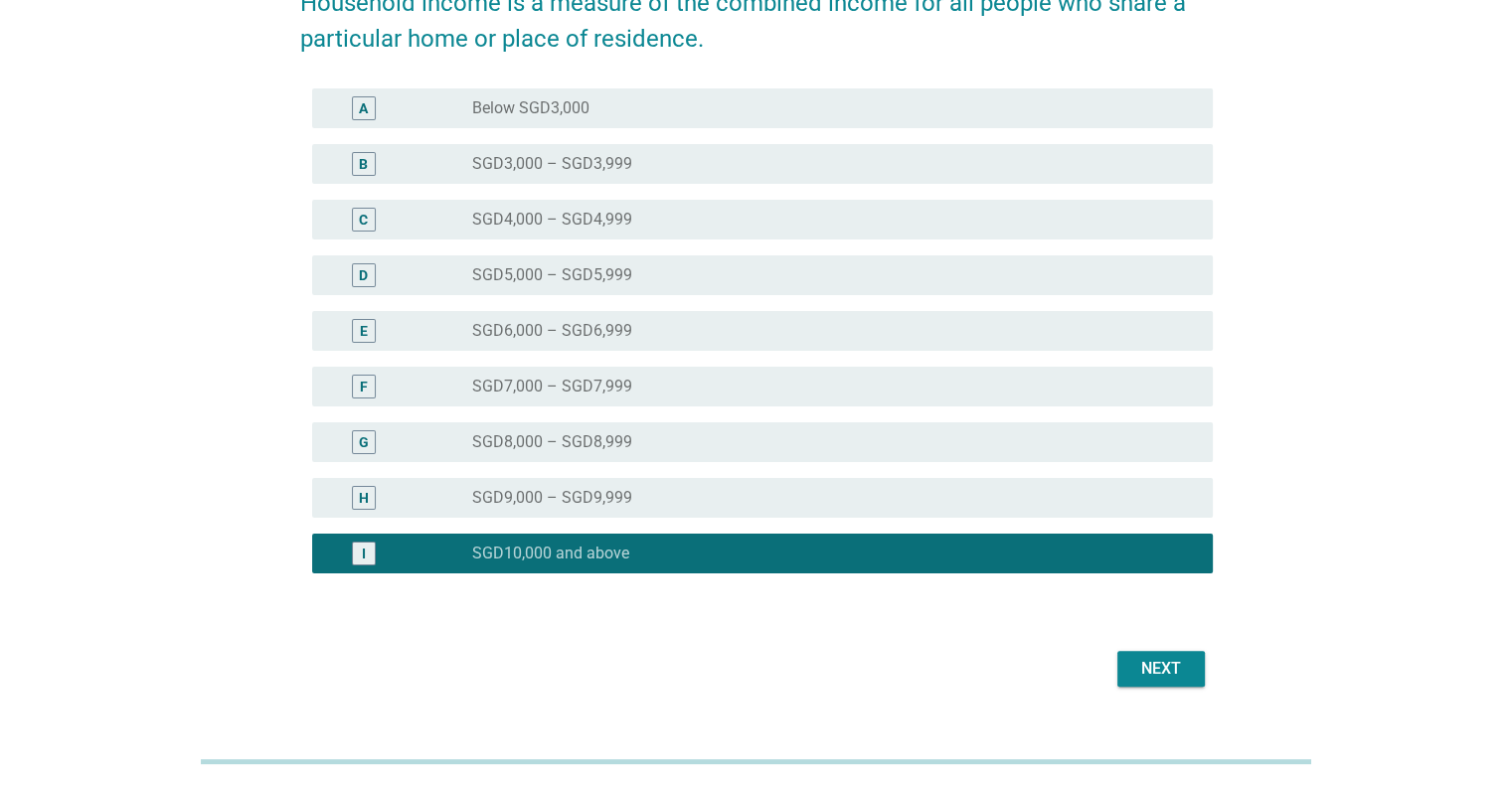 click on "Next" at bounding box center [756, 669] 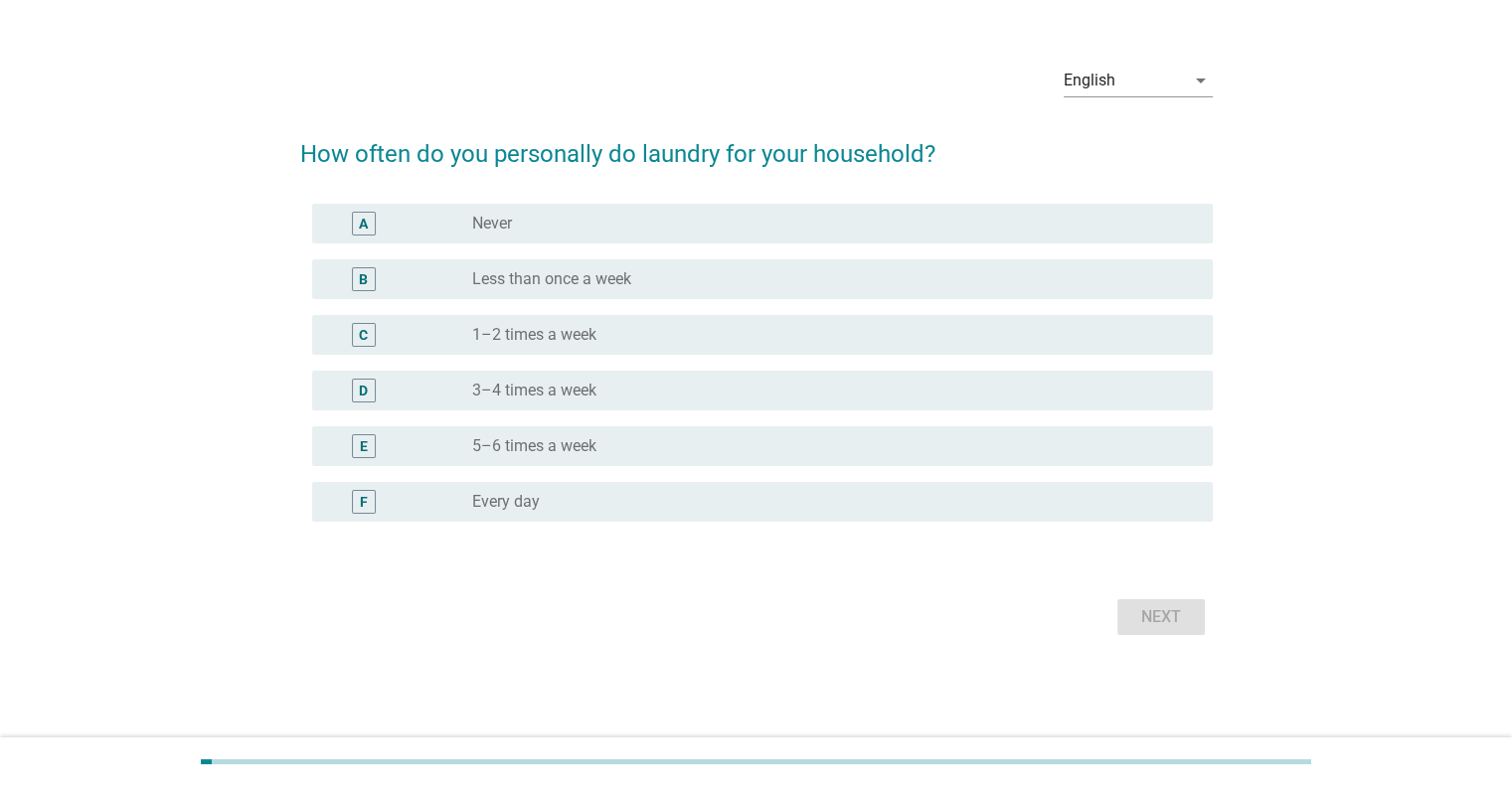 scroll, scrollTop: 0, scrollLeft: 0, axis: both 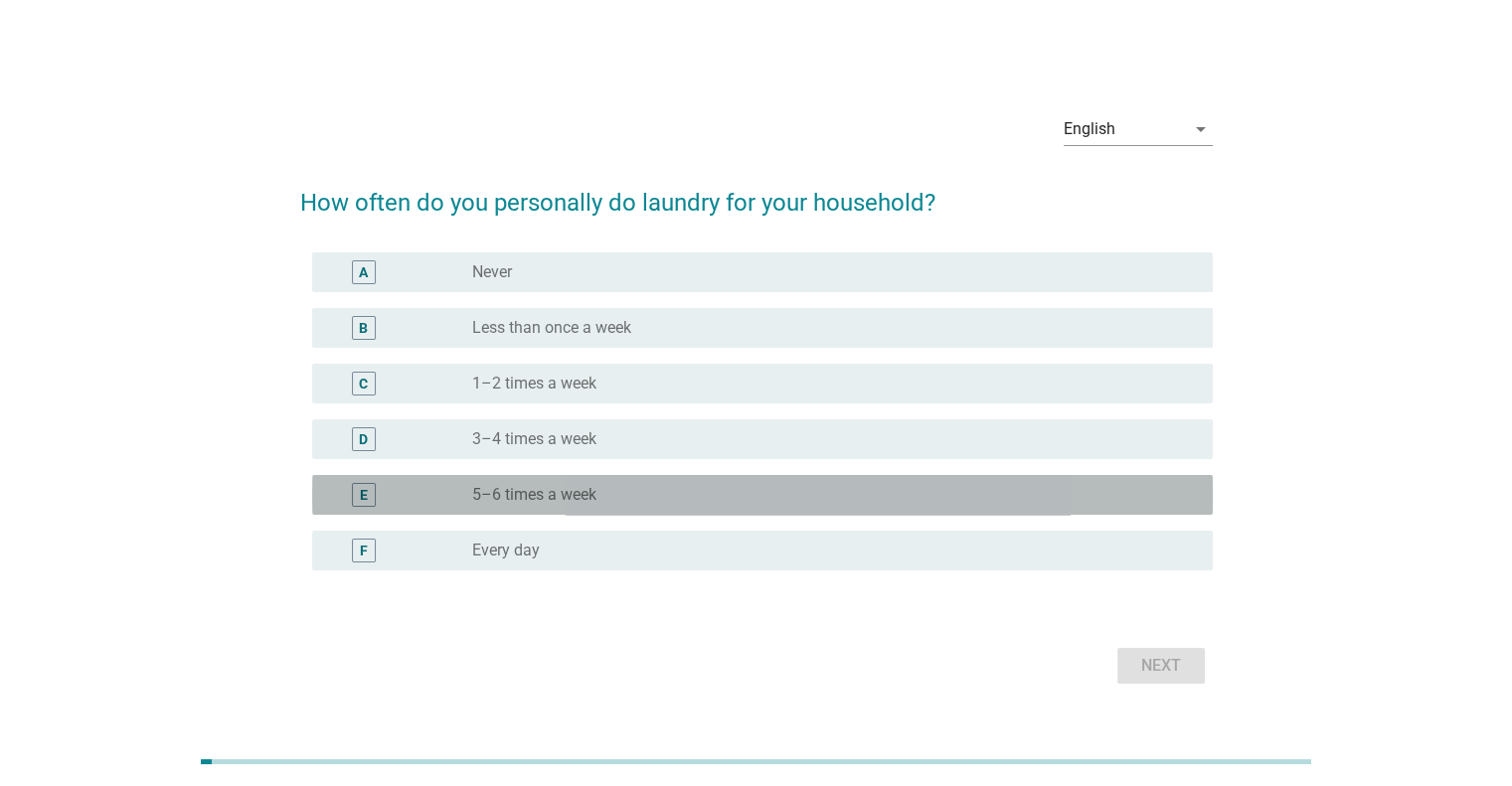 click on "E" at bounding box center [364, 494] 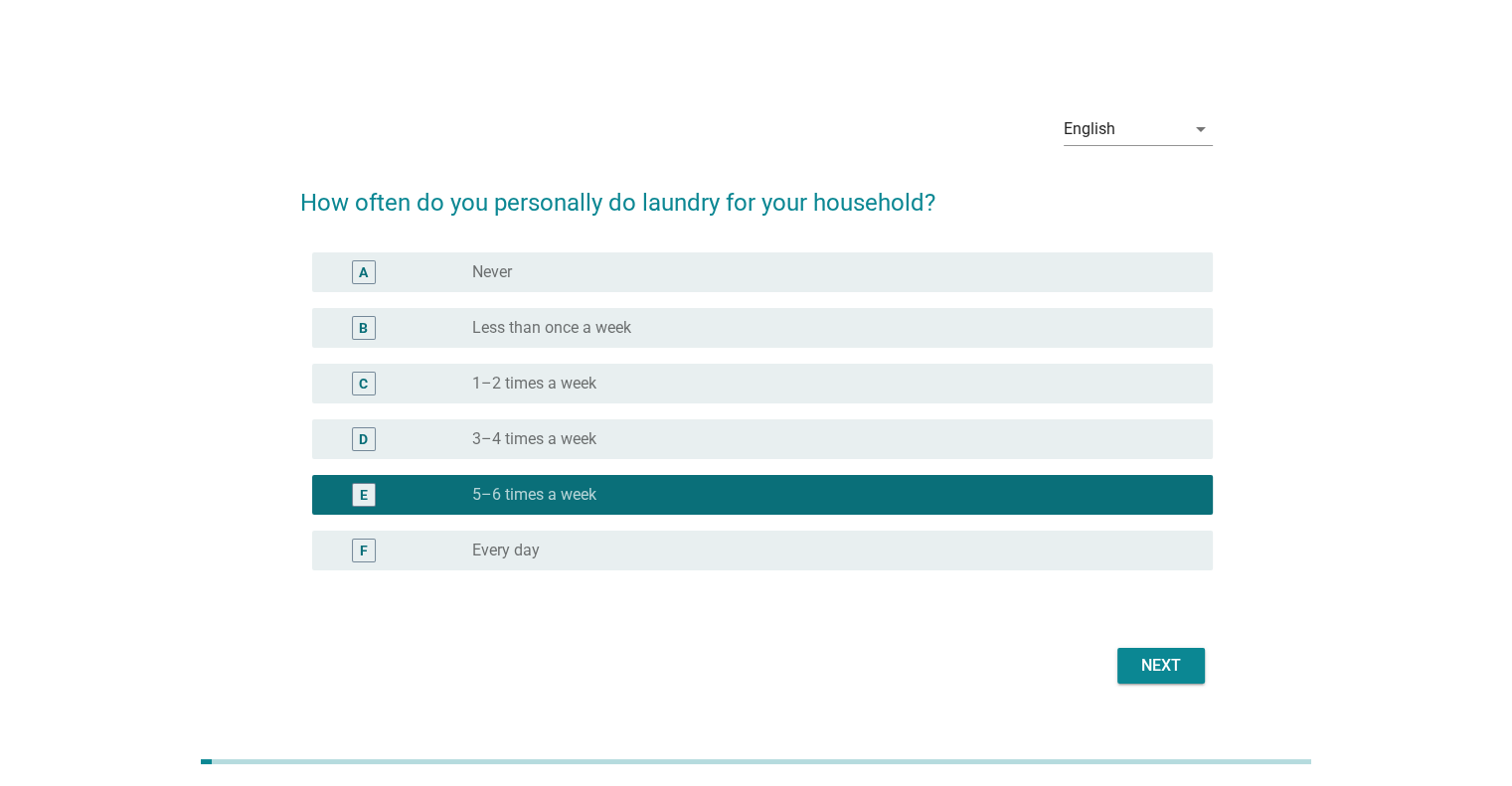click on "Next" at bounding box center [1161, 666] 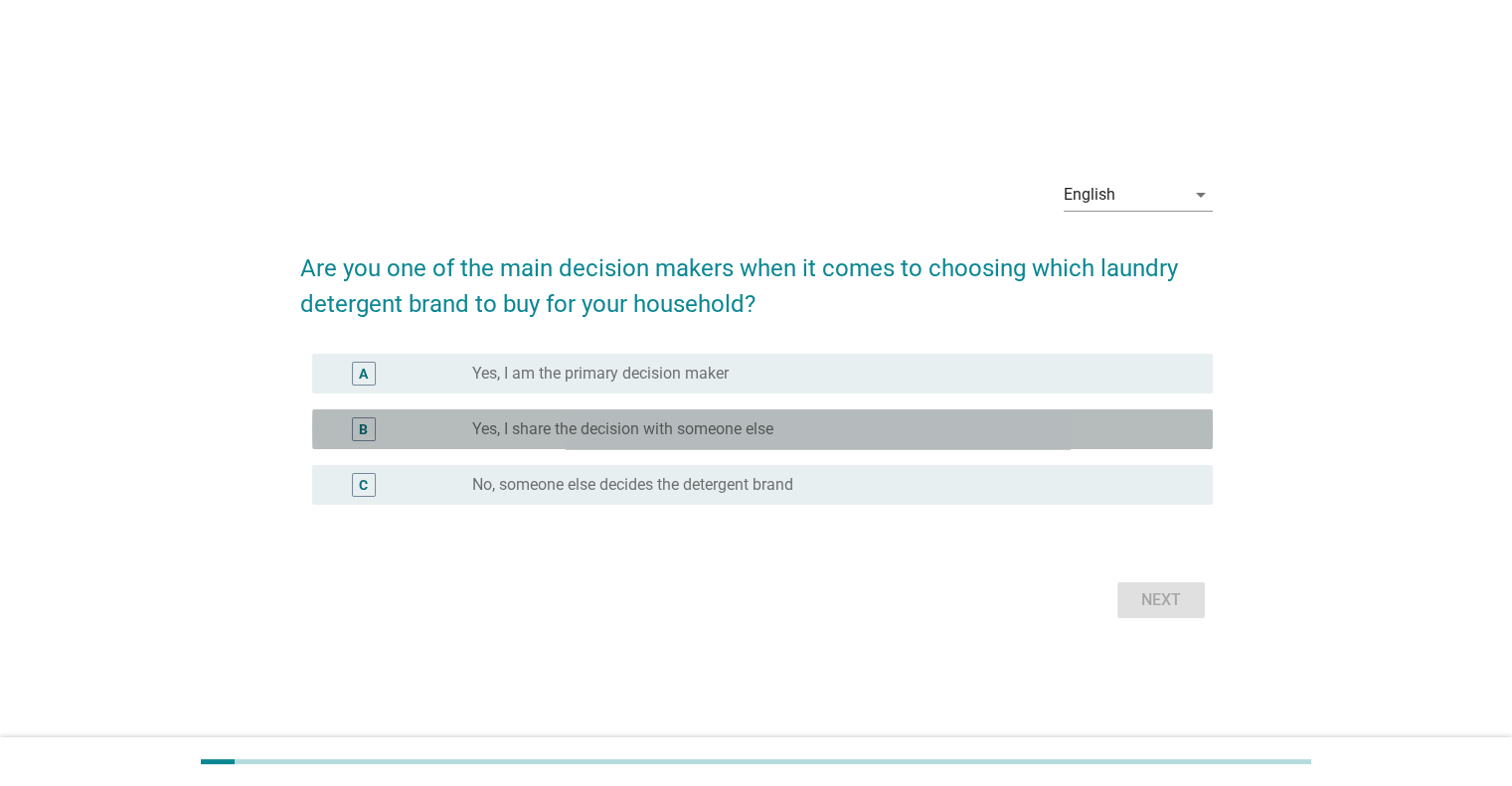 click on "Yes, I share the decision with someone else" at bounding box center (622, 429) 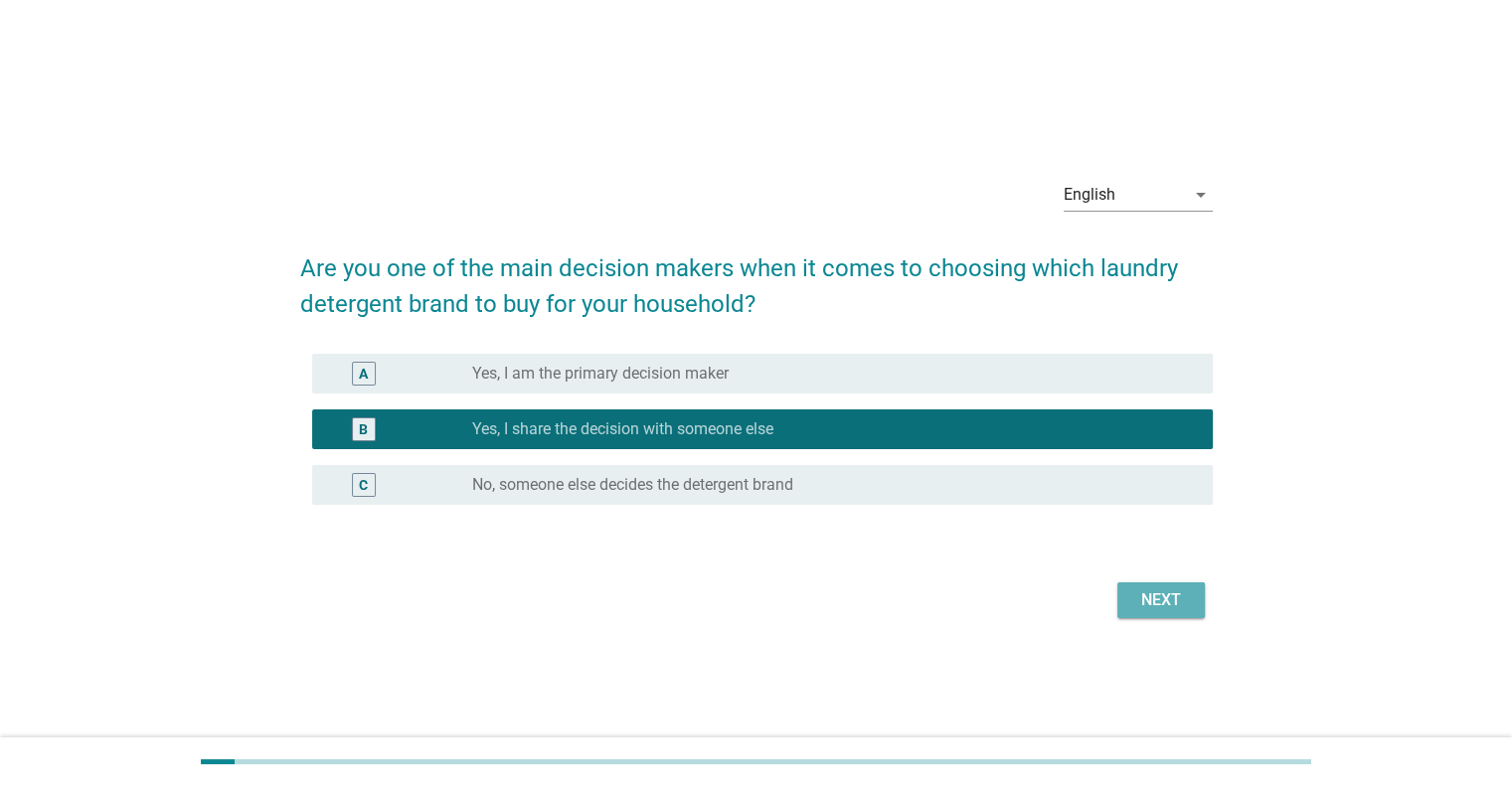 click on "Next" at bounding box center [1161, 600] 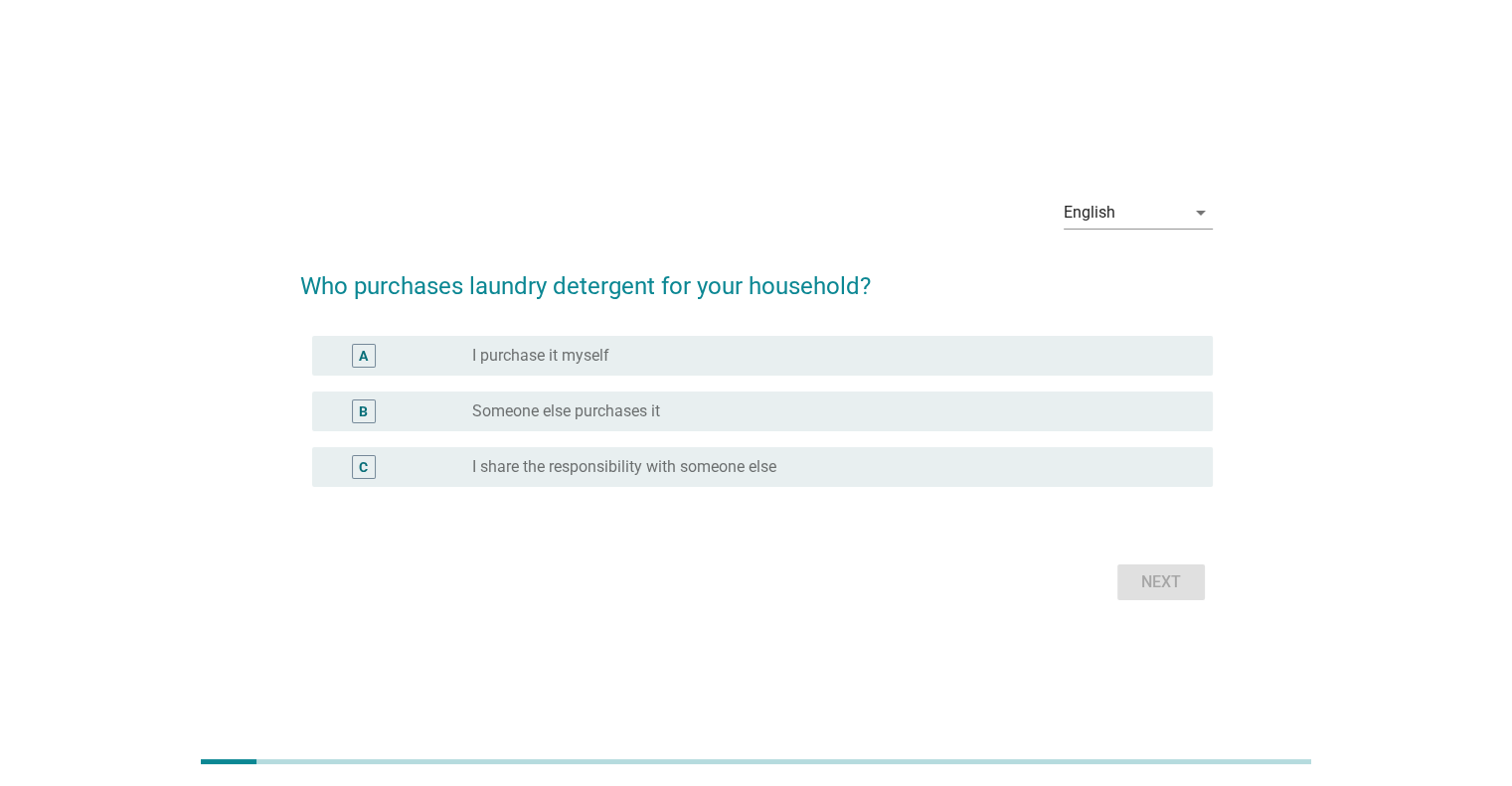 click on "I share the responsibility with someone else" at bounding box center [624, 467] 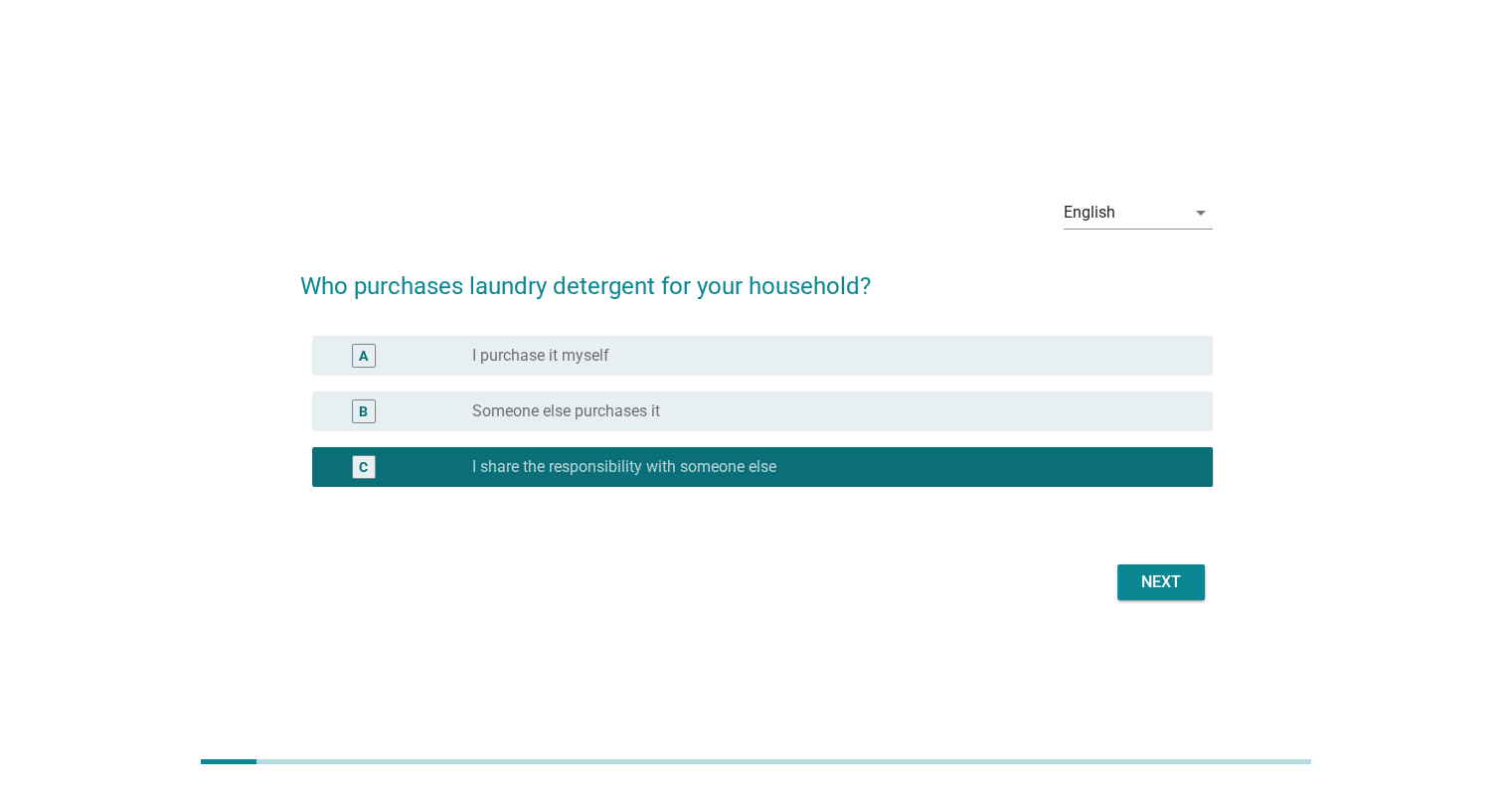 click on "Next" at bounding box center [1161, 582] 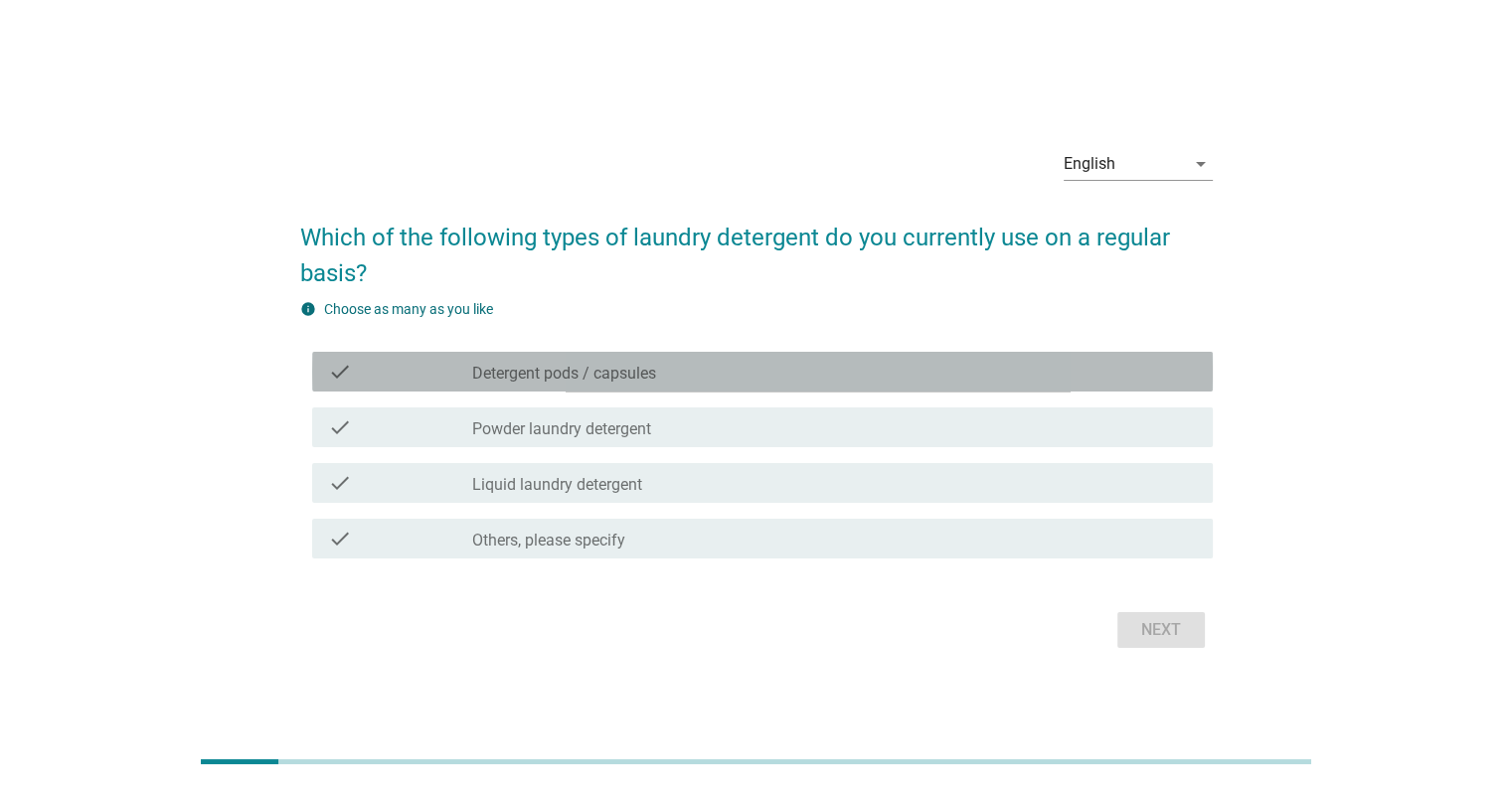 click on "check_box_outline_blank Detergent pods / capsules" at bounding box center (834, 372) 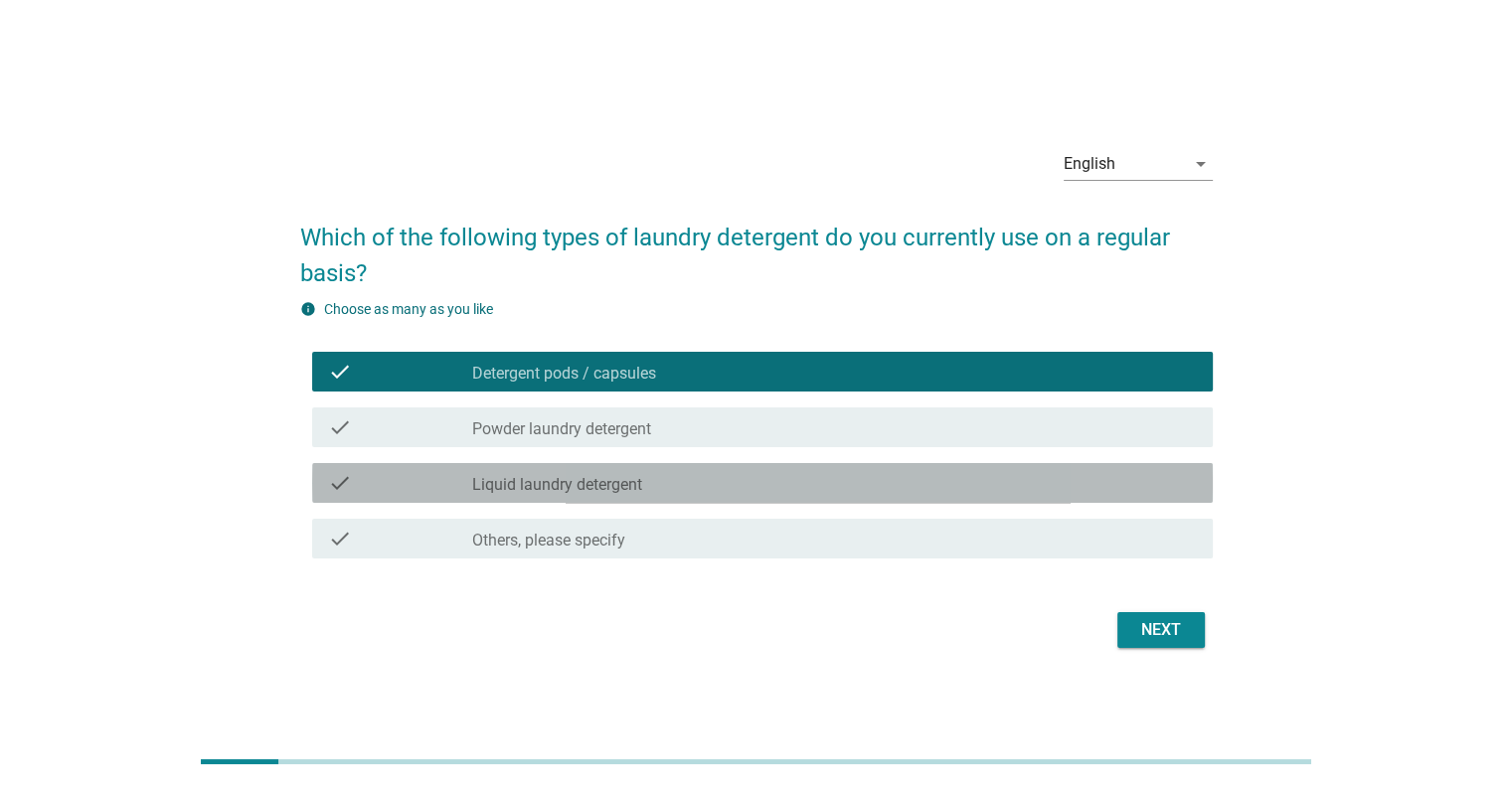 click on "check_box_outline_blank Liquid laundry detergent" at bounding box center (834, 483) 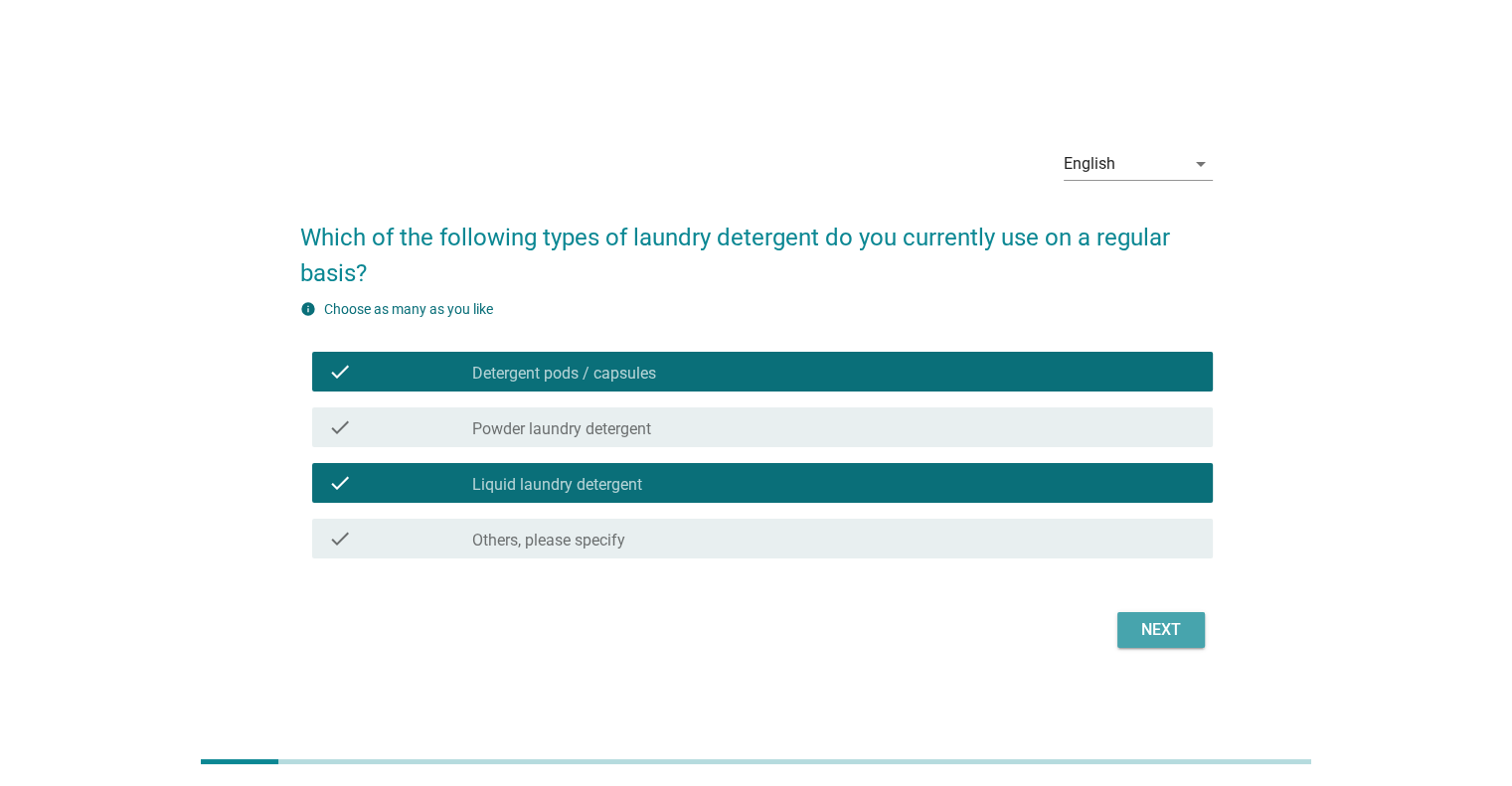 click on "Next" at bounding box center [1161, 630] 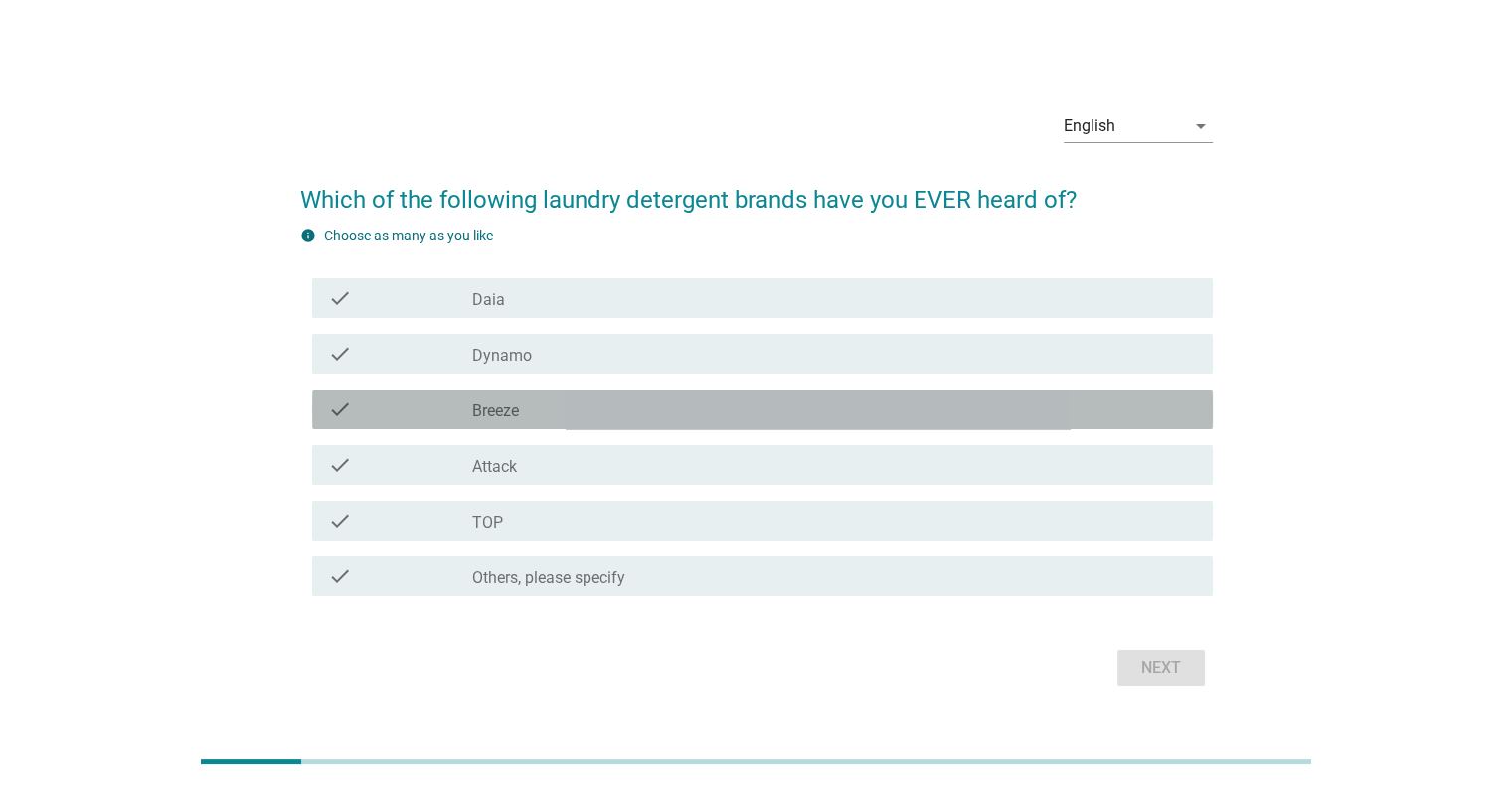 click on "check_box_outline_blank Breeze" at bounding box center (834, 409) 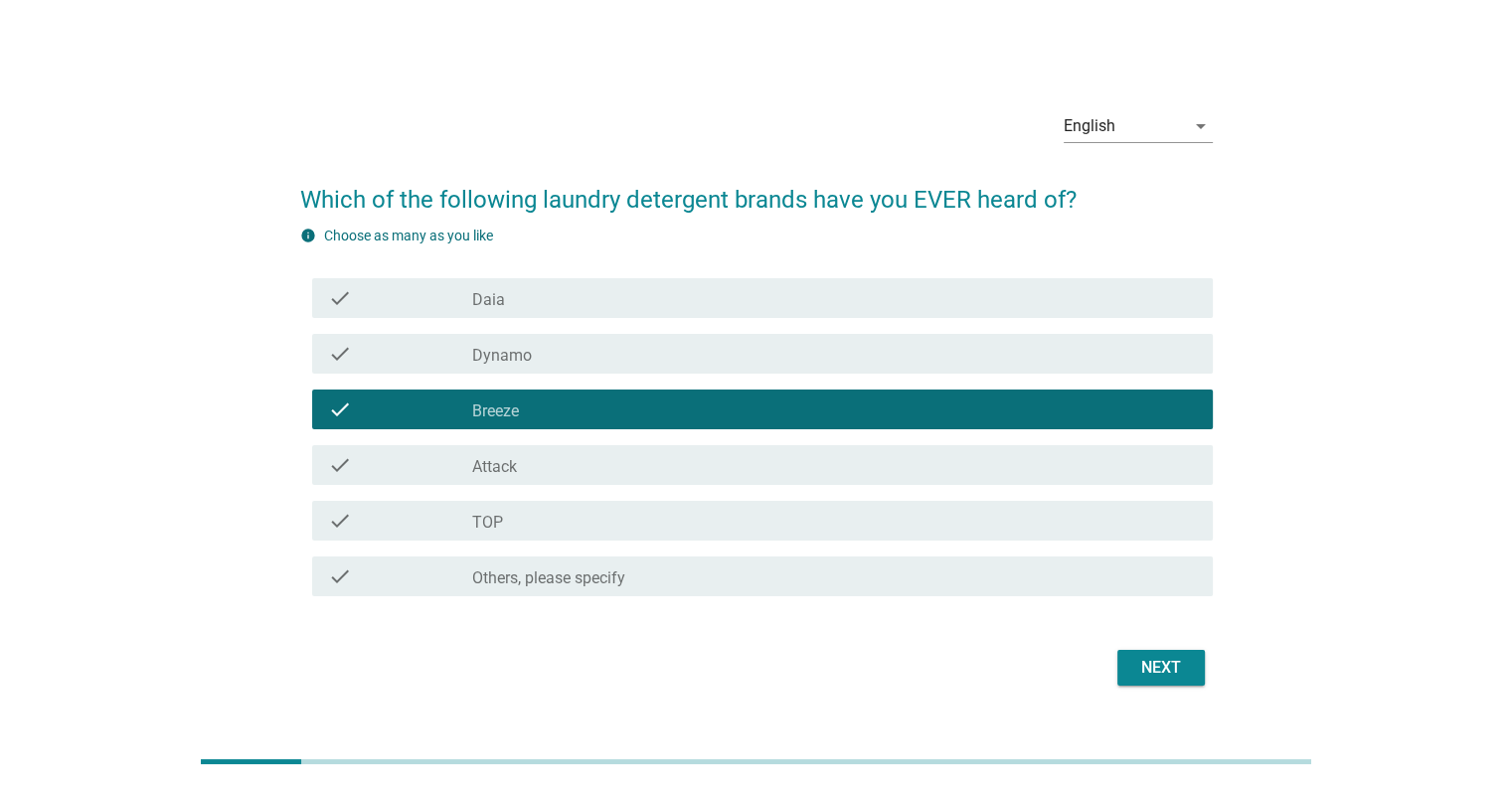 click on "check_box_outline_blank Attack" at bounding box center (834, 465) 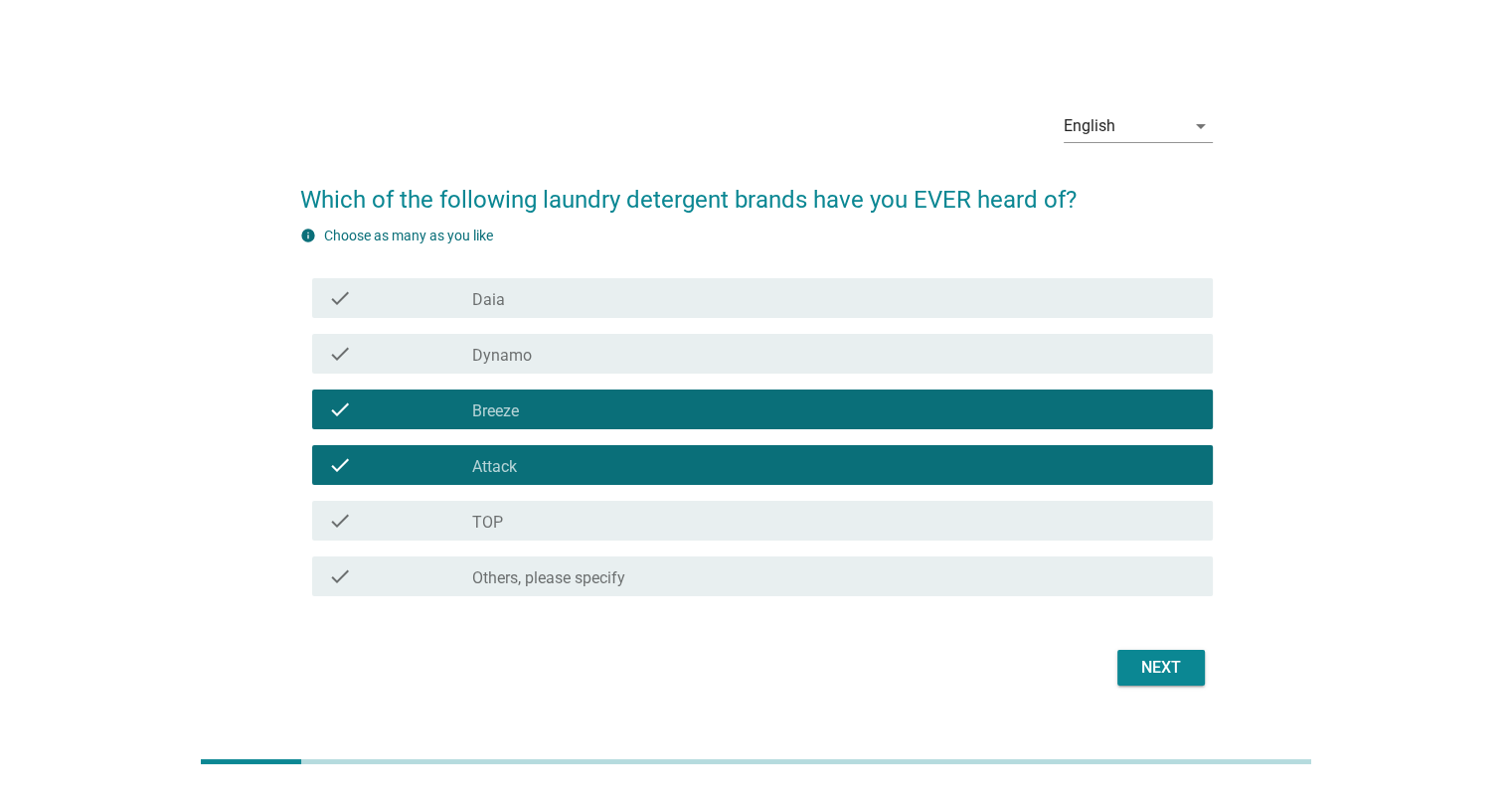 click on "check_box_outline_blank TOP" at bounding box center [834, 521] 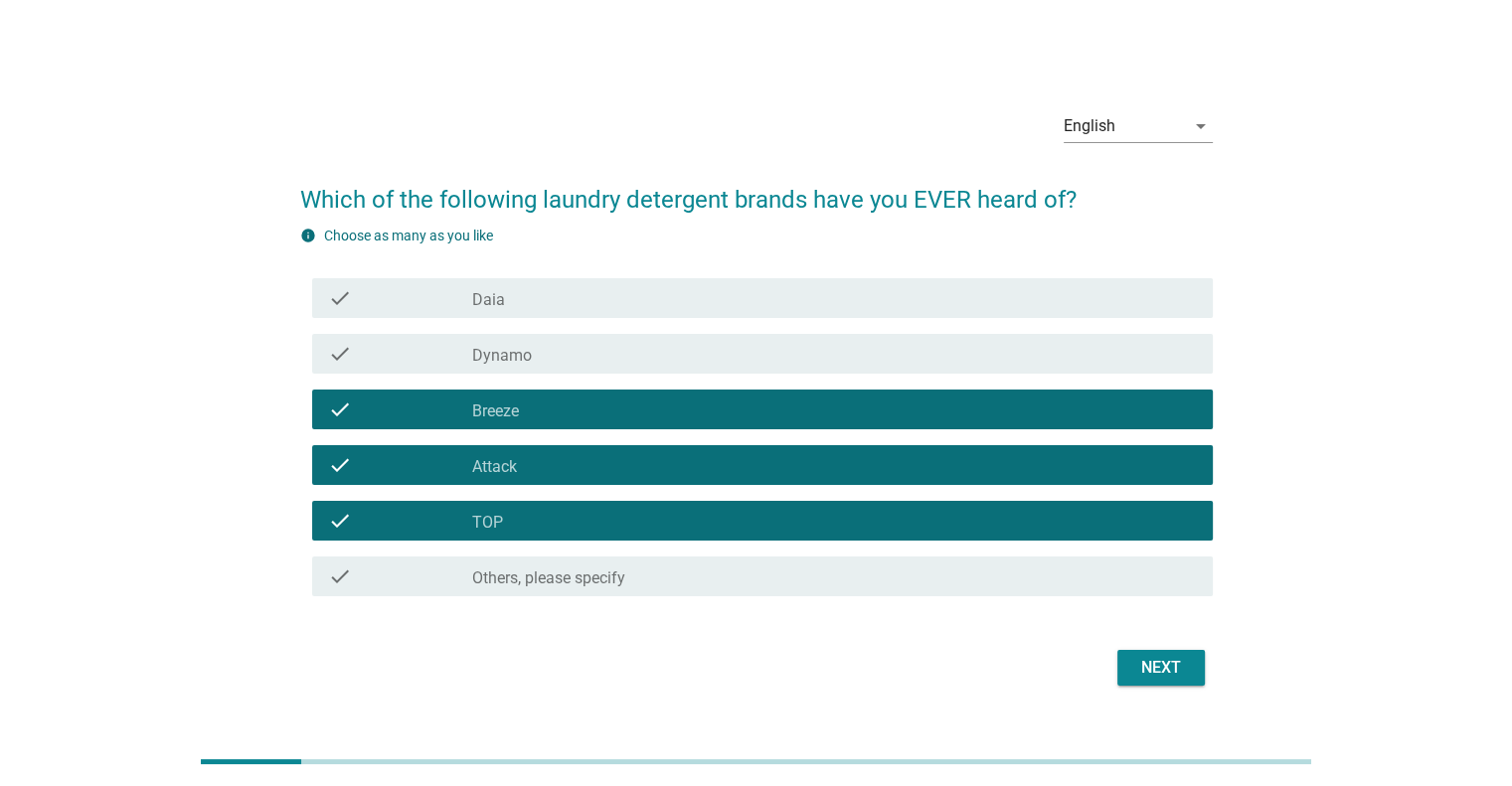 click on "check_box_outline_blank Dynamo" at bounding box center (834, 354) 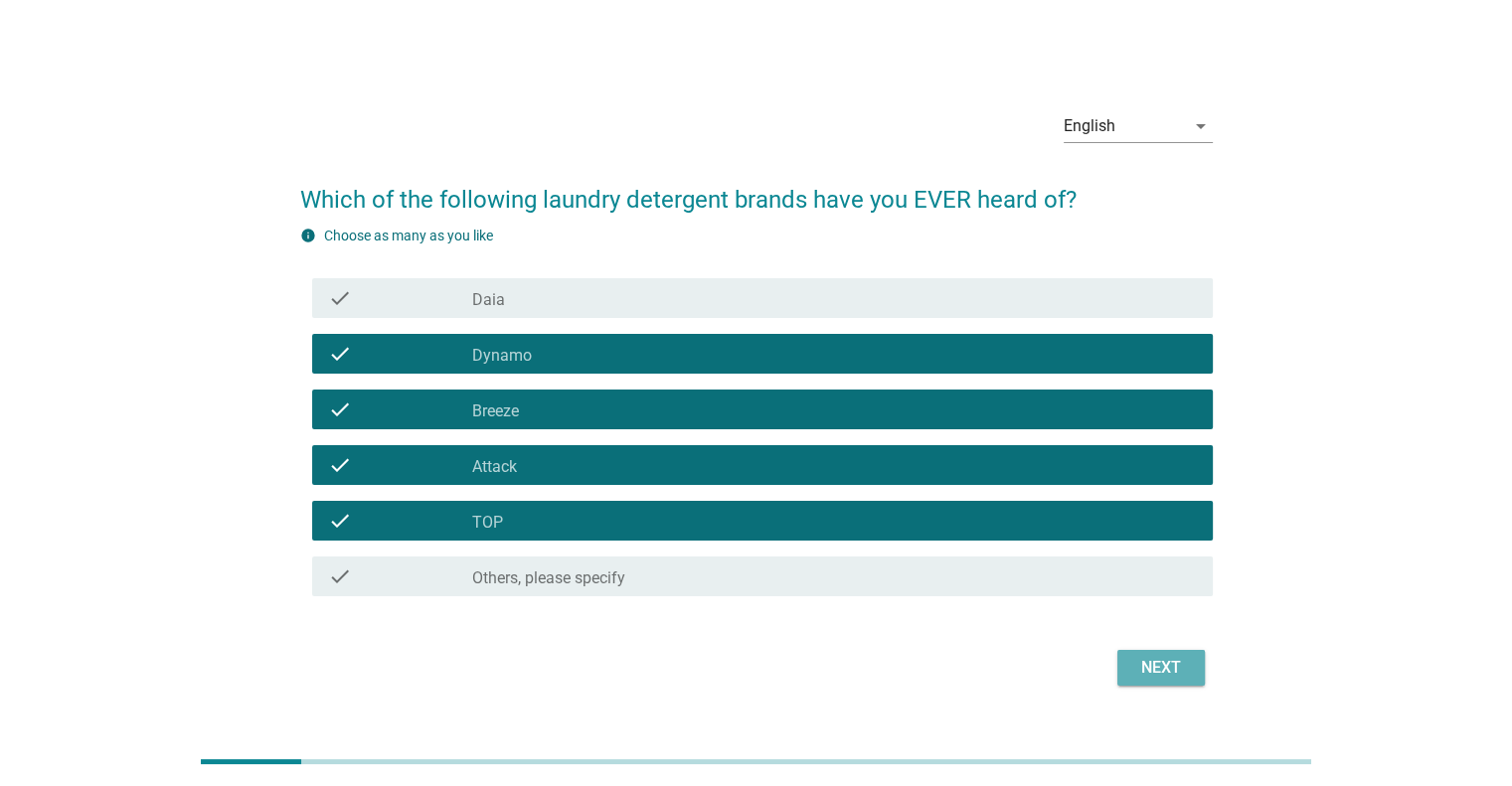 click on "Next" at bounding box center (1161, 668) 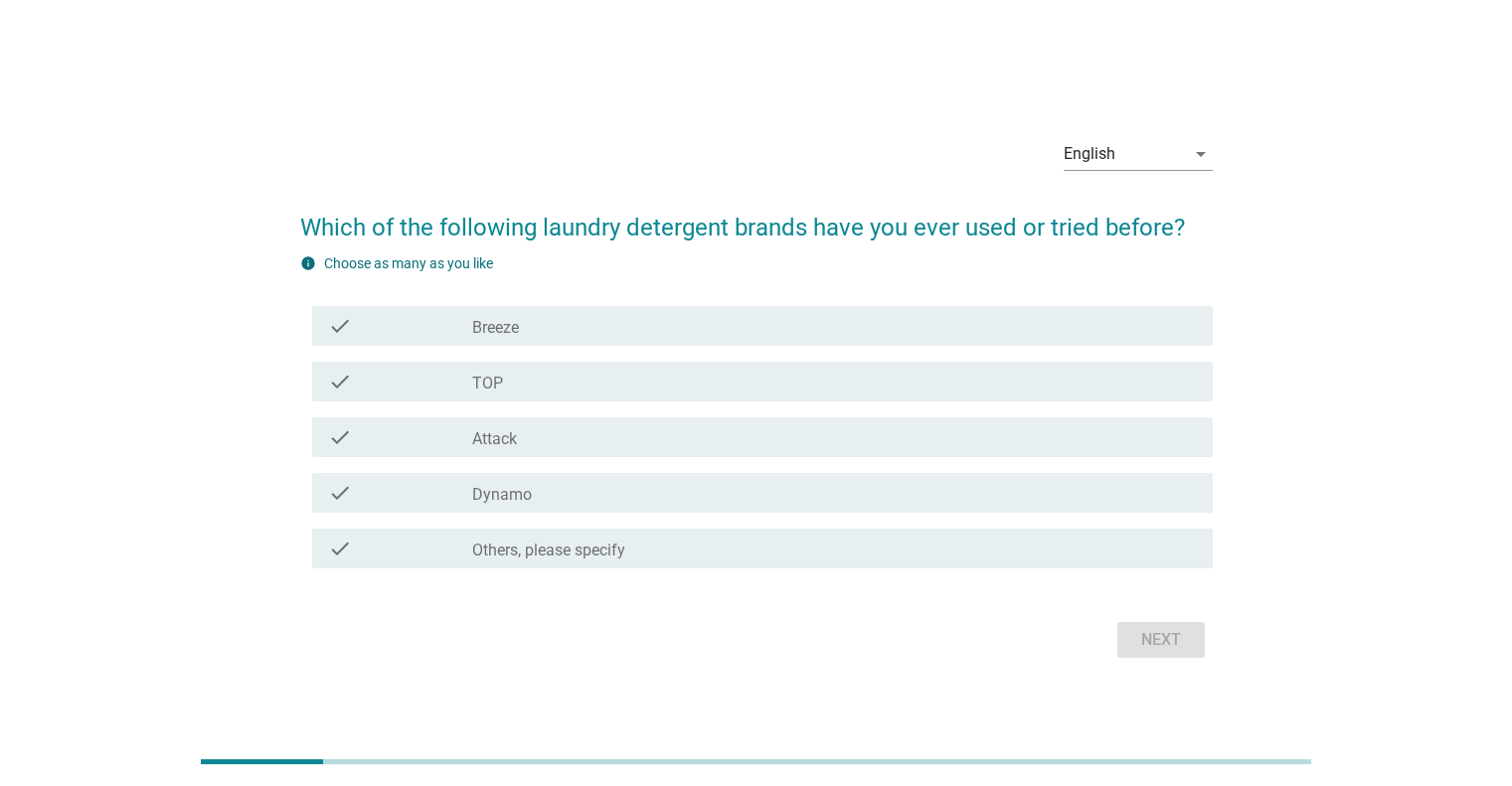 click on "check_box_outline_blank Attack" at bounding box center [834, 437] 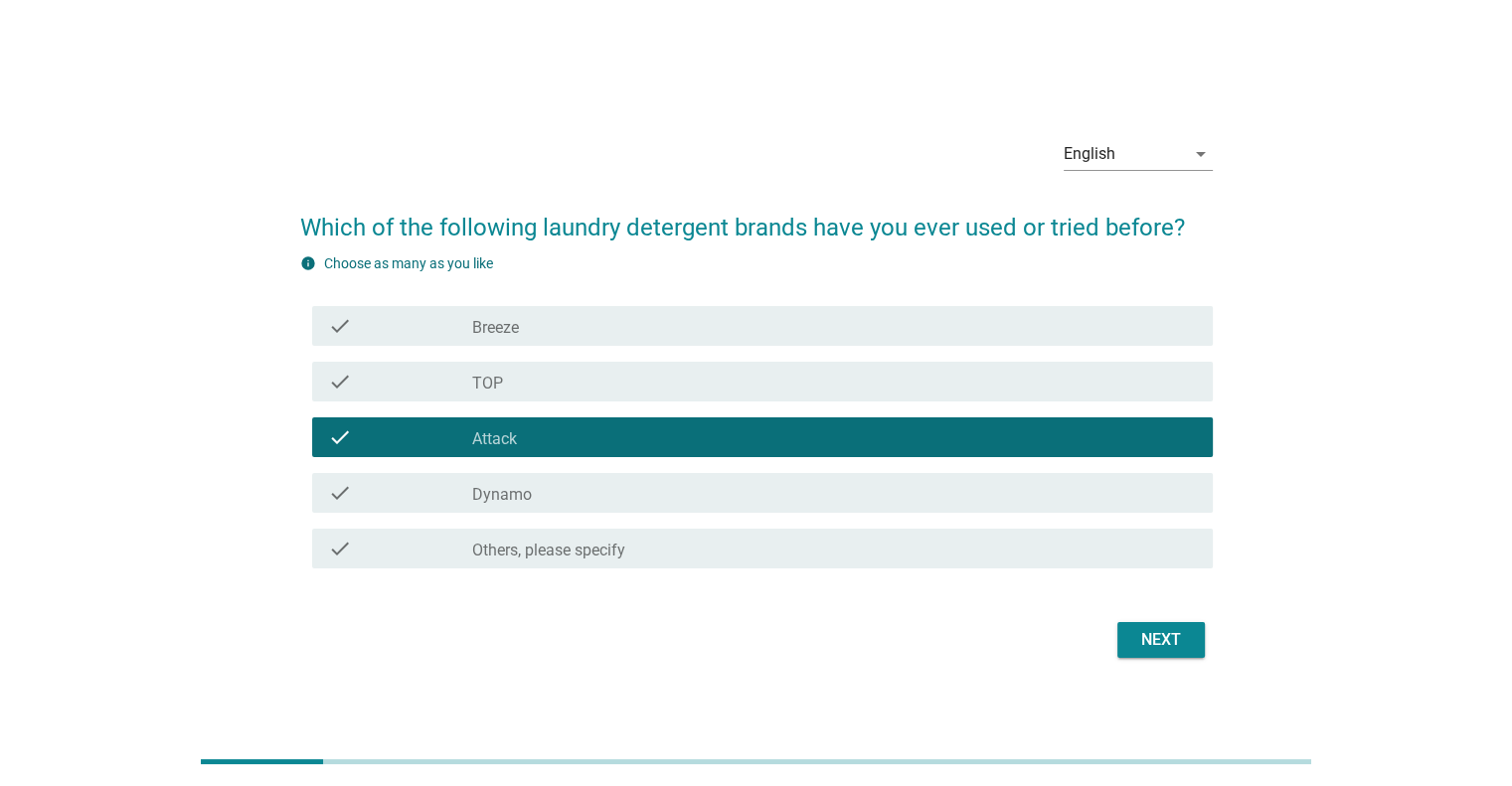 click on "check_box_outline_blank TOP" at bounding box center (834, 382) 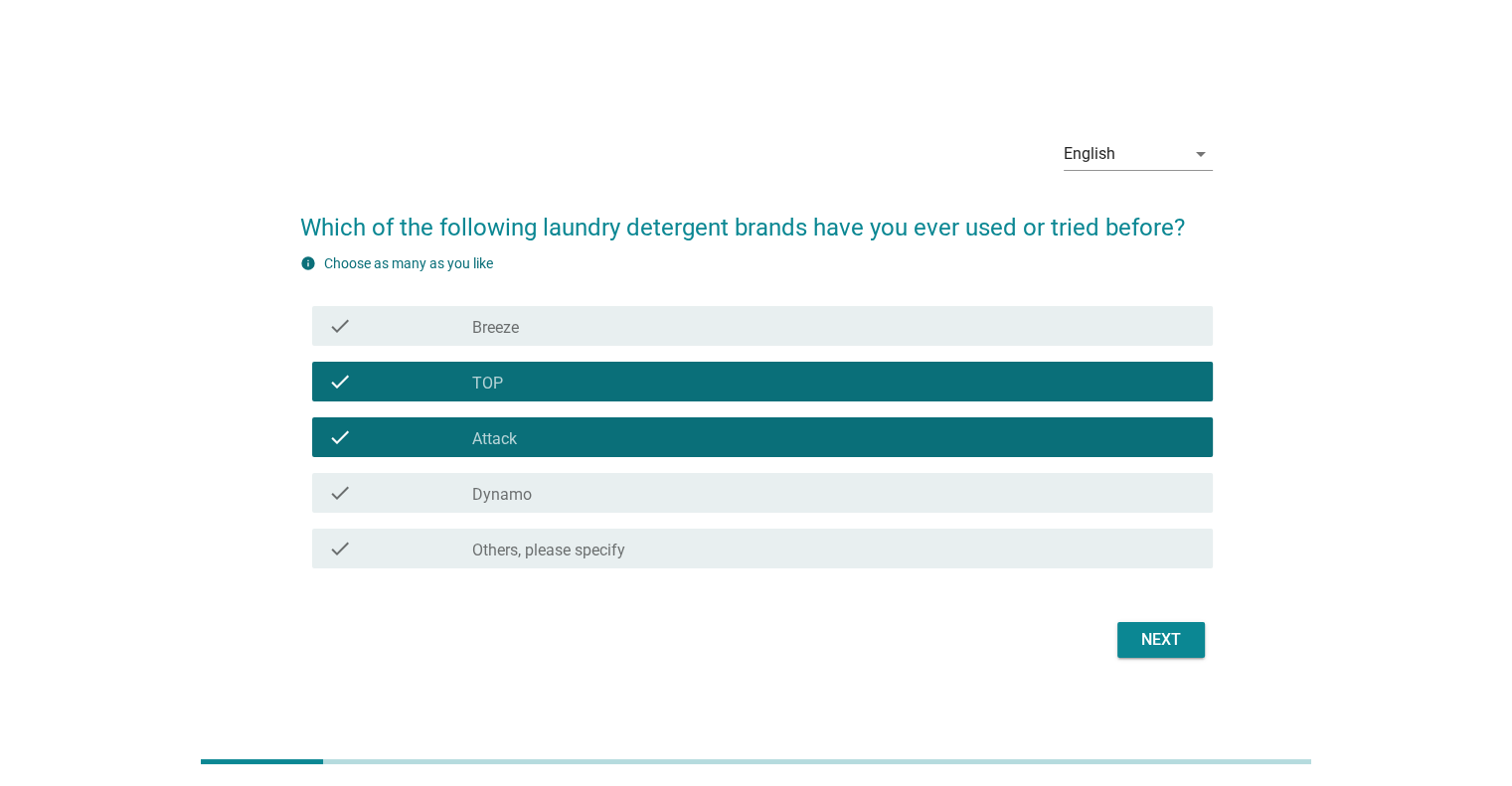 click on "check_box_outline_blank Breeze" at bounding box center [834, 326] 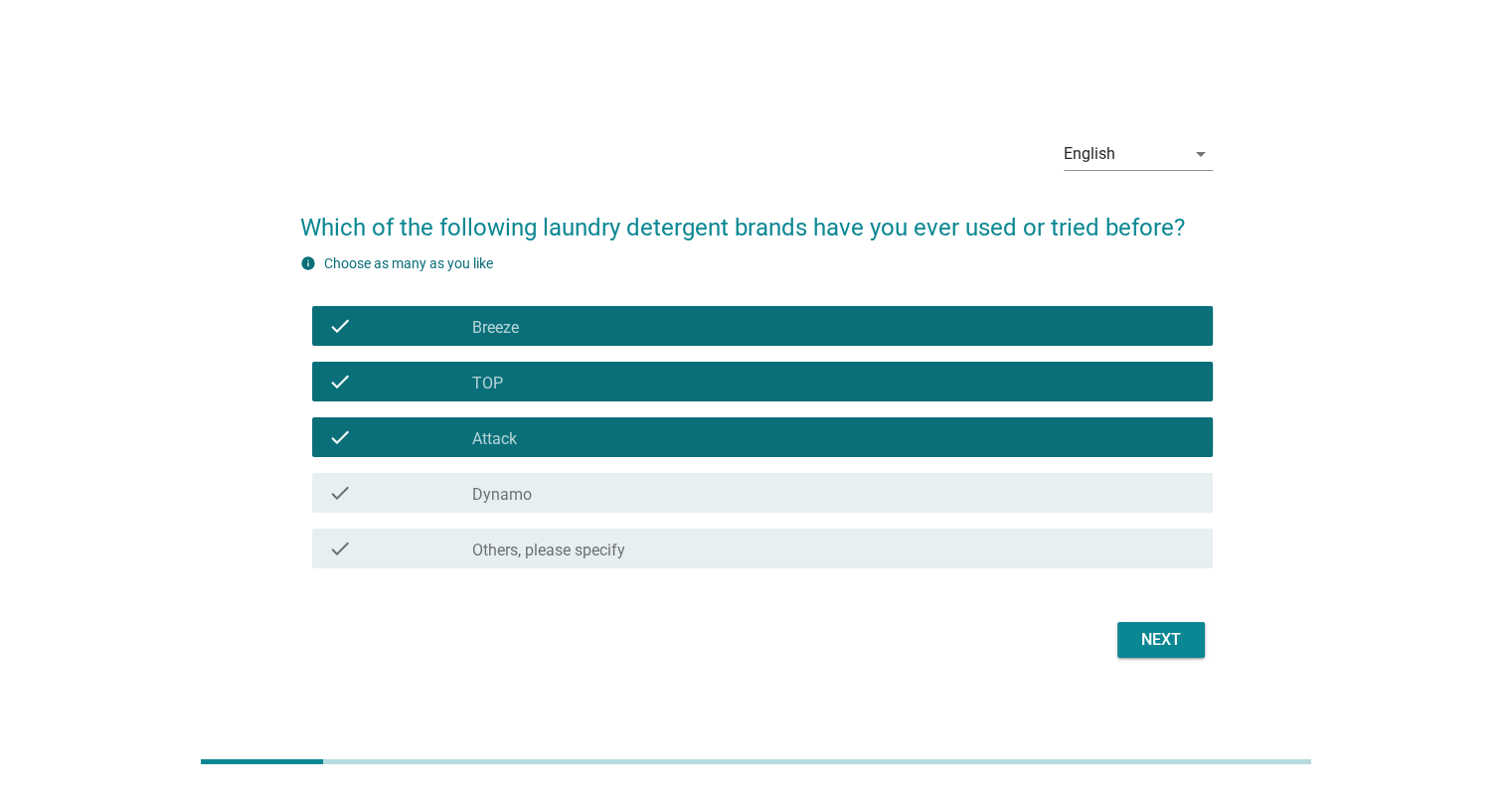 click on "check_box_outline_blank Dynamo" at bounding box center [834, 493] 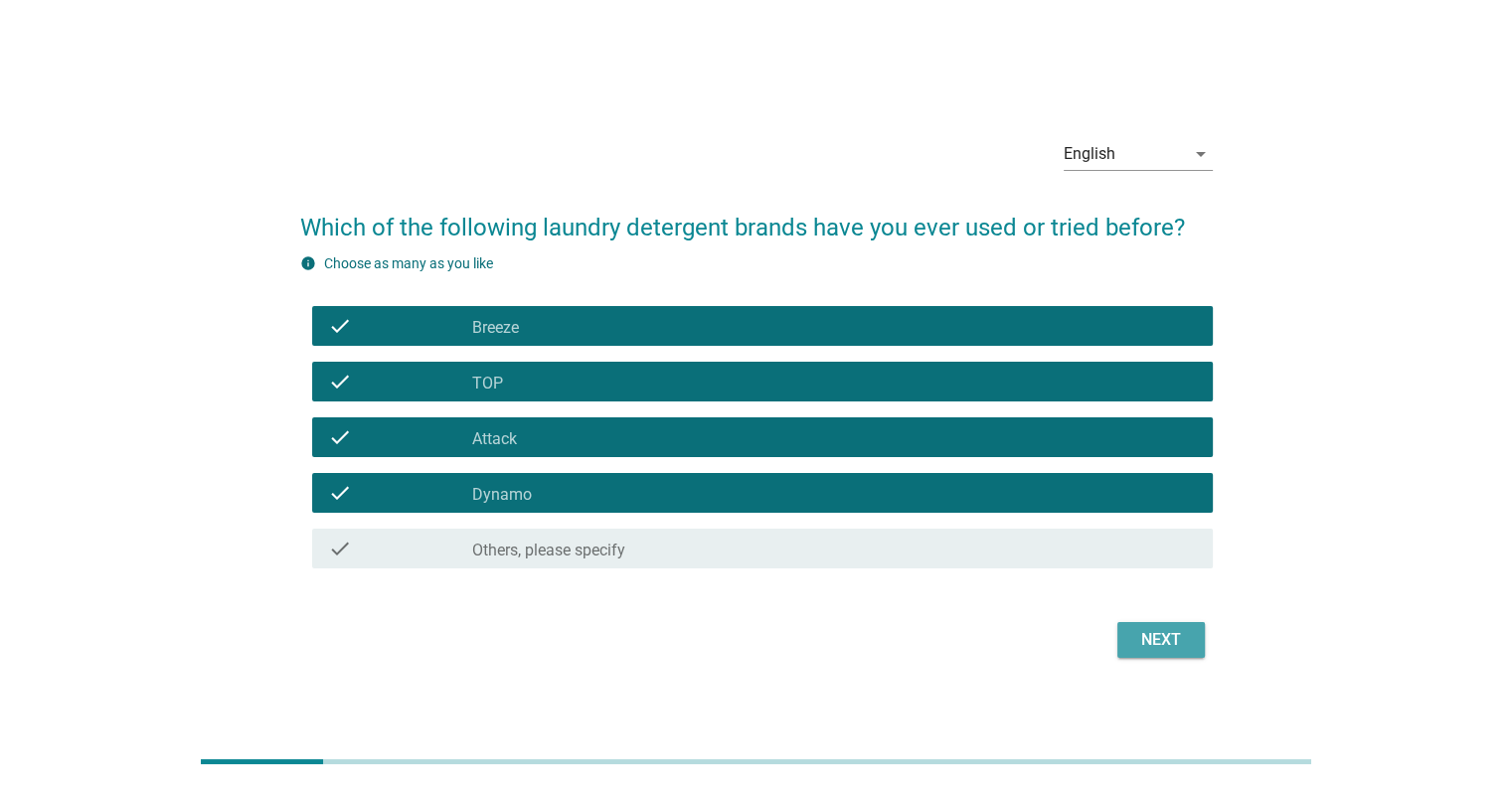 click on "Next" at bounding box center (1161, 640) 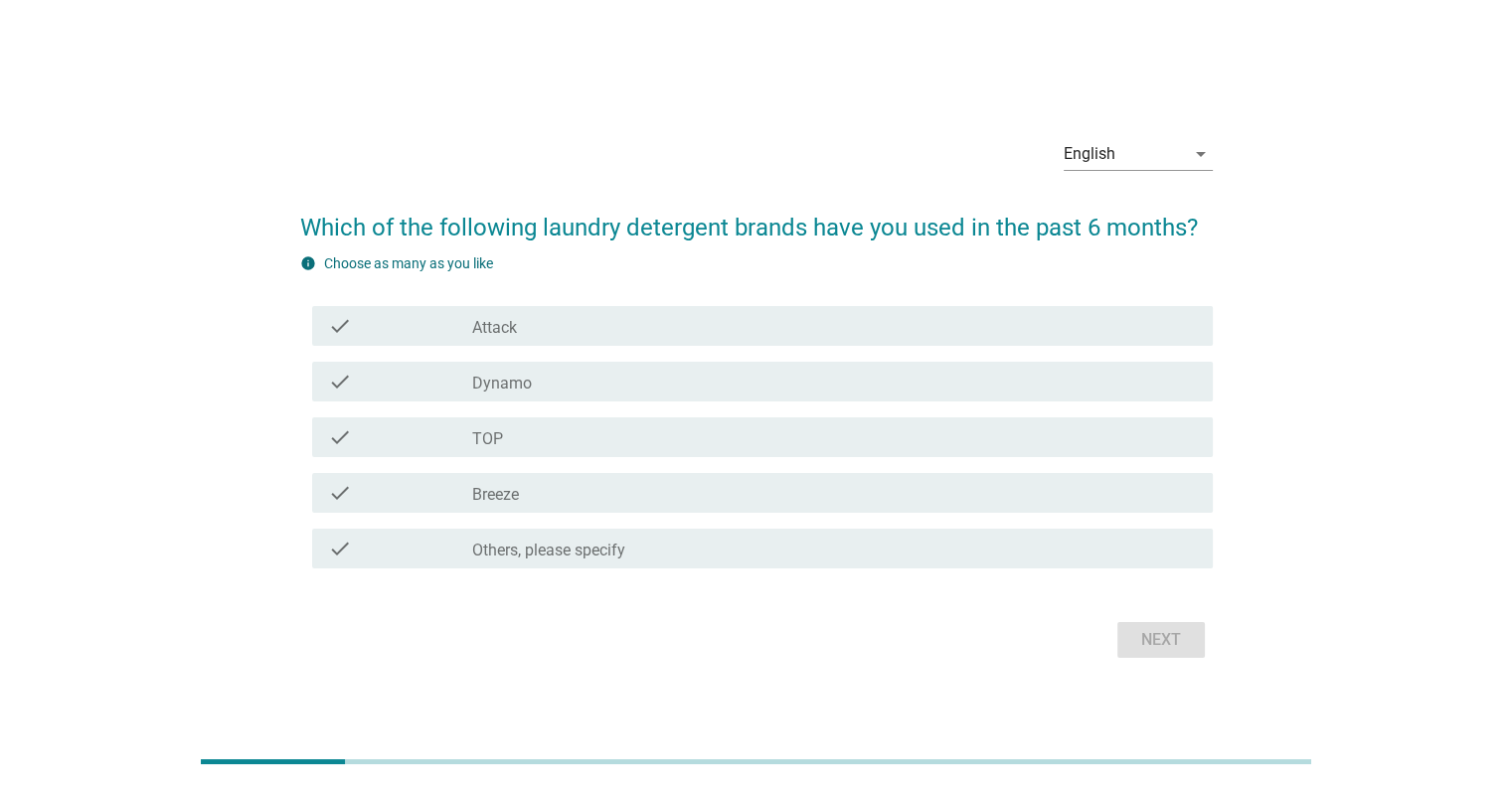 click on "check_box Dynamo" at bounding box center [834, 382] 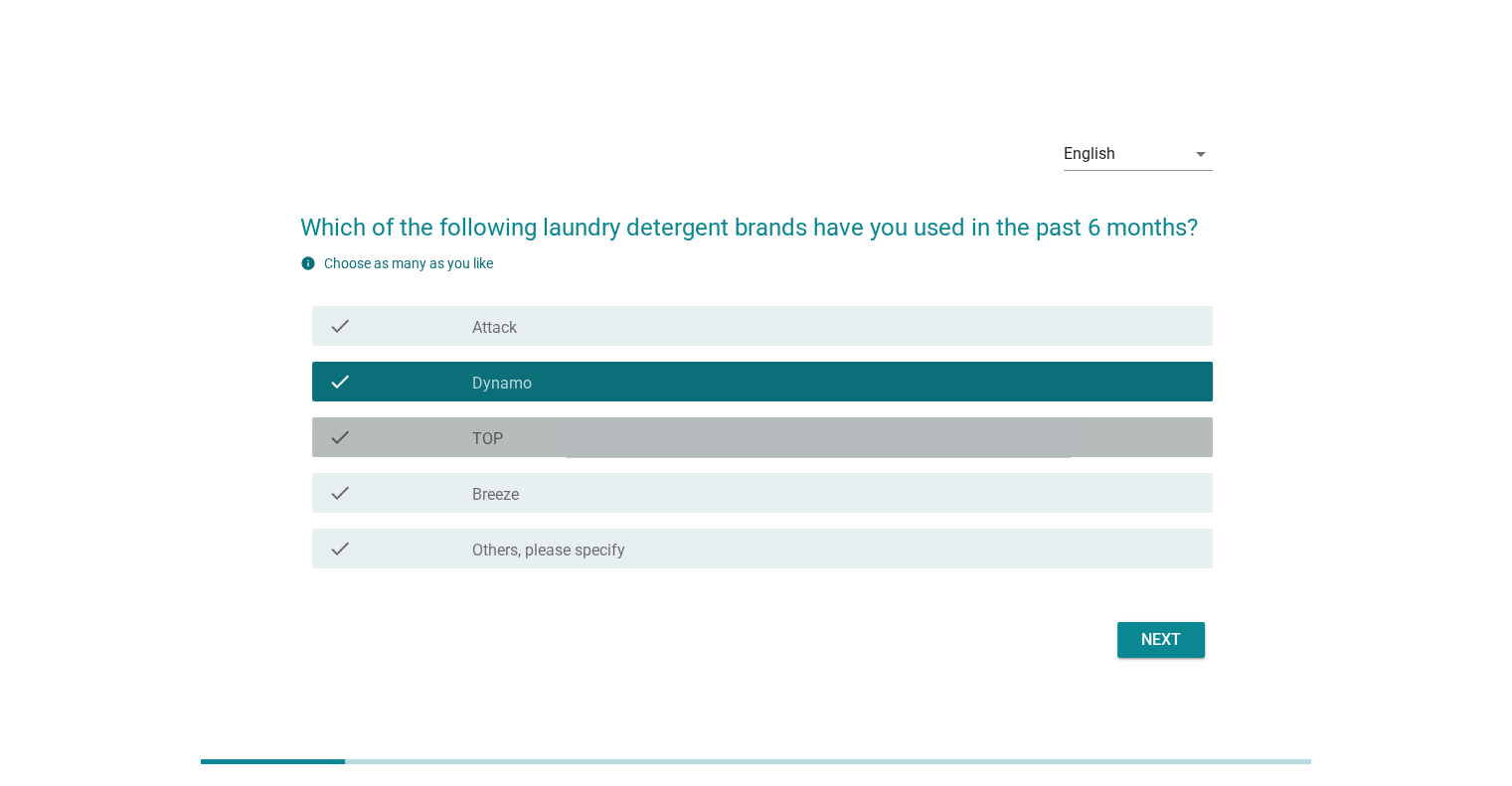 click on "check_box TOP" at bounding box center (834, 437) 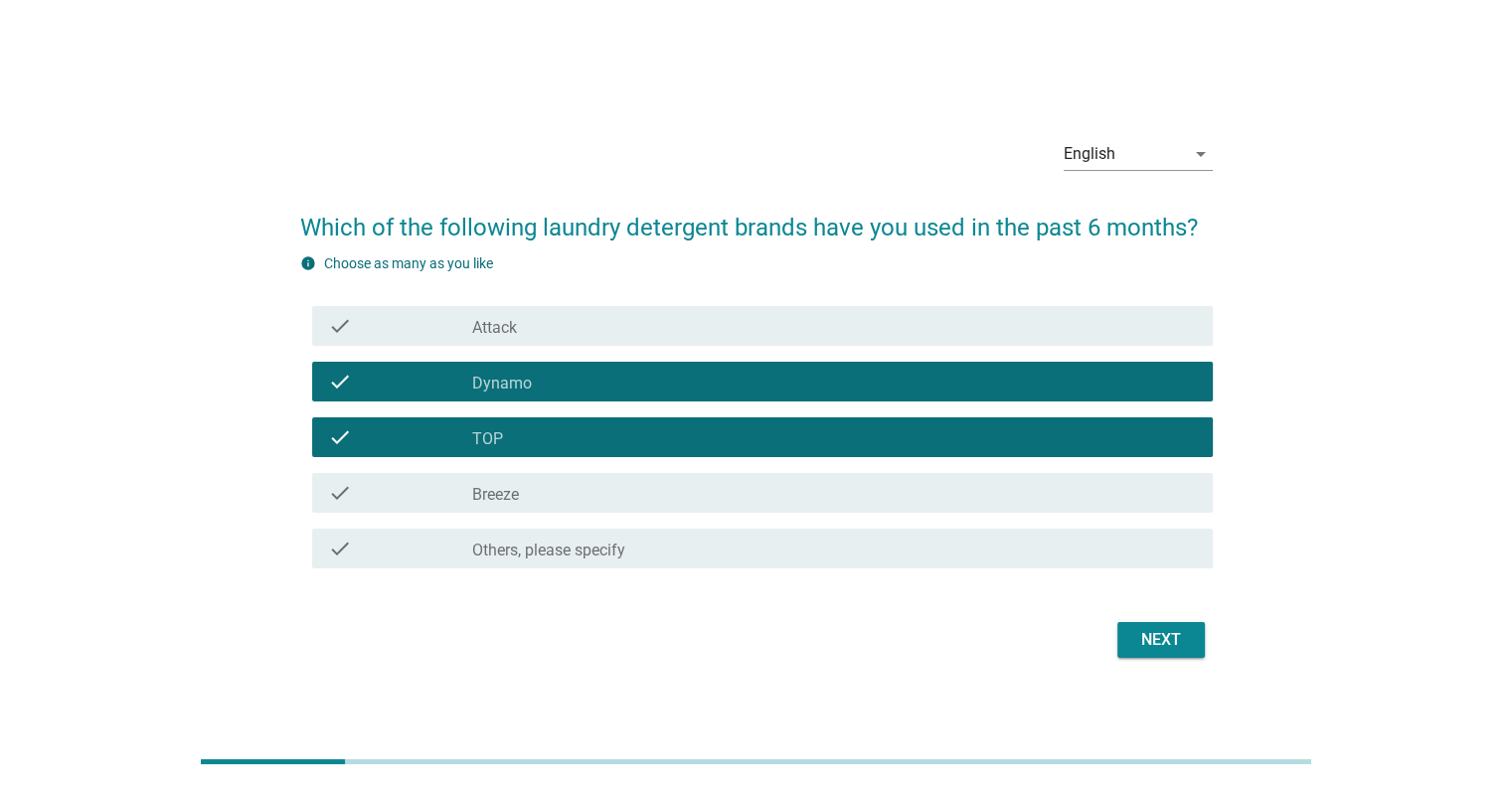 click on "Next" at bounding box center [1161, 640] 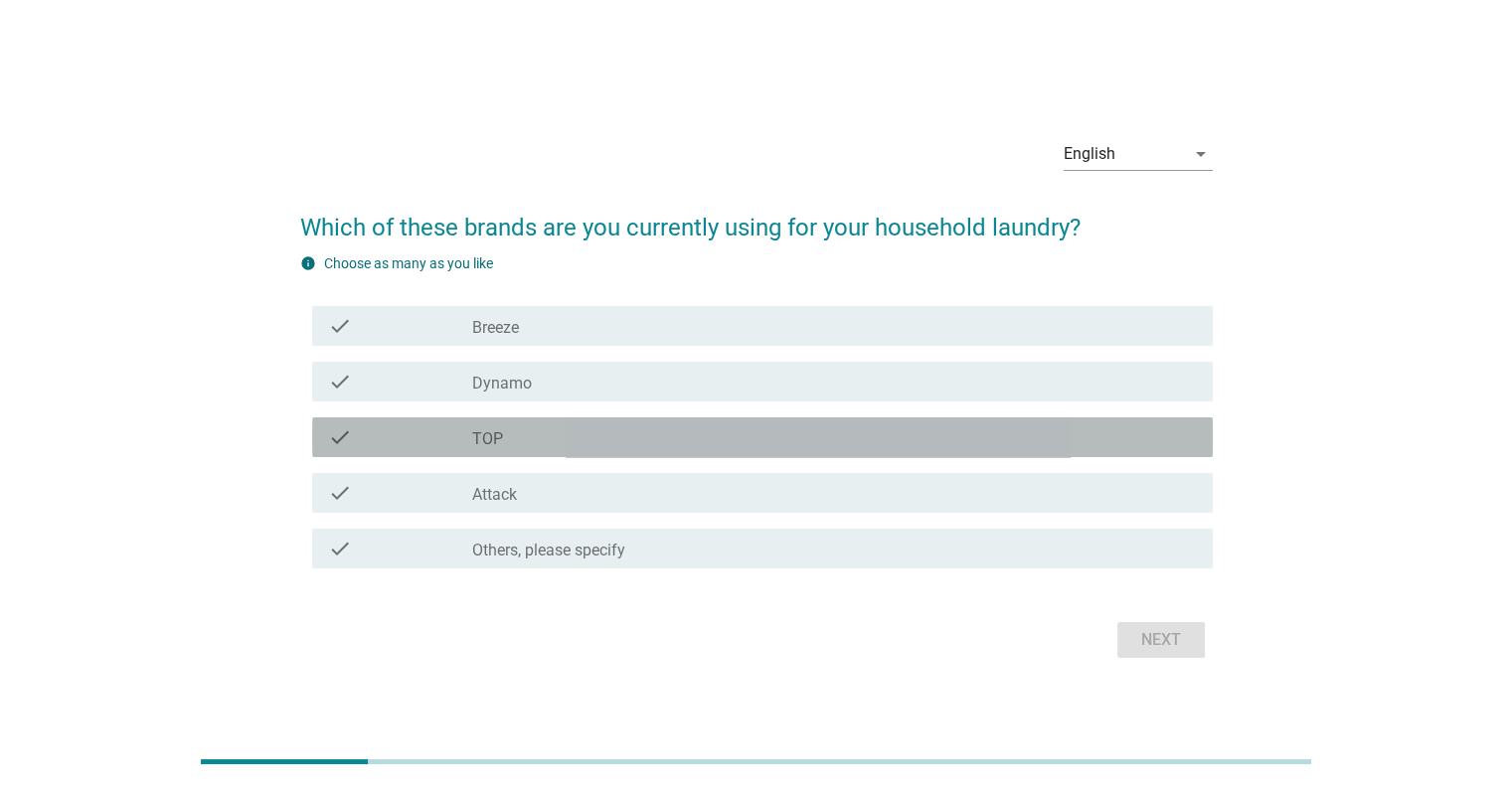 click on "check_box TOP" at bounding box center (834, 437) 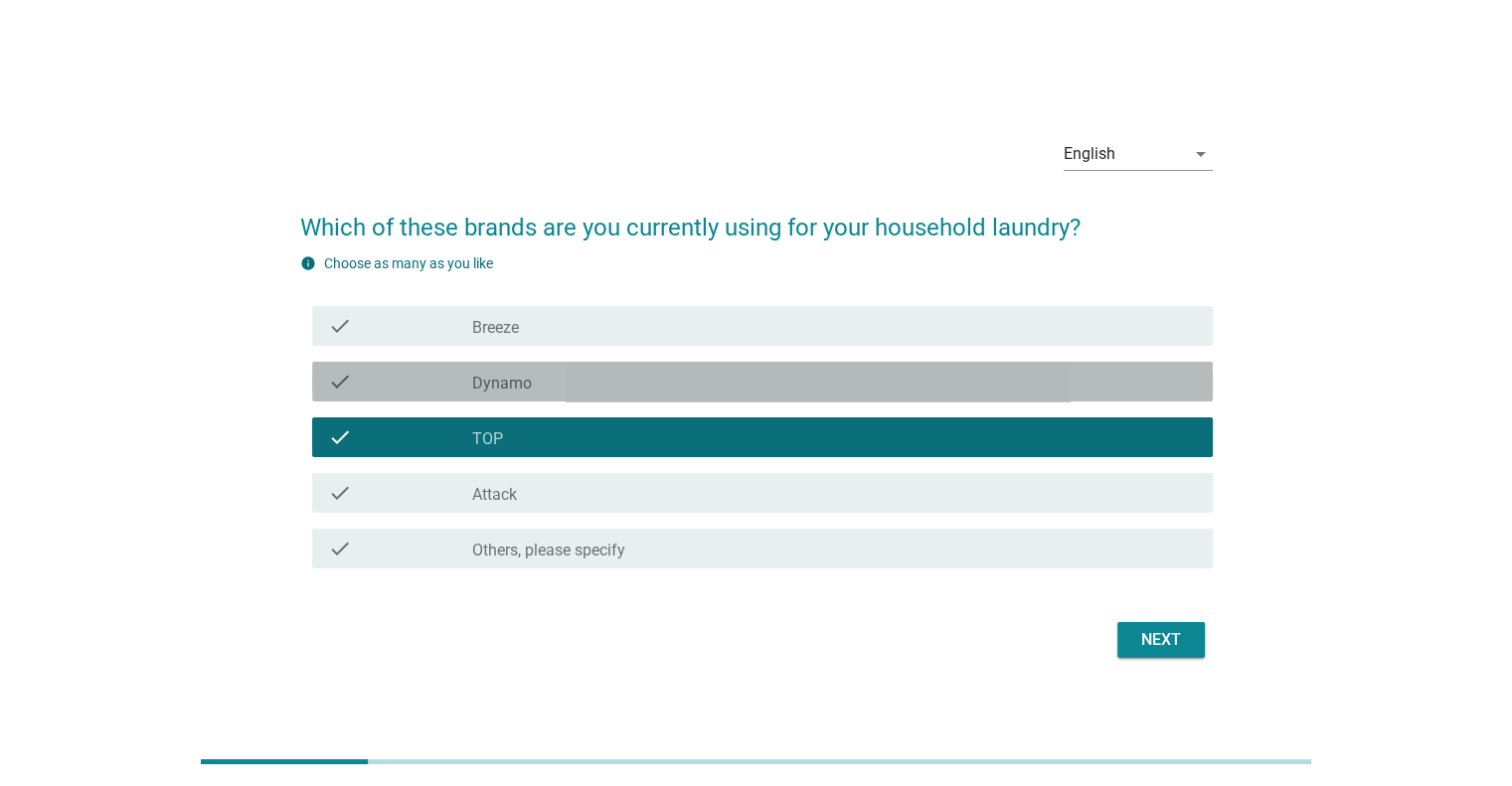 click on "check_box Dynamo" at bounding box center [834, 382] 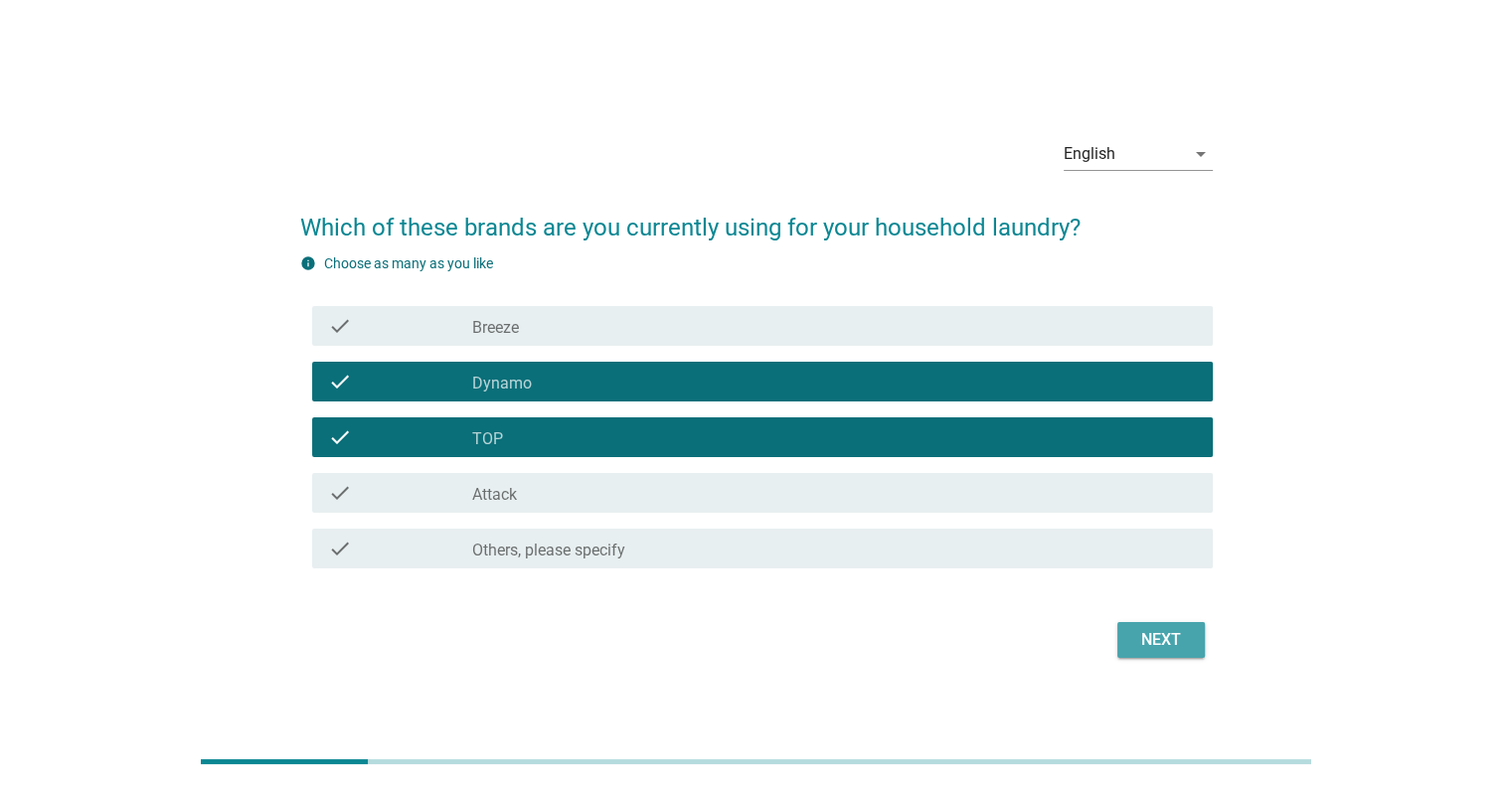 click on "Next" at bounding box center [1161, 640] 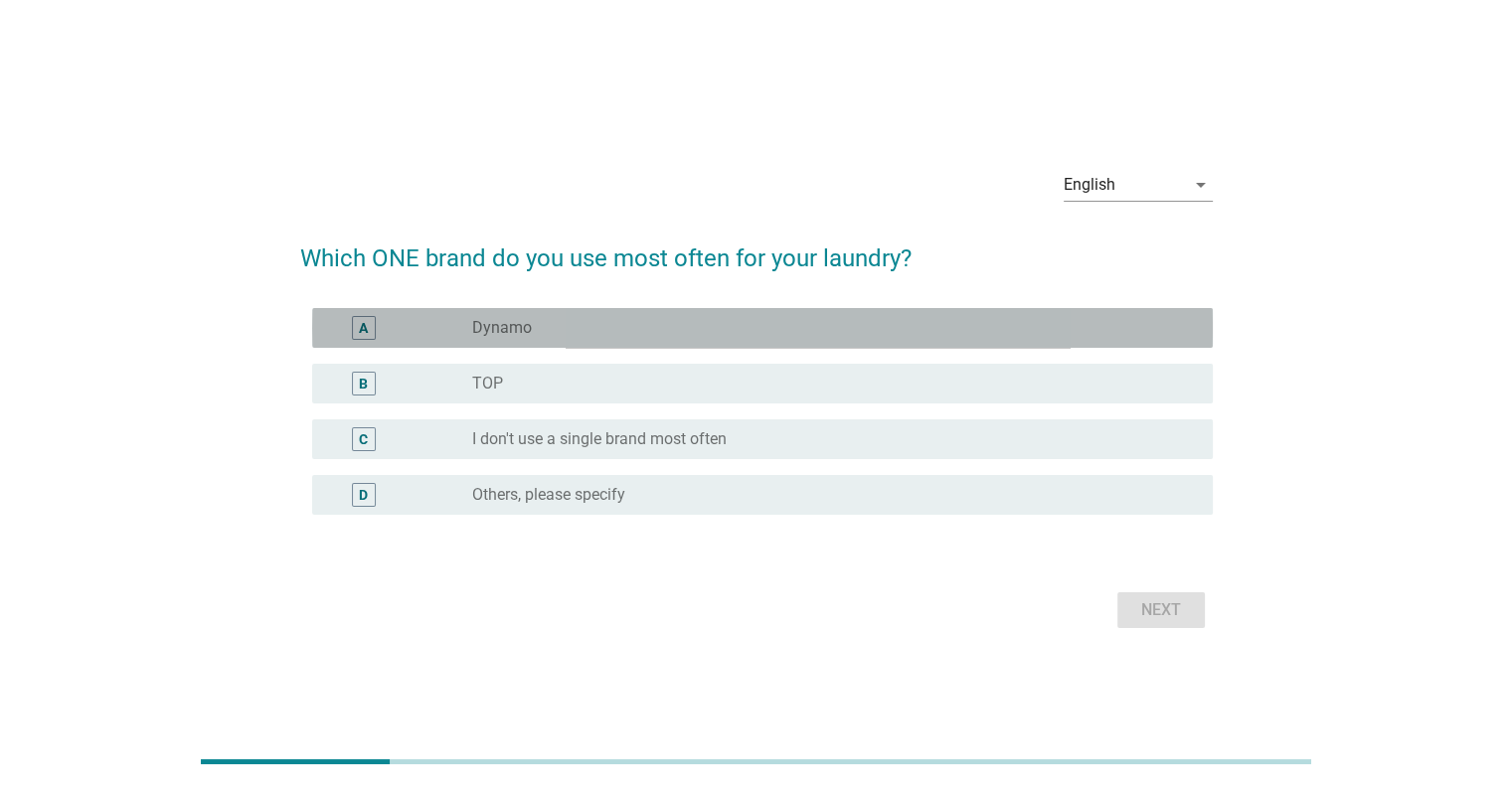 click on "radio_button_unchecked Dynamo" at bounding box center [834, 328] 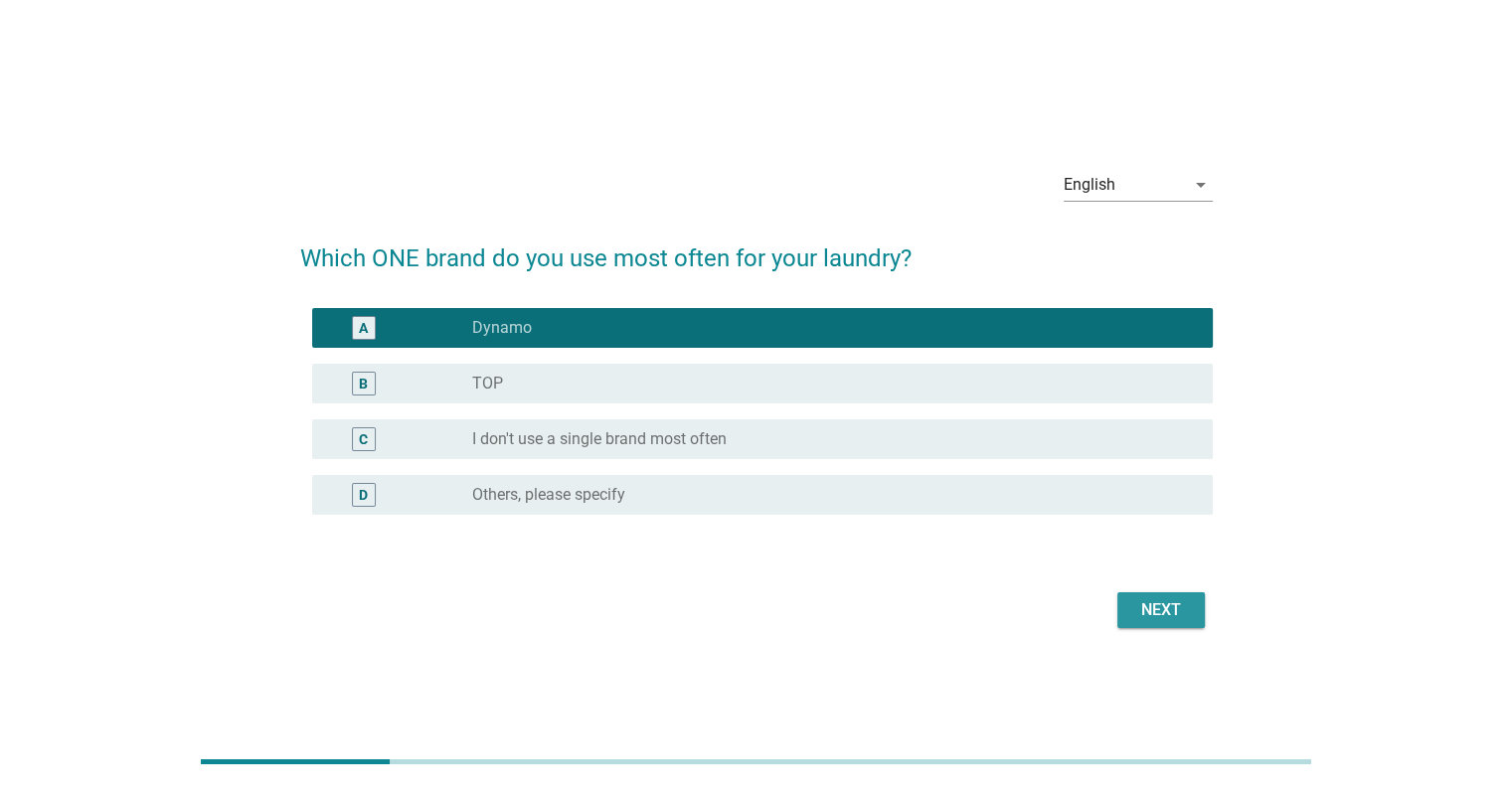 click on "Next" at bounding box center (1161, 610) 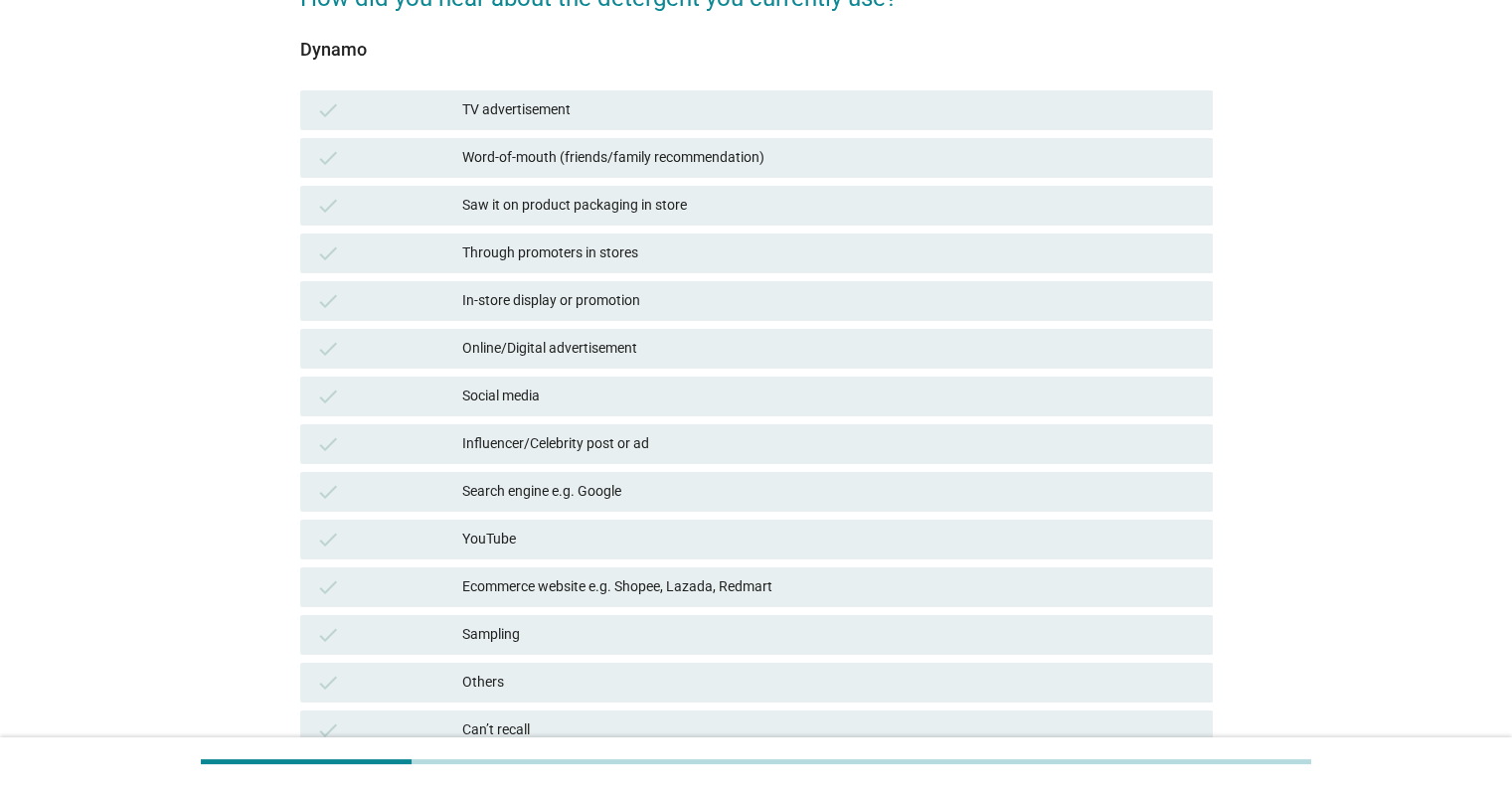scroll, scrollTop: 199, scrollLeft: 0, axis: vertical 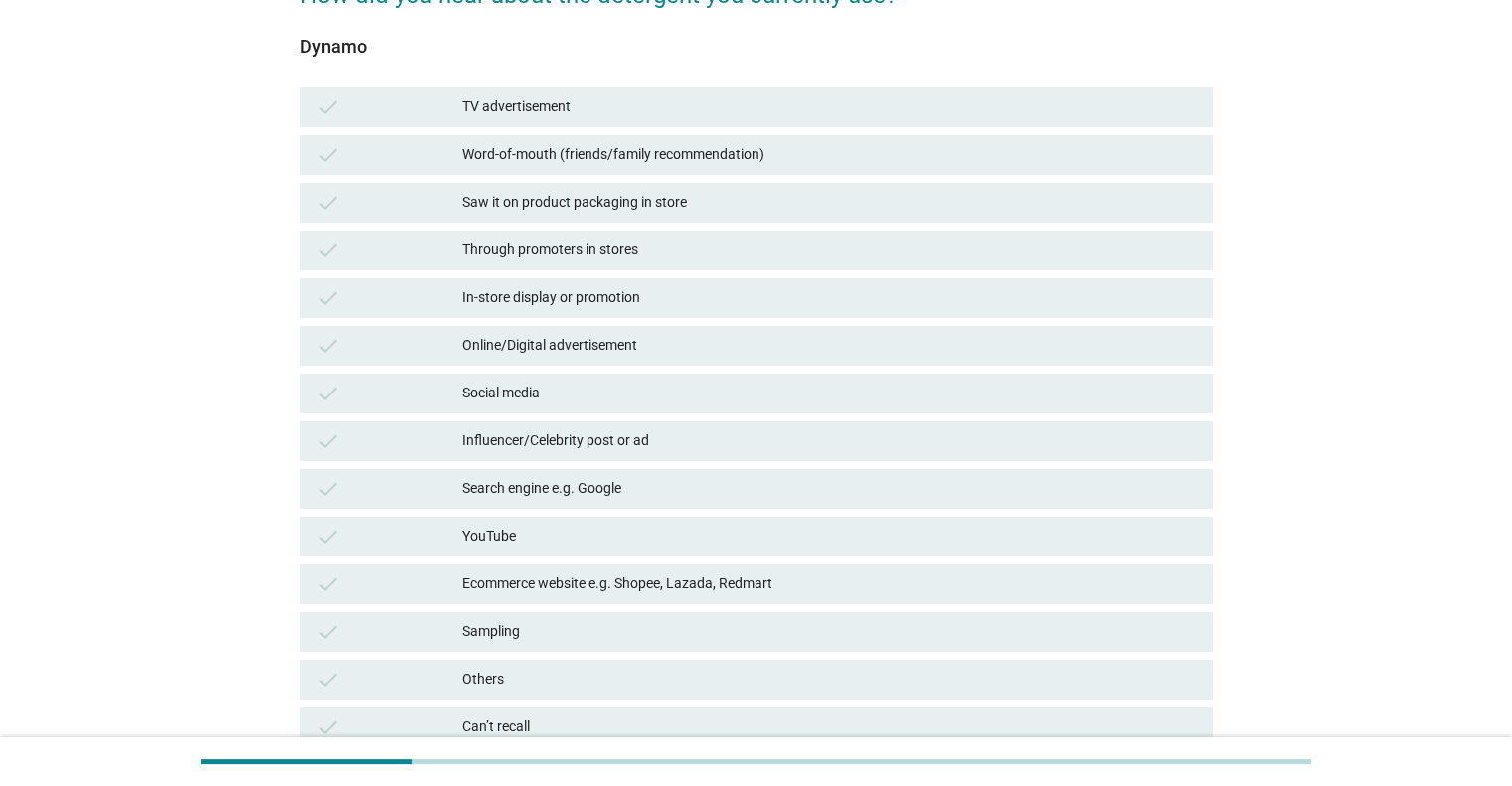 click on "Word-of-mouth (friends/family recommendation)" at bounding box center (829, 155) 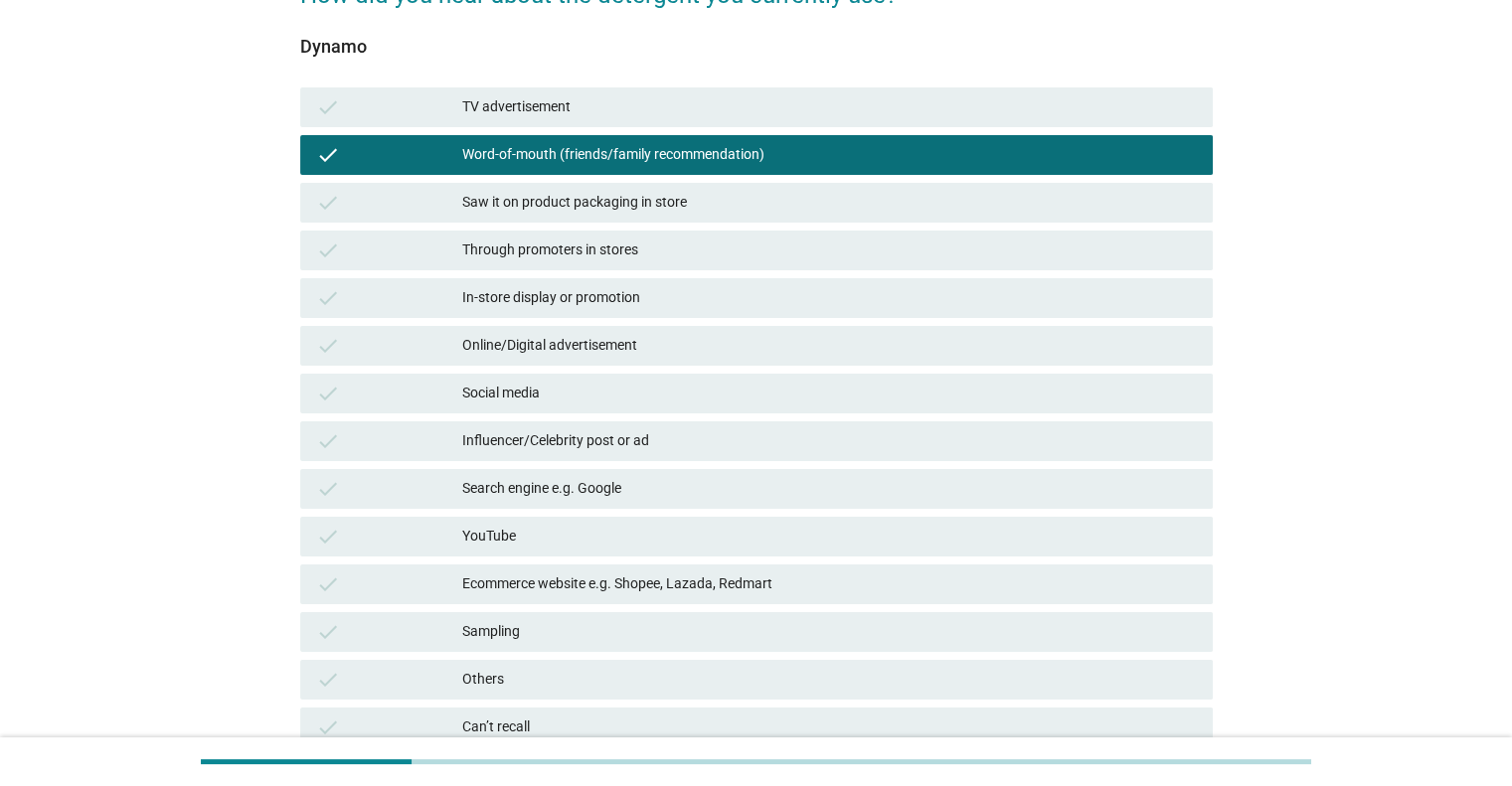click on "Ecommerce website e.g. Shopee, Lazada, Redmart" at bounding box center (829, 584) 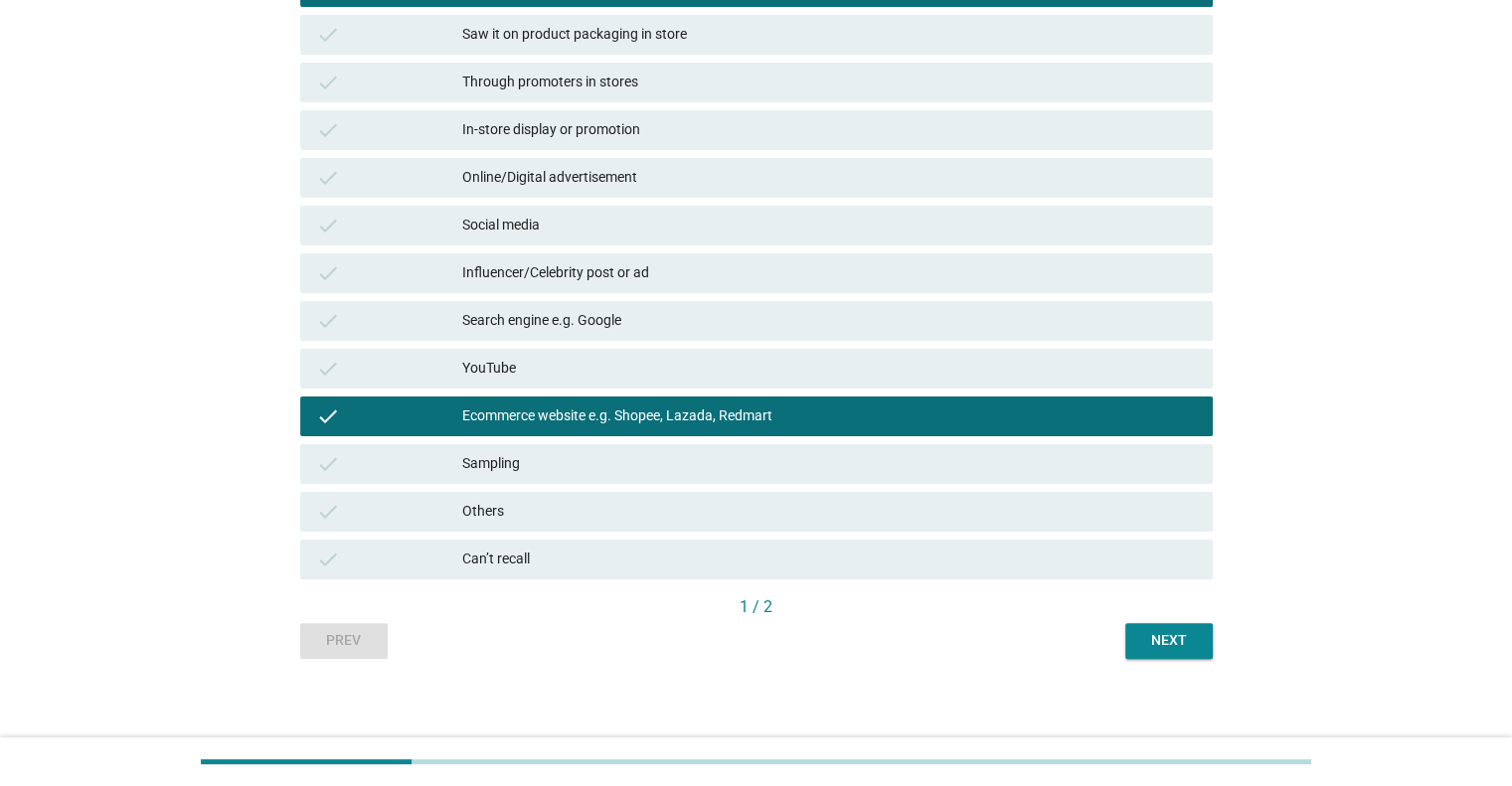 scroll, scrollTop: 375, scrollLeft: 0, axis: vertical 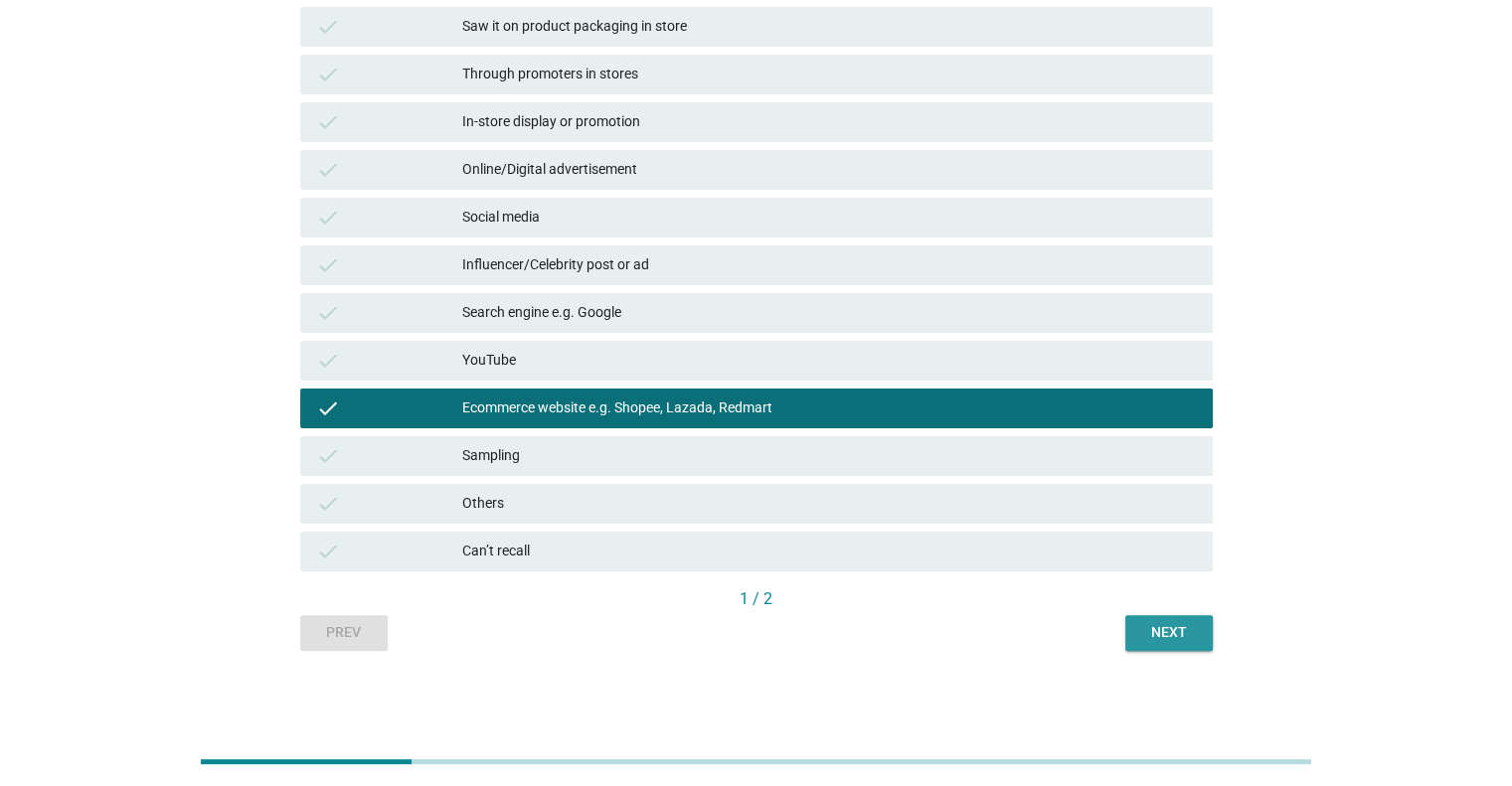 click on "Next" at bounding box center [1169, 632] 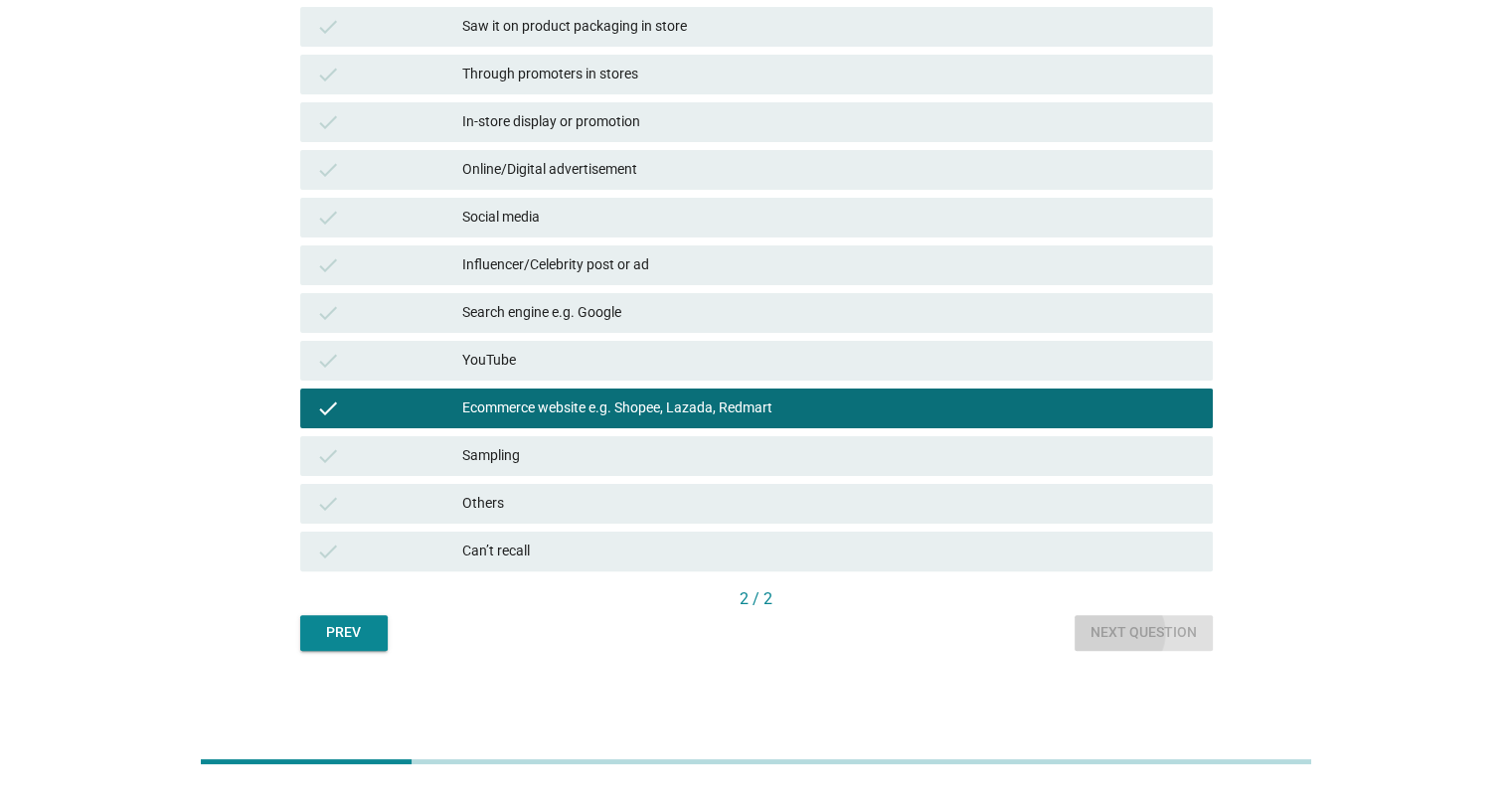 scroll, scrollTop: 0, scrollLeft: 0, axis: both 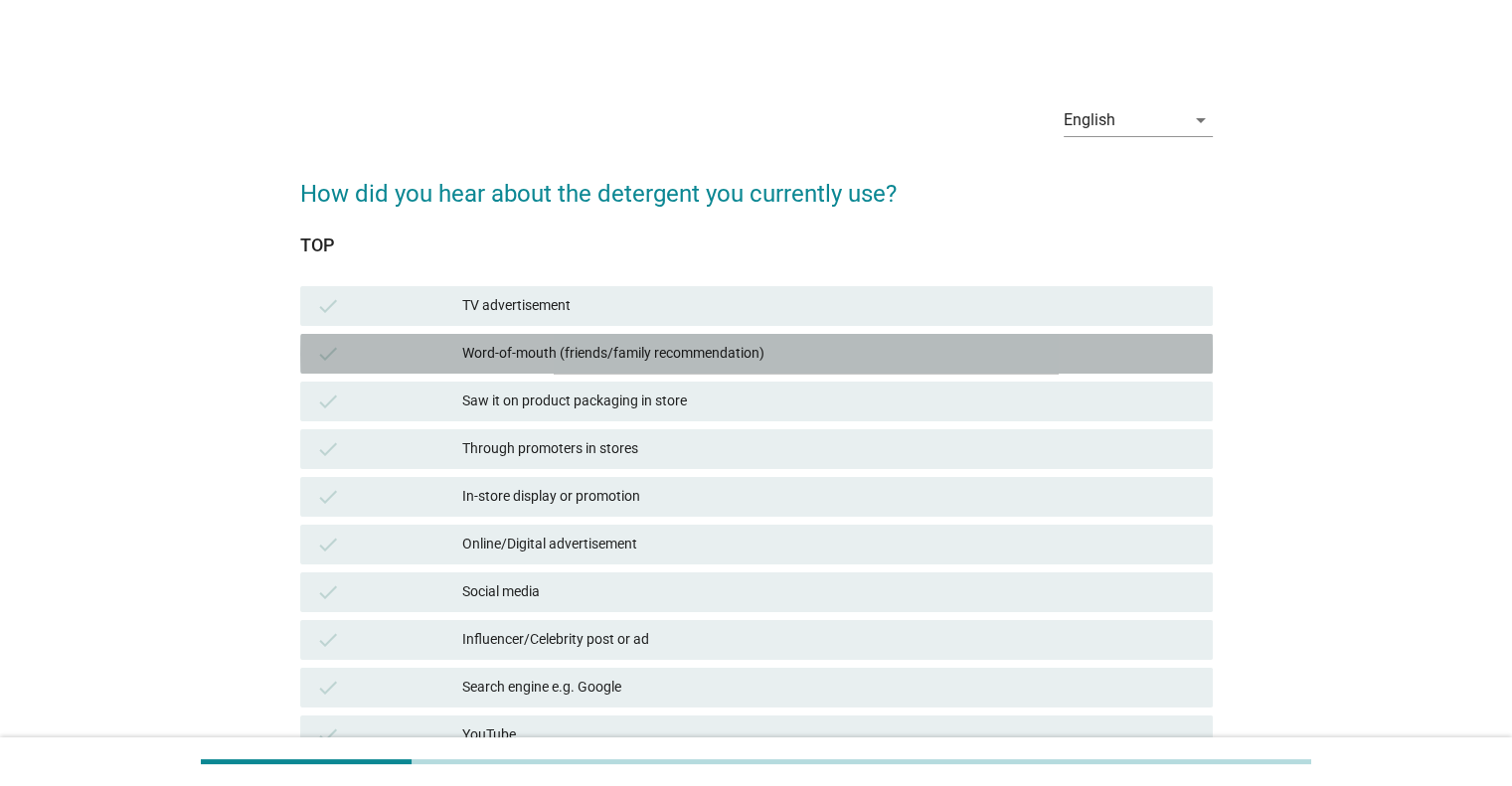 click on "Word-of-mouth (friends/family recommendation)" at bounding box center [829, 354] 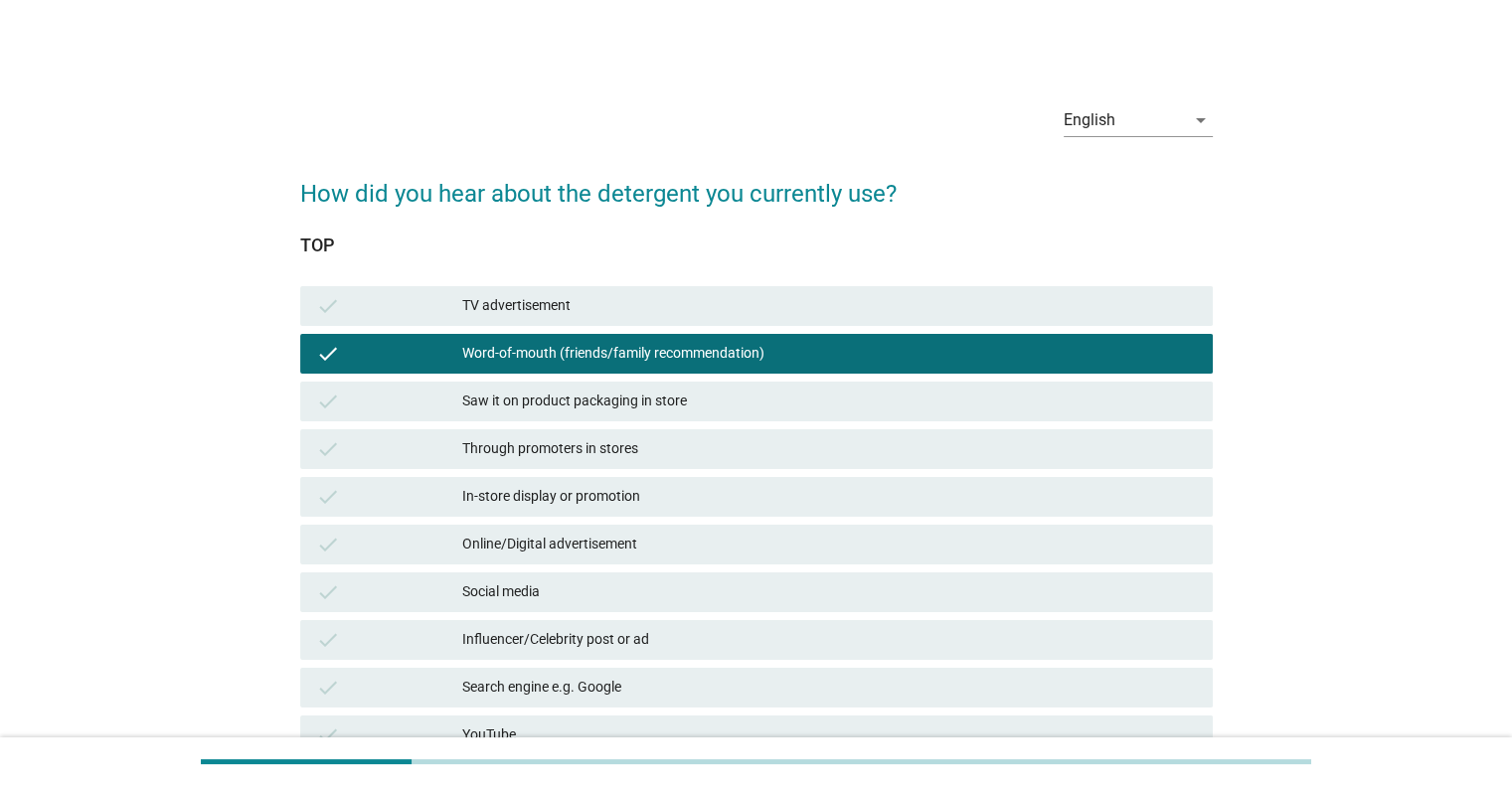 click on "Online/Digital advertisement" at bounding box center (829, 545) 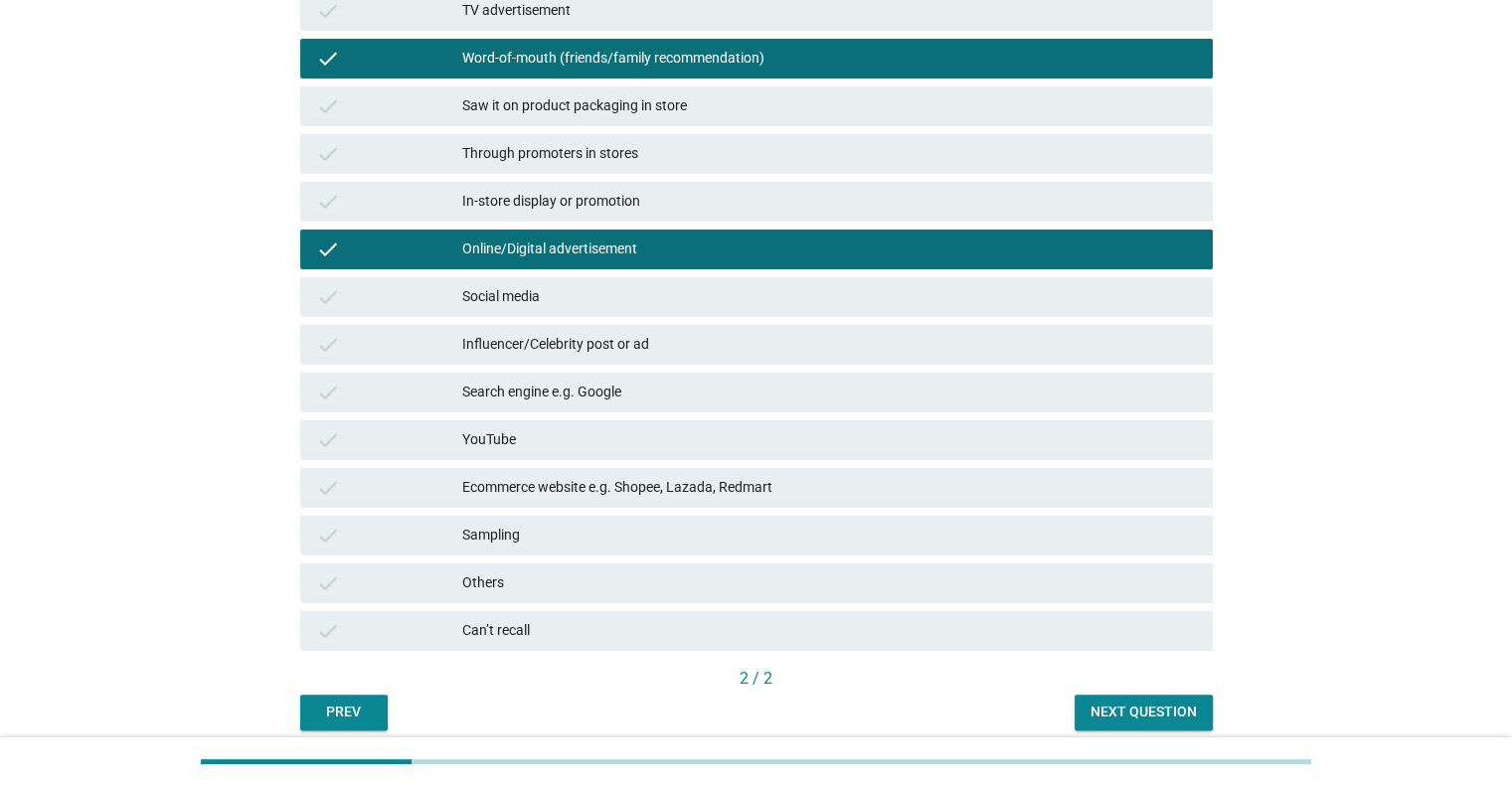 scroll, scrollTop: 298, scrollLeft: 0, axis: vertical 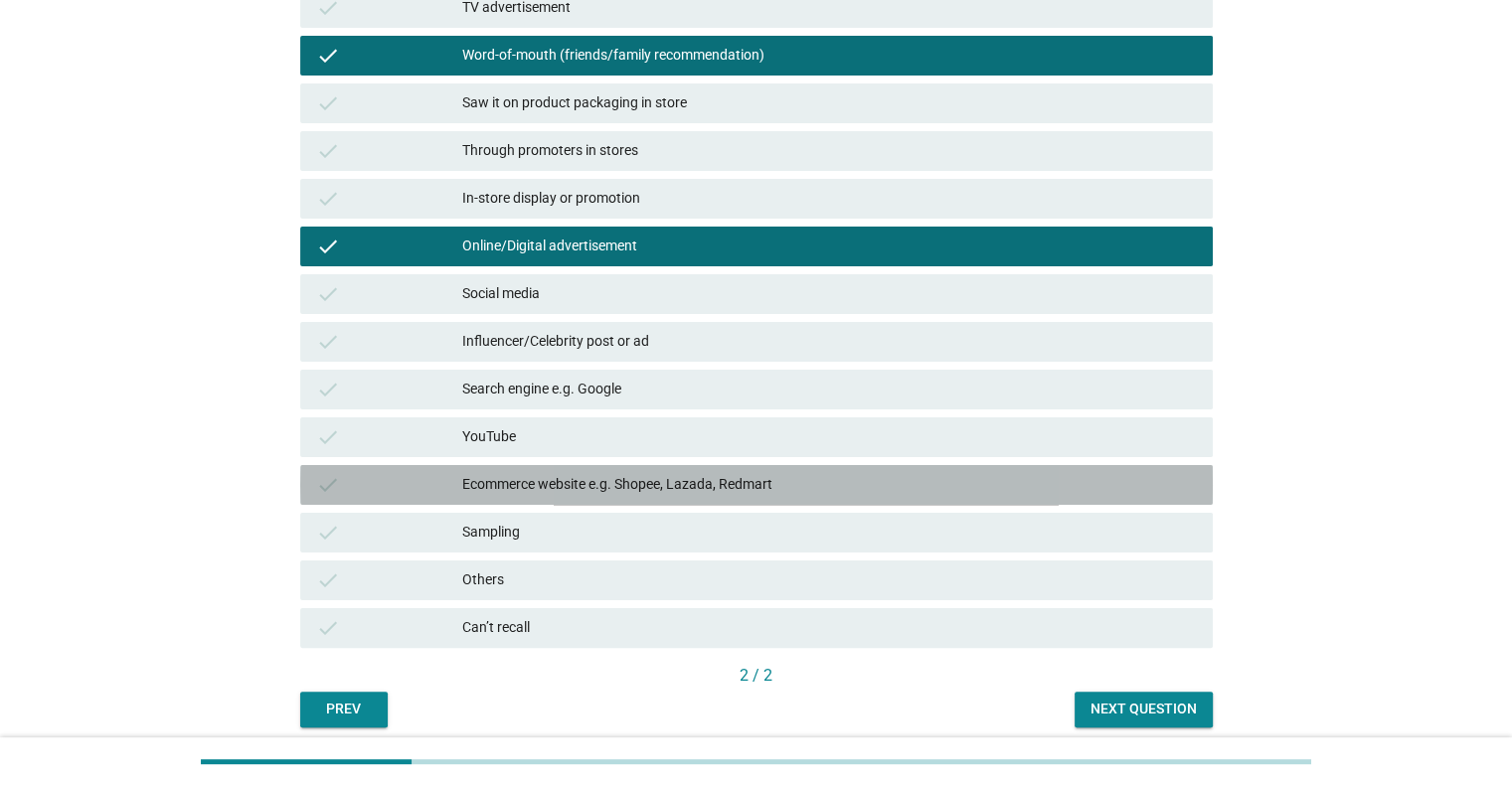 click on "Ecommerce website e.g. Shopee, Lazada, Redmart" at bounding box center [829, 485] 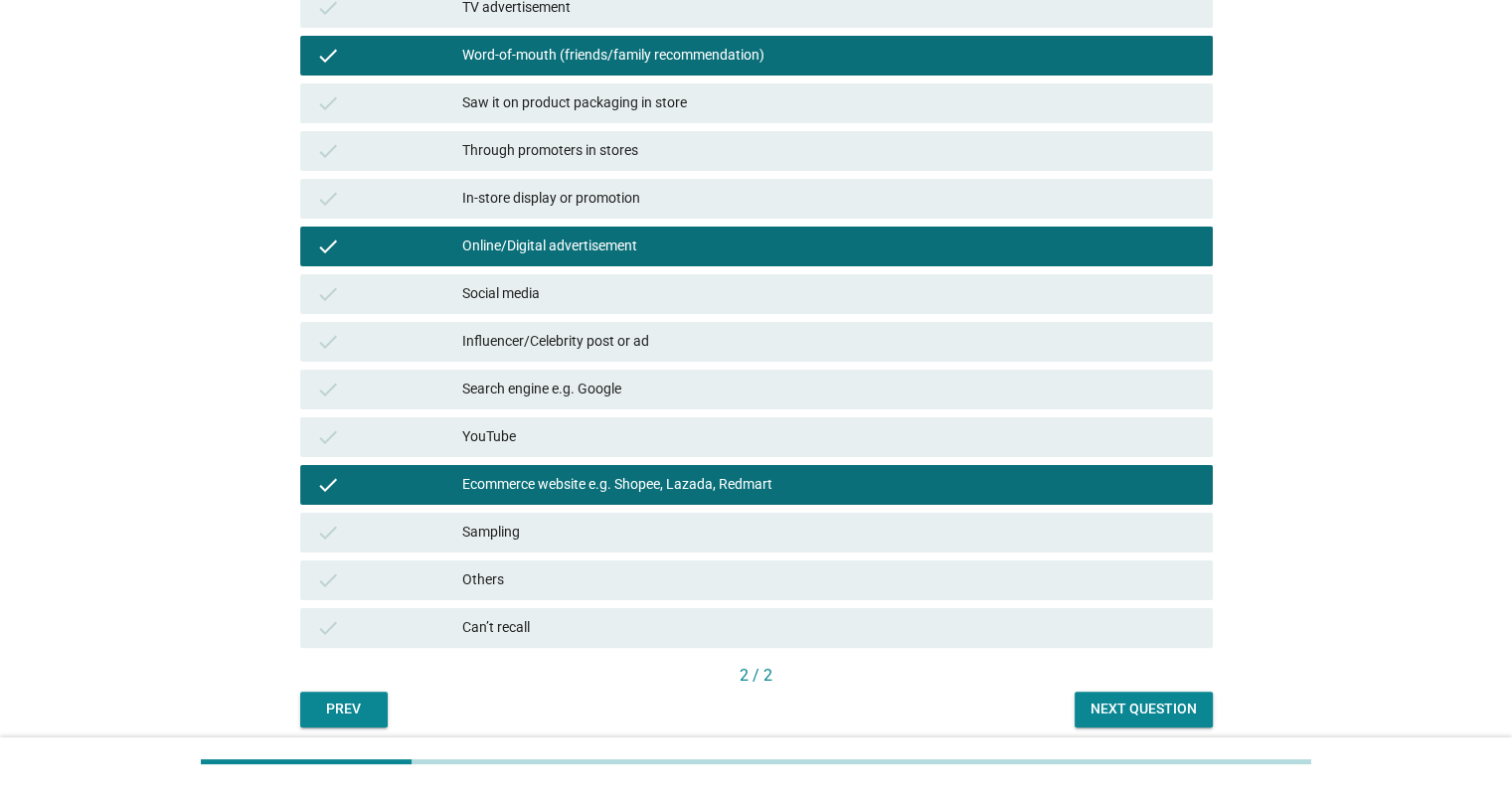 click on "Next question" at bounding box center (1143, 708) 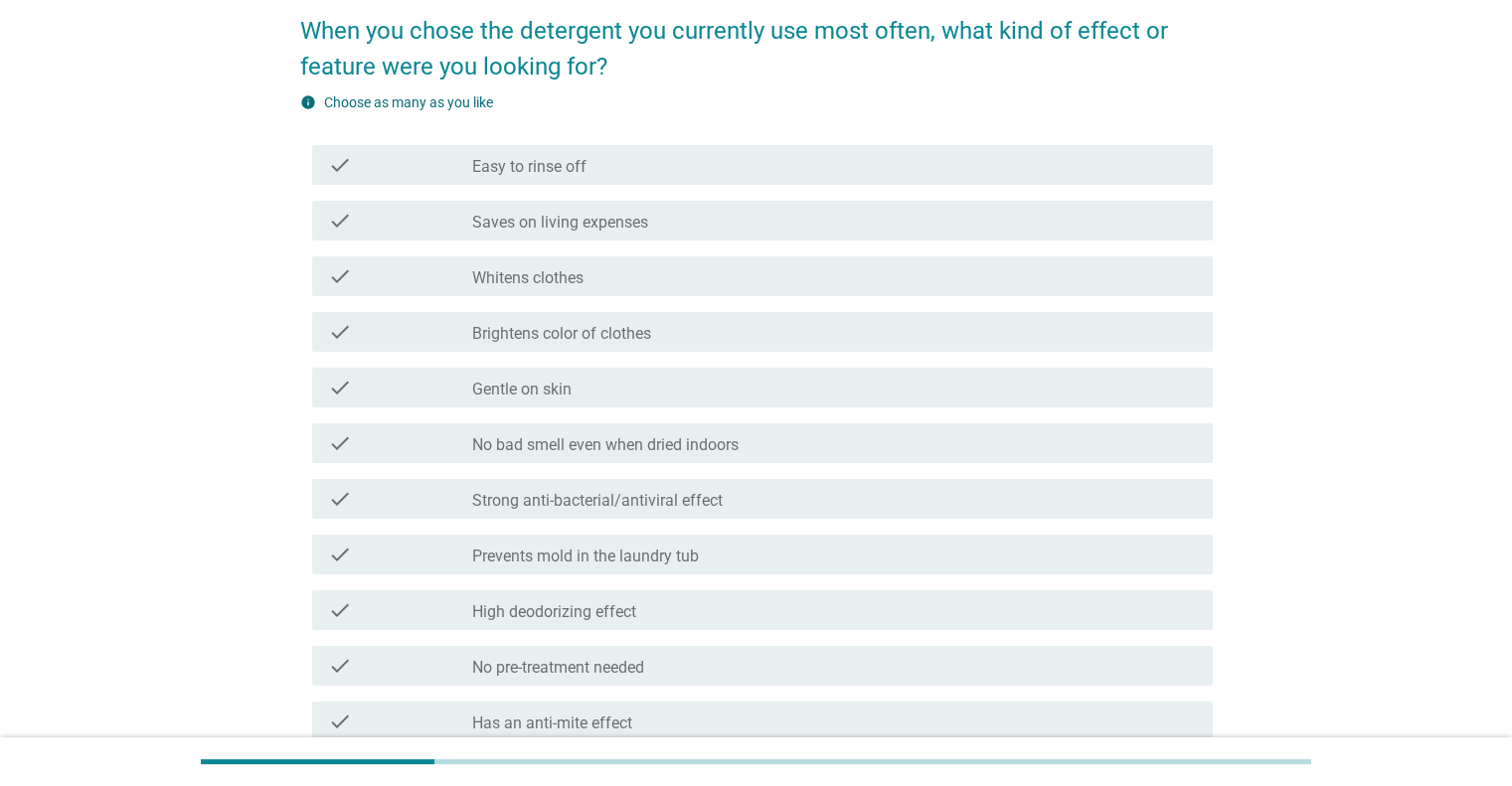 scroll, scrollTop: 199, scrollLeft: 0, axis: vertical 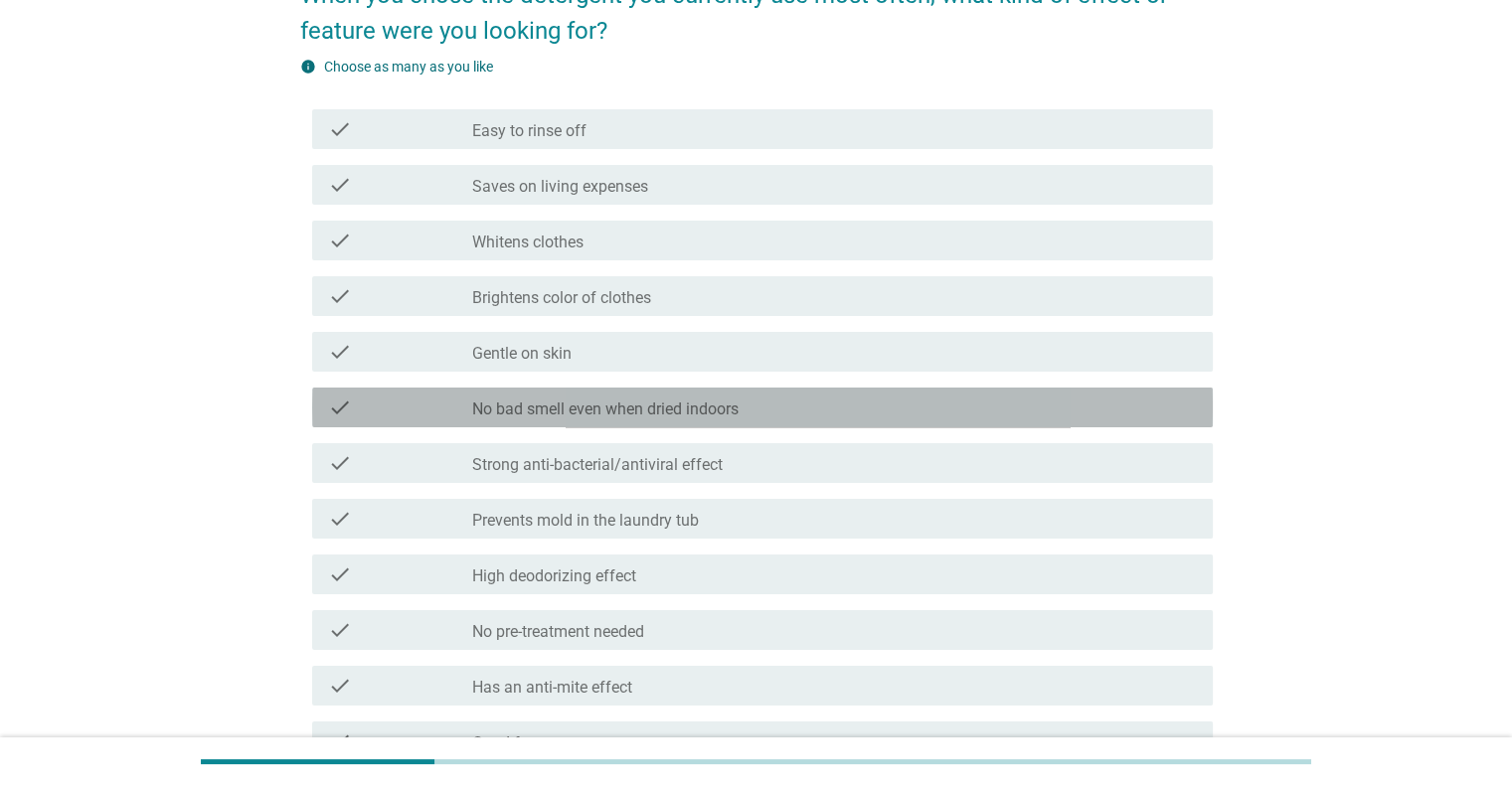 click on "No bad smell even when dried indoors" at bounding box center [605, 409] 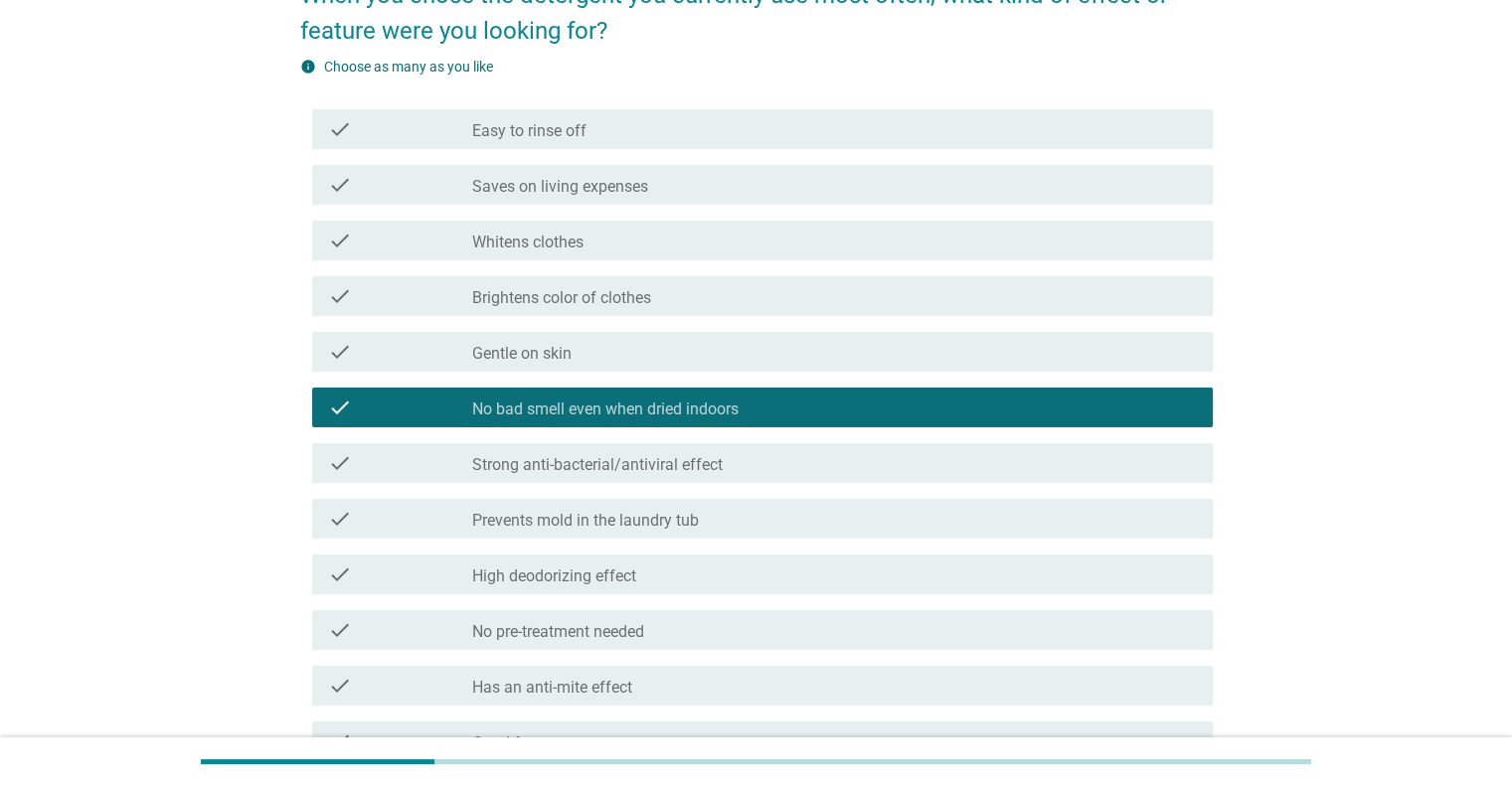 click on "check_box_outline_blank Strong anti-bacterial/antiviral effect" at bounding box center (834, 463) 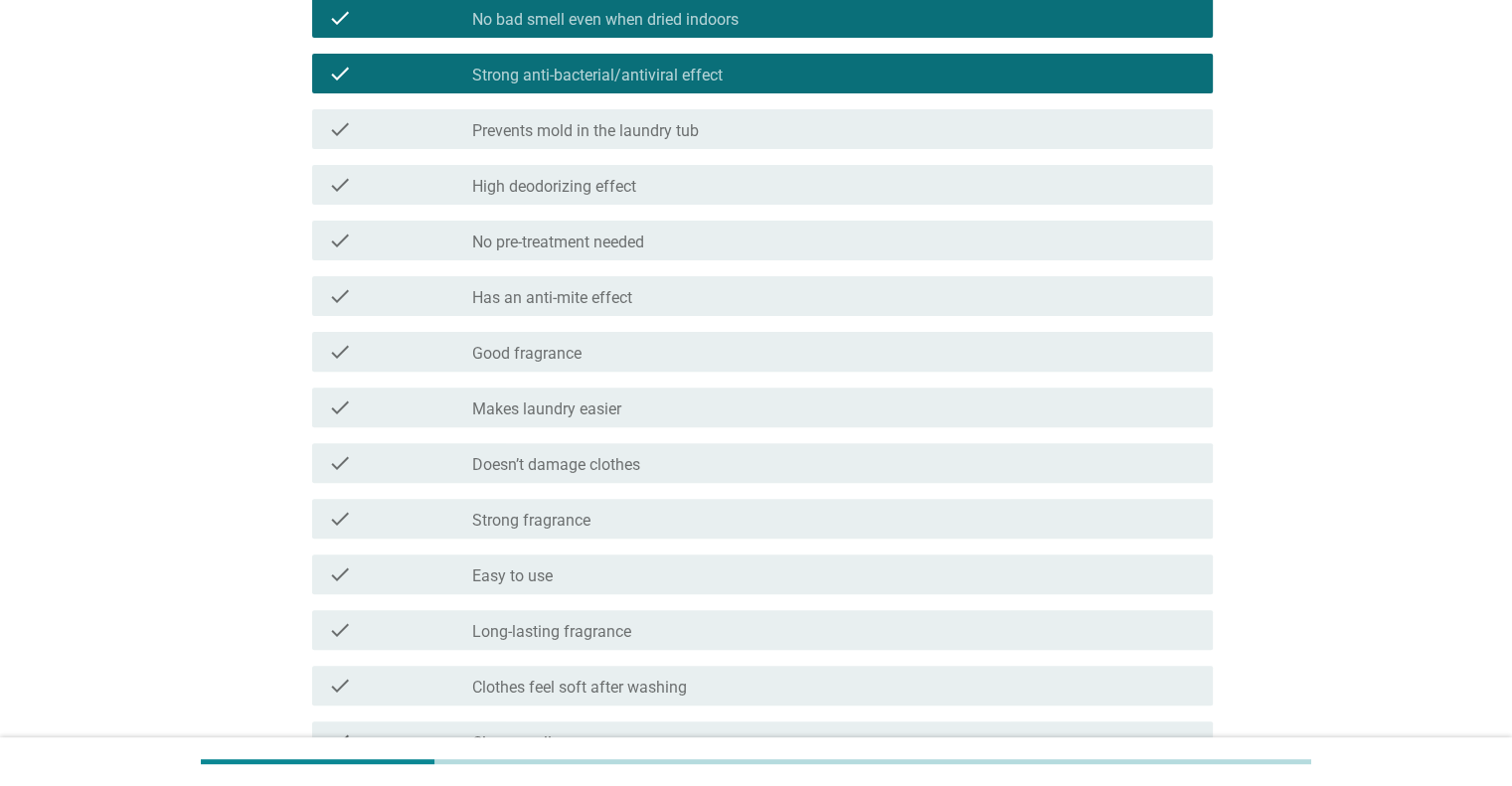 scroll, scrollTop: 596, scrollLeft: 0, axis: vertical 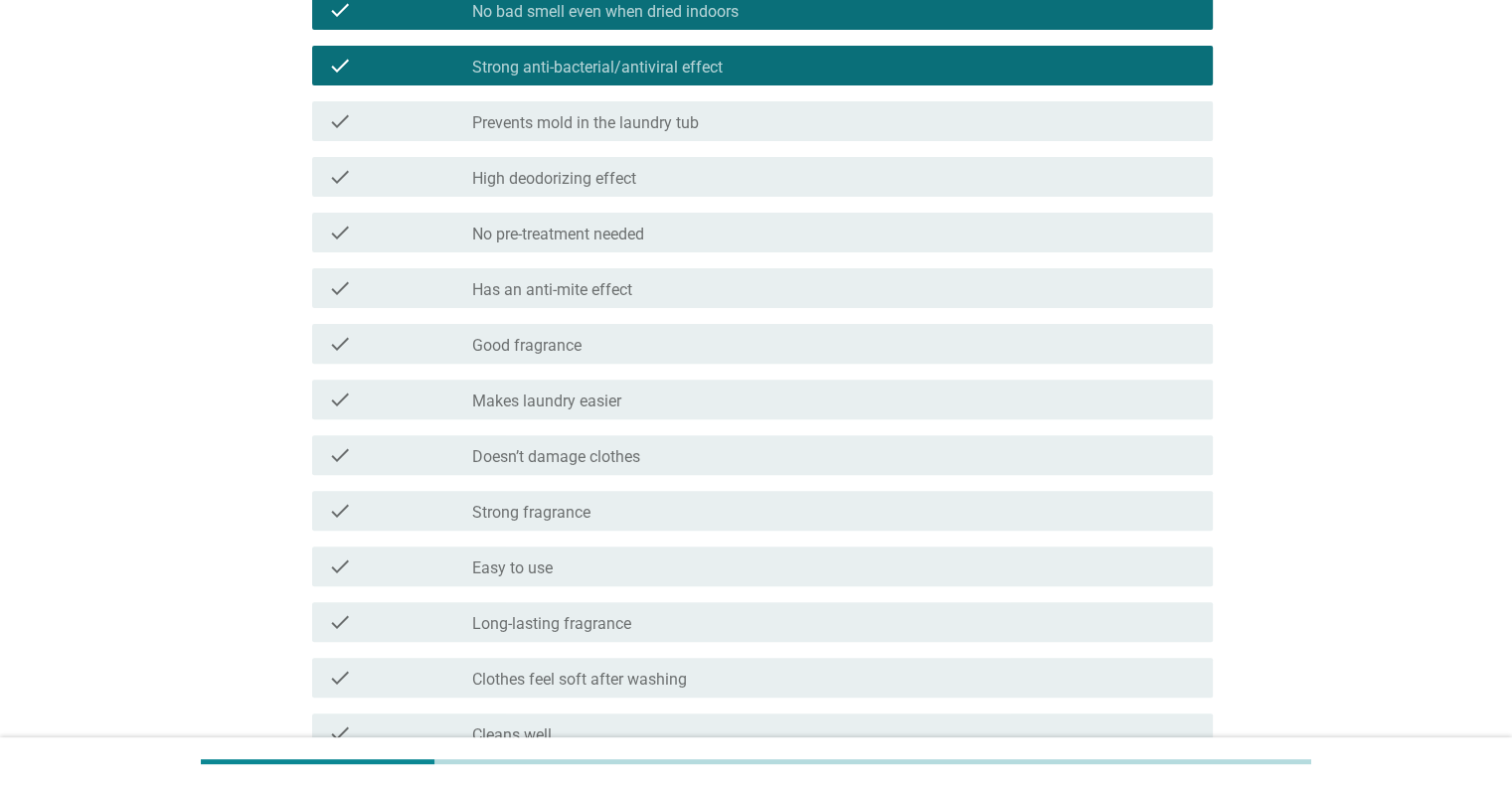 click on "check_box_outline_blank Doesn’t damage clothes" at bounding box center [834, 455] 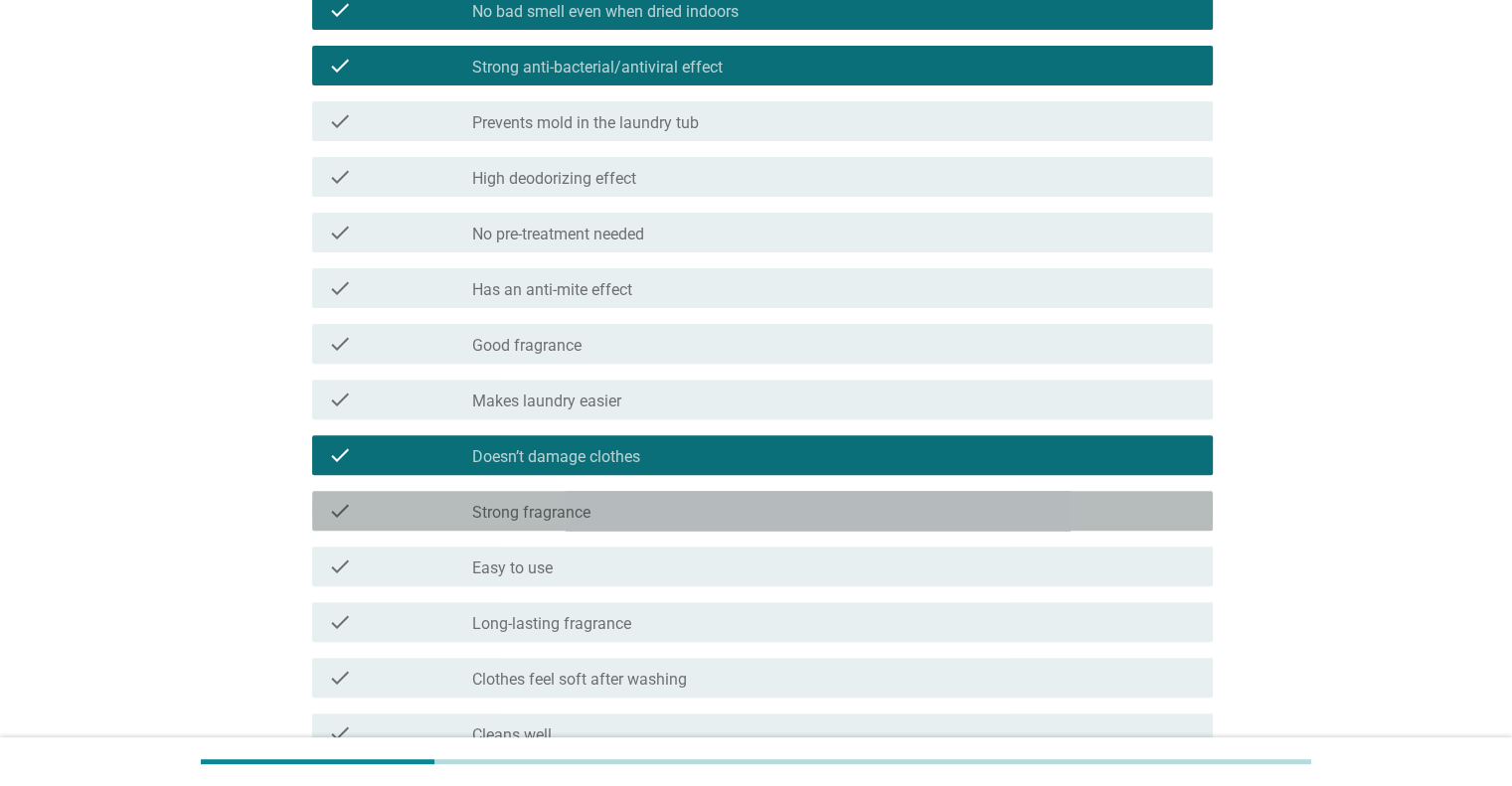click on "check_box_outline_blank Strong fragrance" at bounding box center [834, 511] 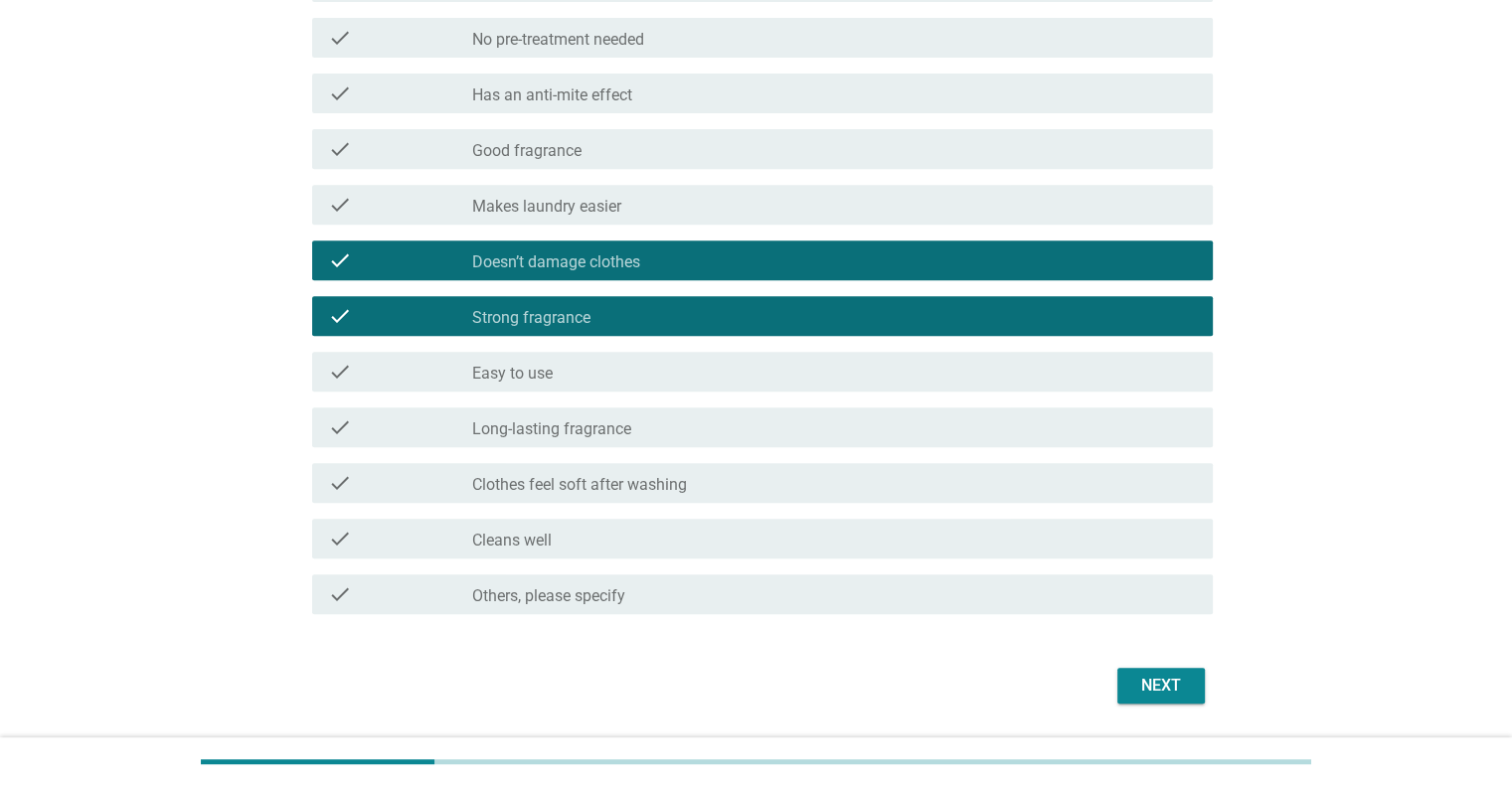 scroll, scrollTop: 795, scrollLeft: 0, axis: vertical 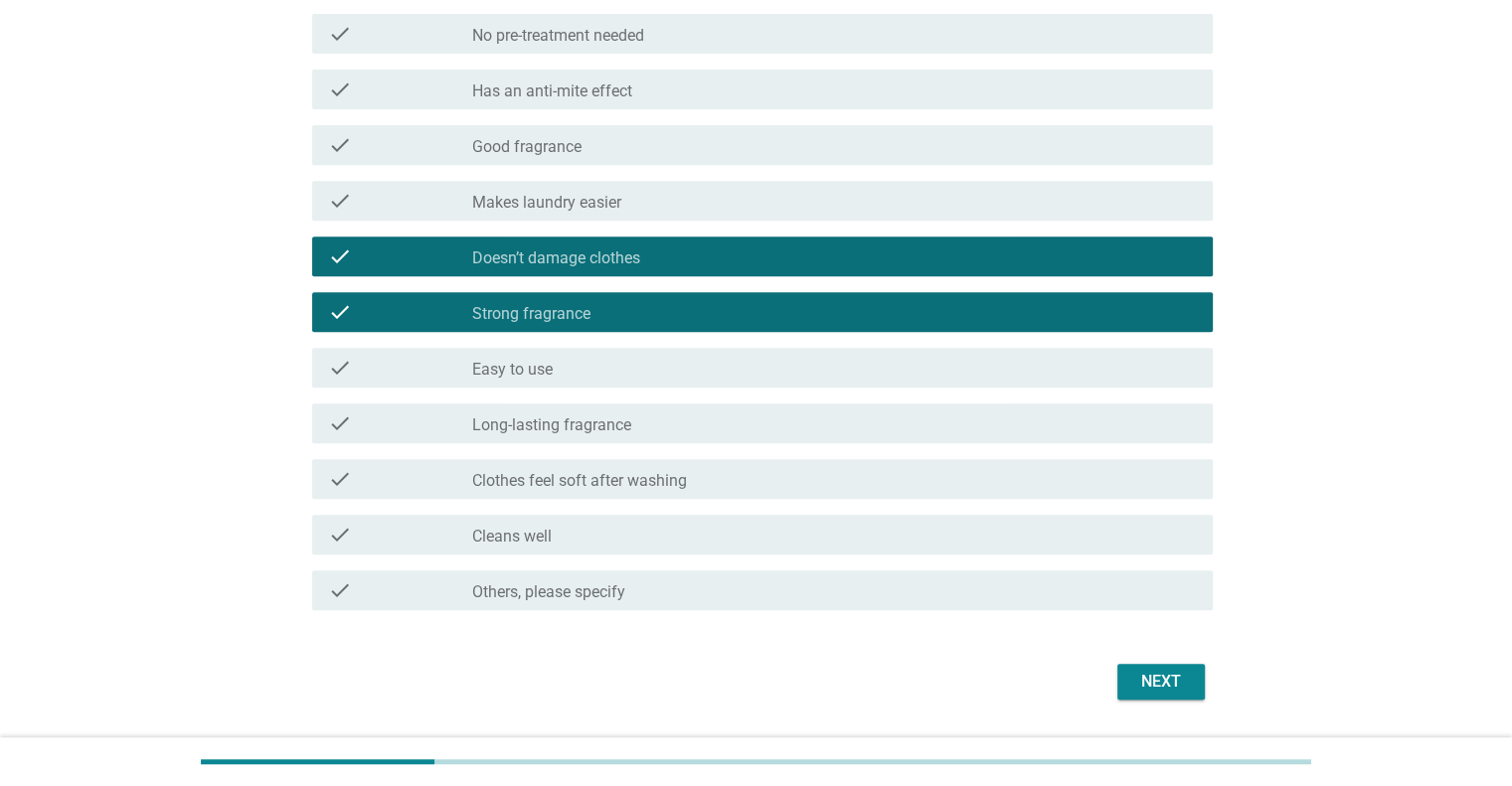 click on "check_box_outline_blank Easy to use" at bounding box center [834, 368] 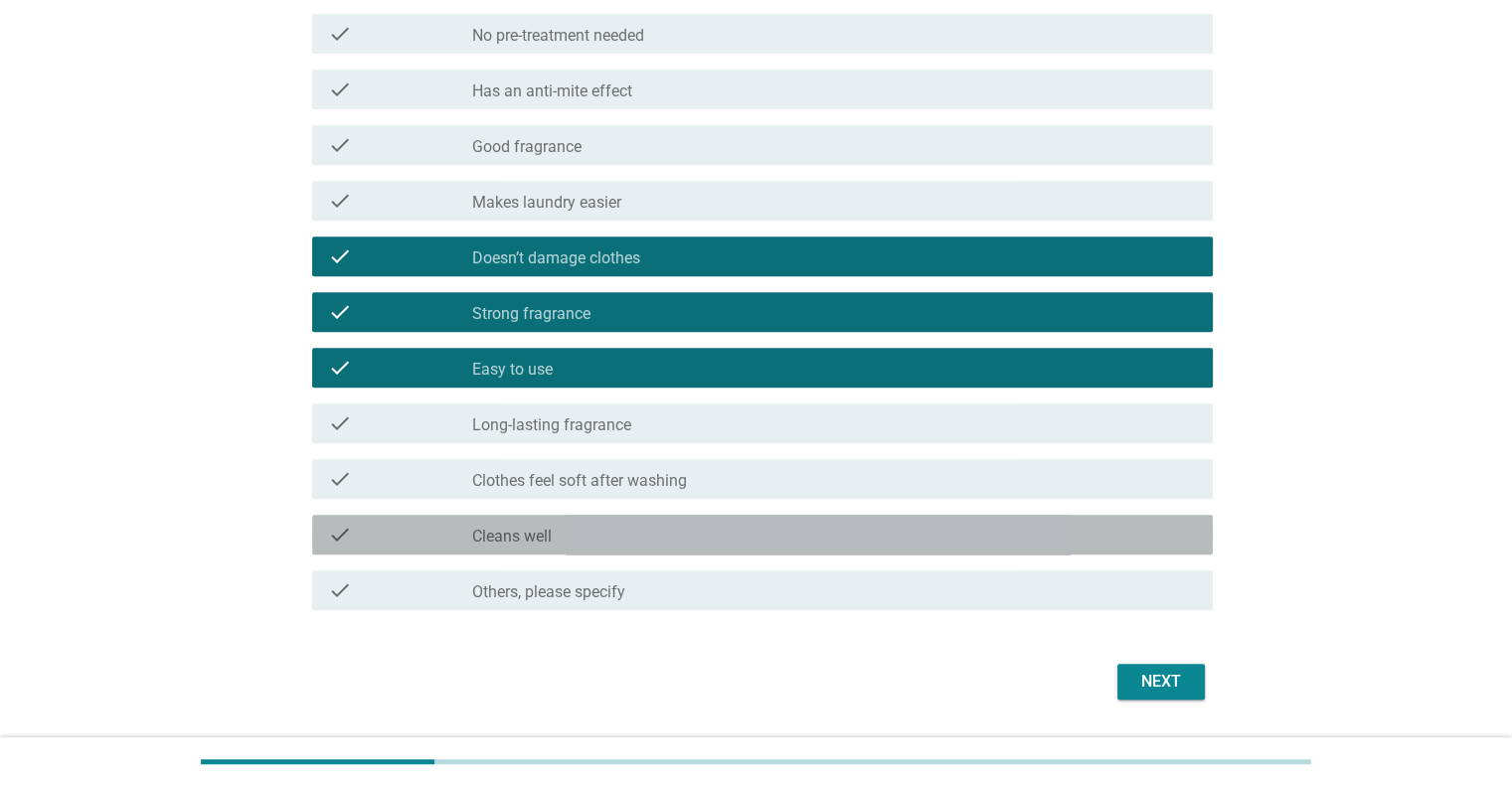 click on "Cleans well" at bounding box center [512, 537] 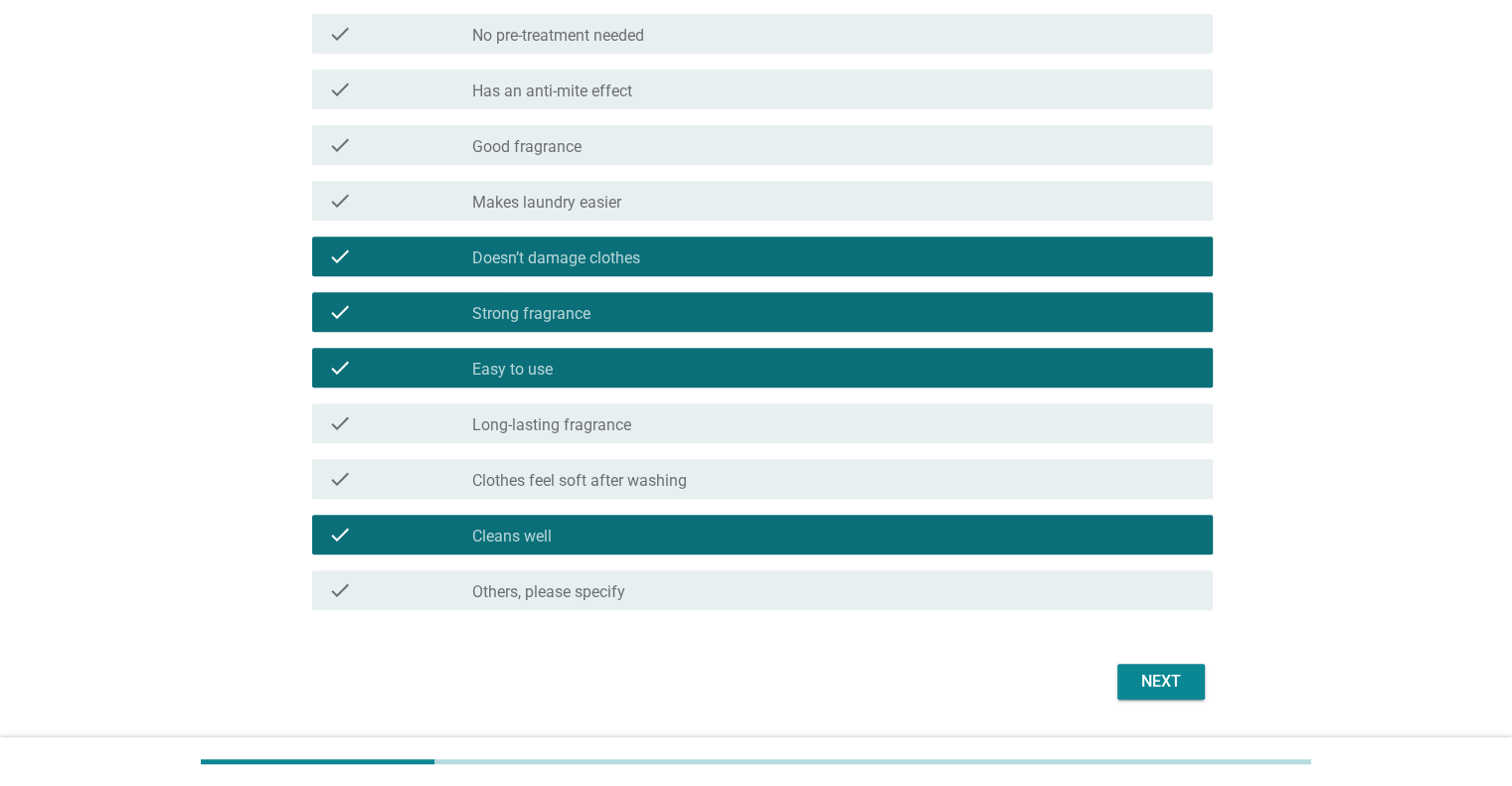 click on "Next" at bounding box center [1161, 682] 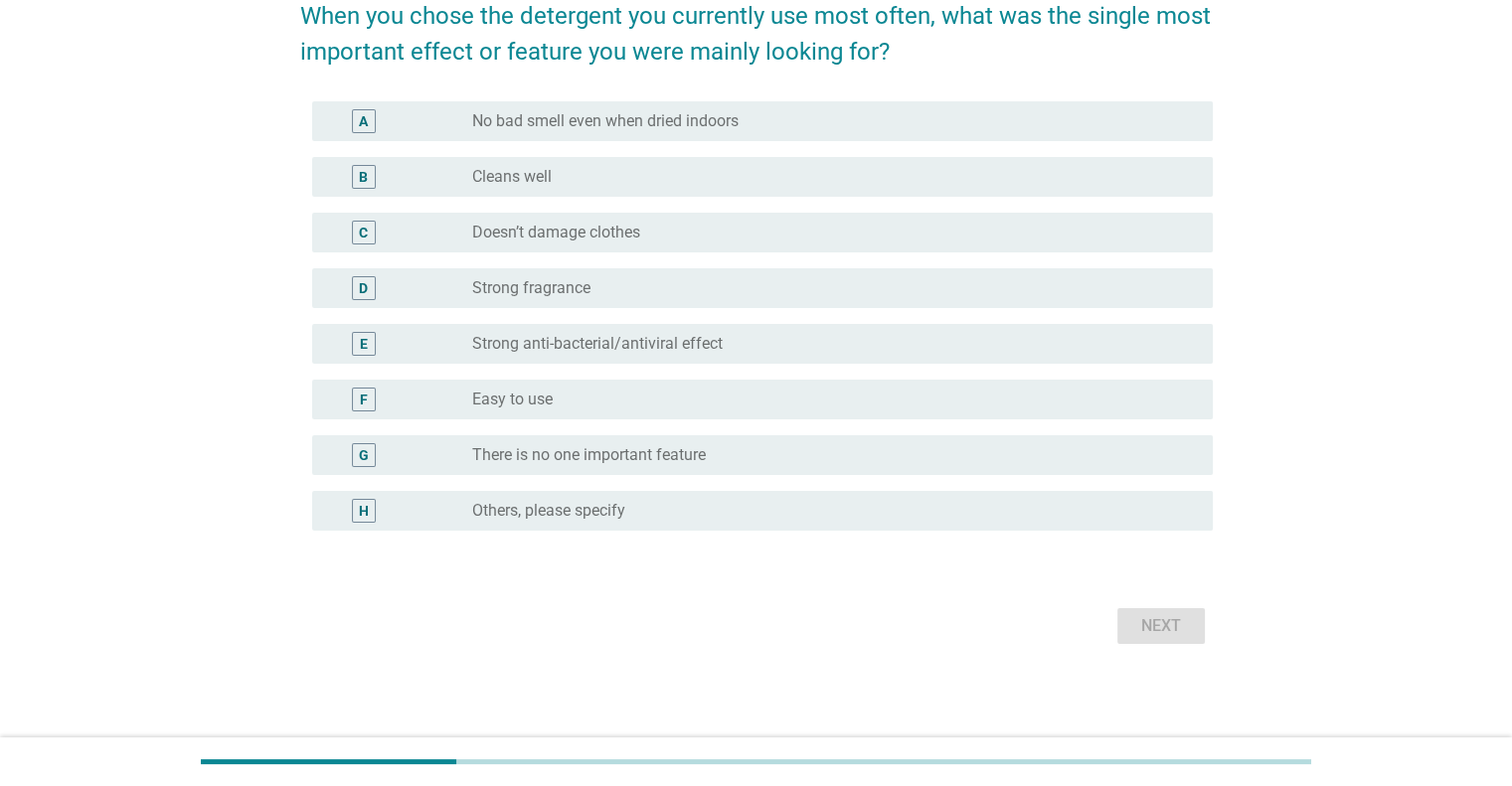 scroll, scrollTop: 0, scrollLeft: 0, axis: both 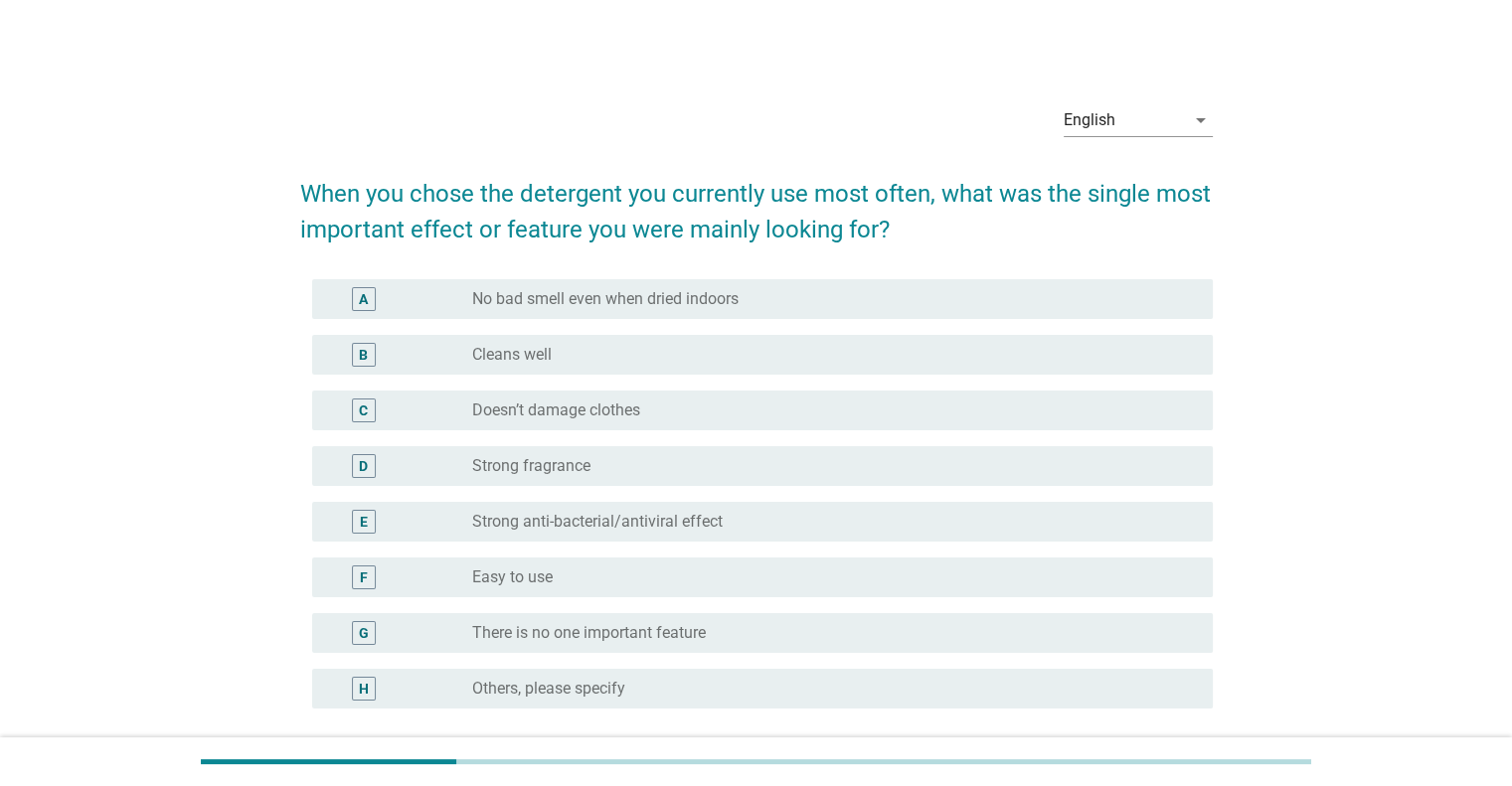 click on "radio_button_unchecked Cleans well" at bounding box center [826, 355] 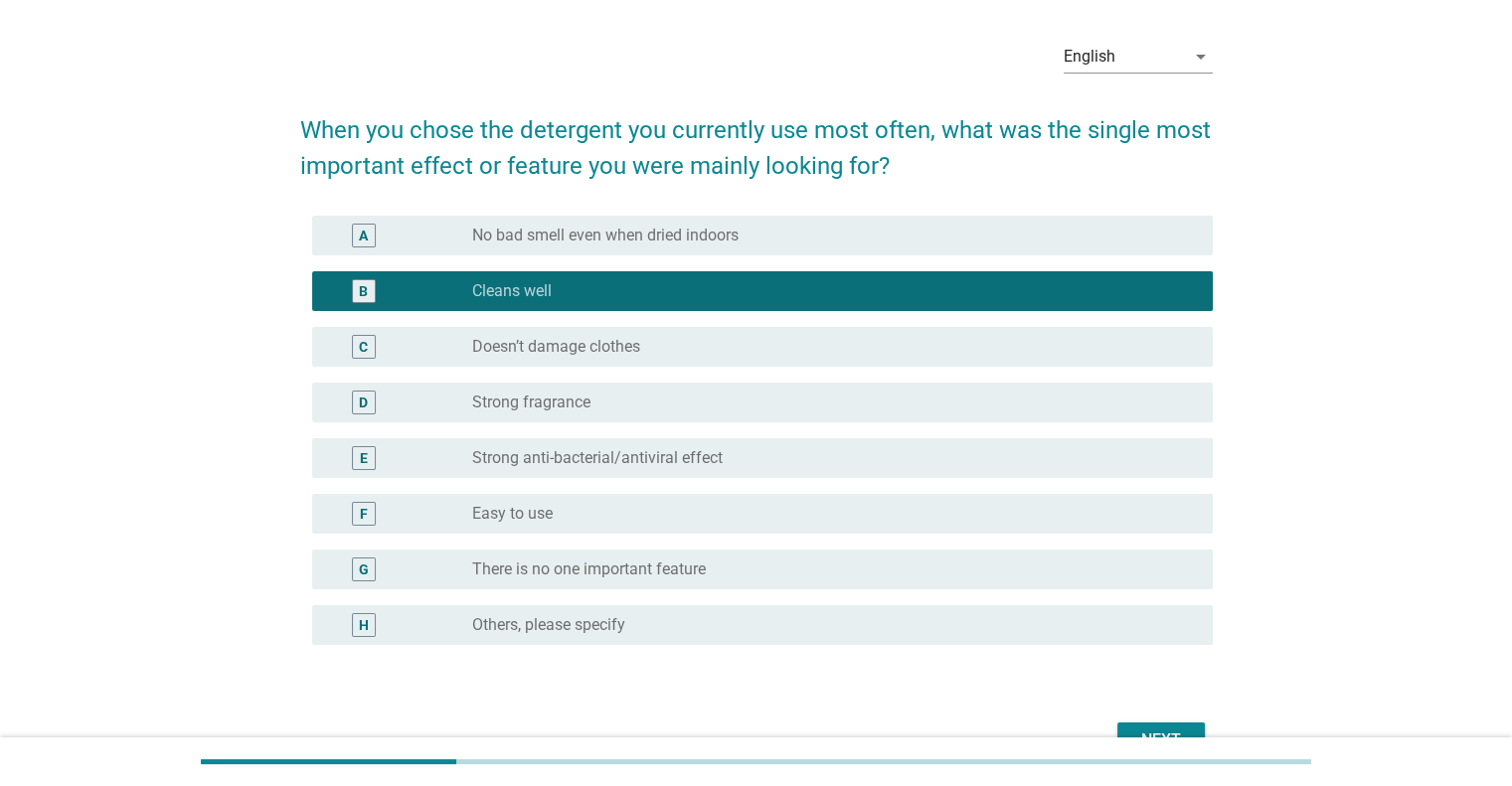 scroll, scrollTop: 99, scrollLeft: 0, axis: vertical 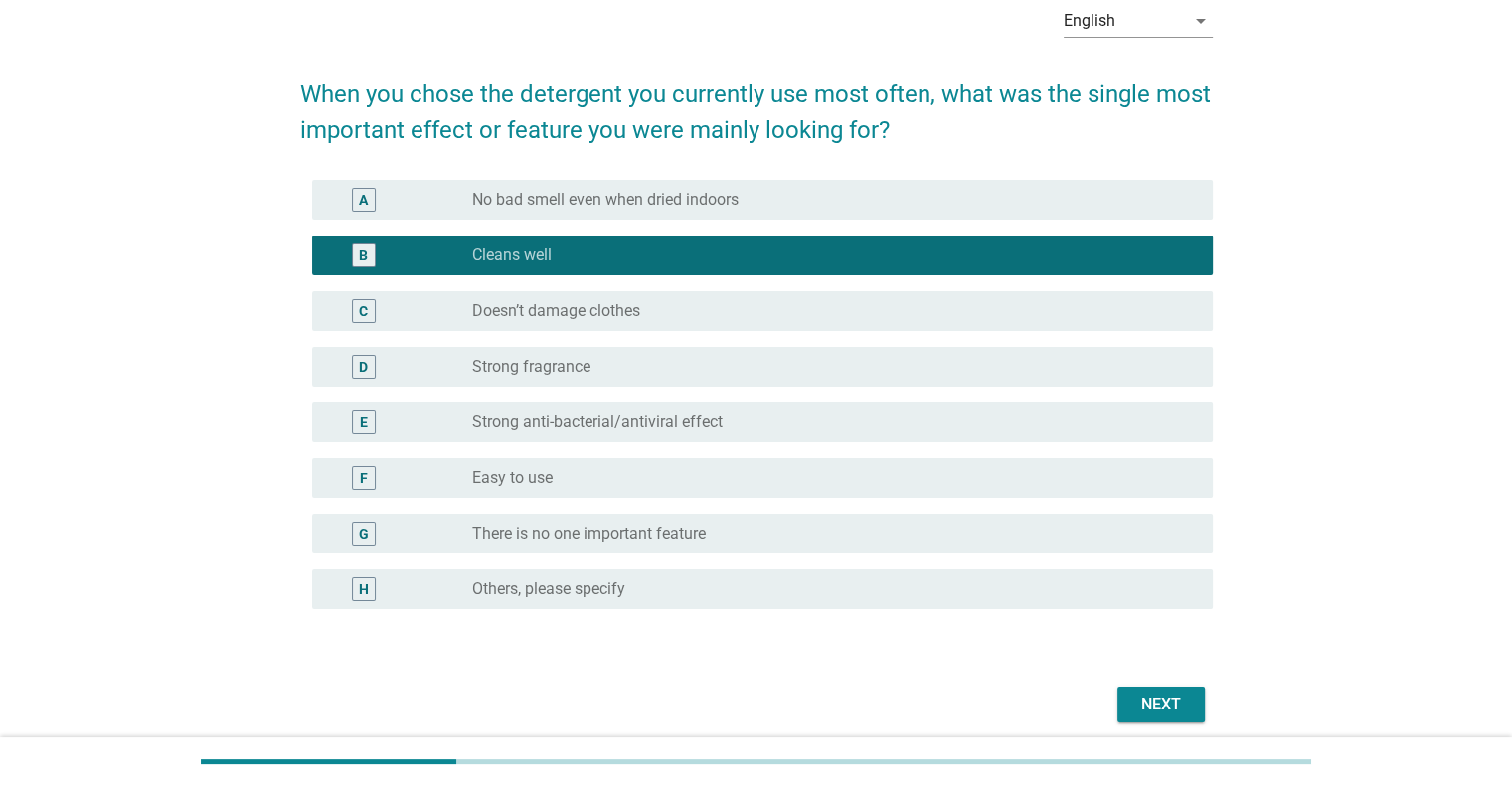 click on "radio_button_unchecked No bad smell even when dried indoors" at bounding box center (826, 200) 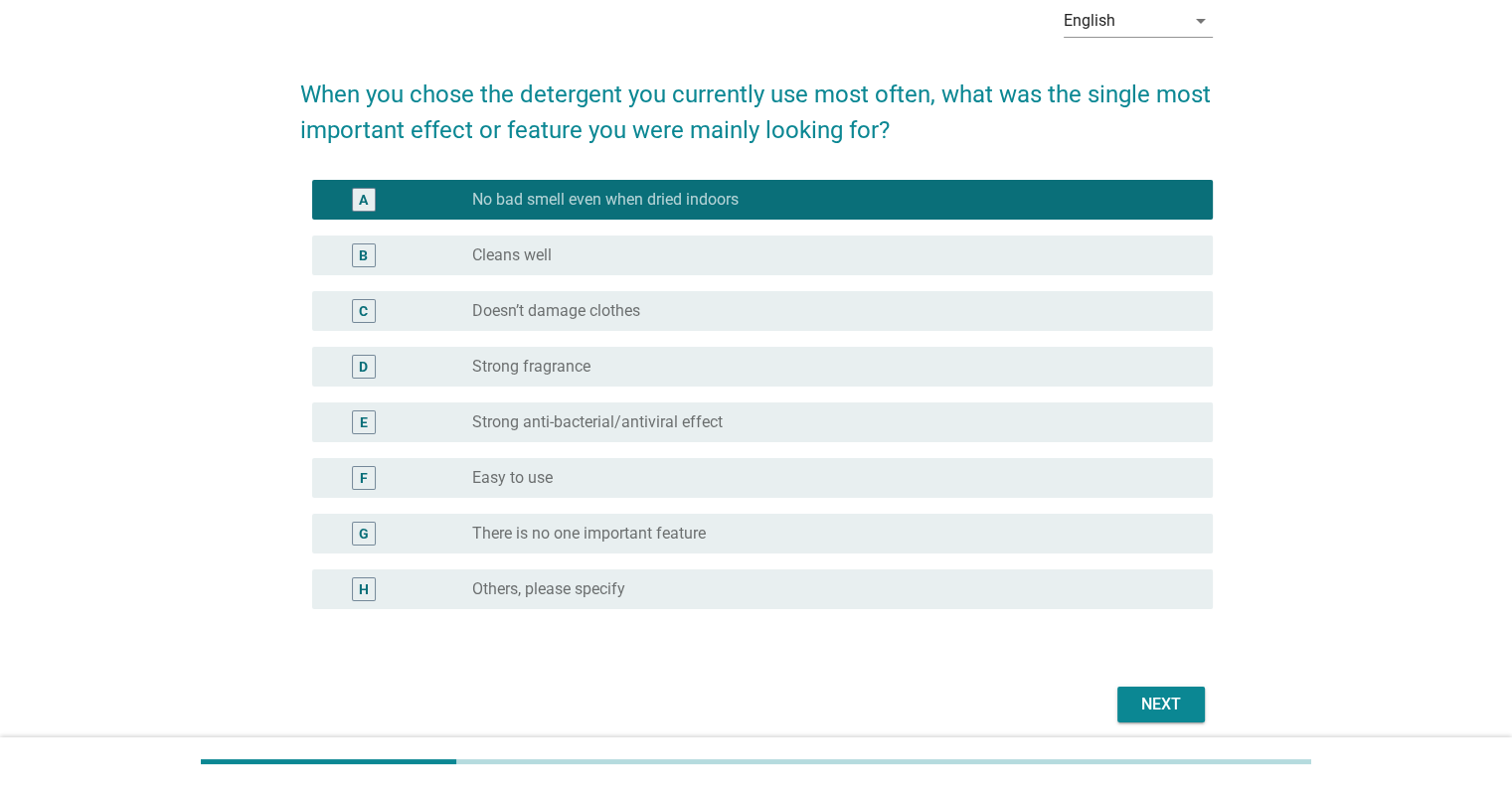 click on "Next" at bounding box center [1161, 705] 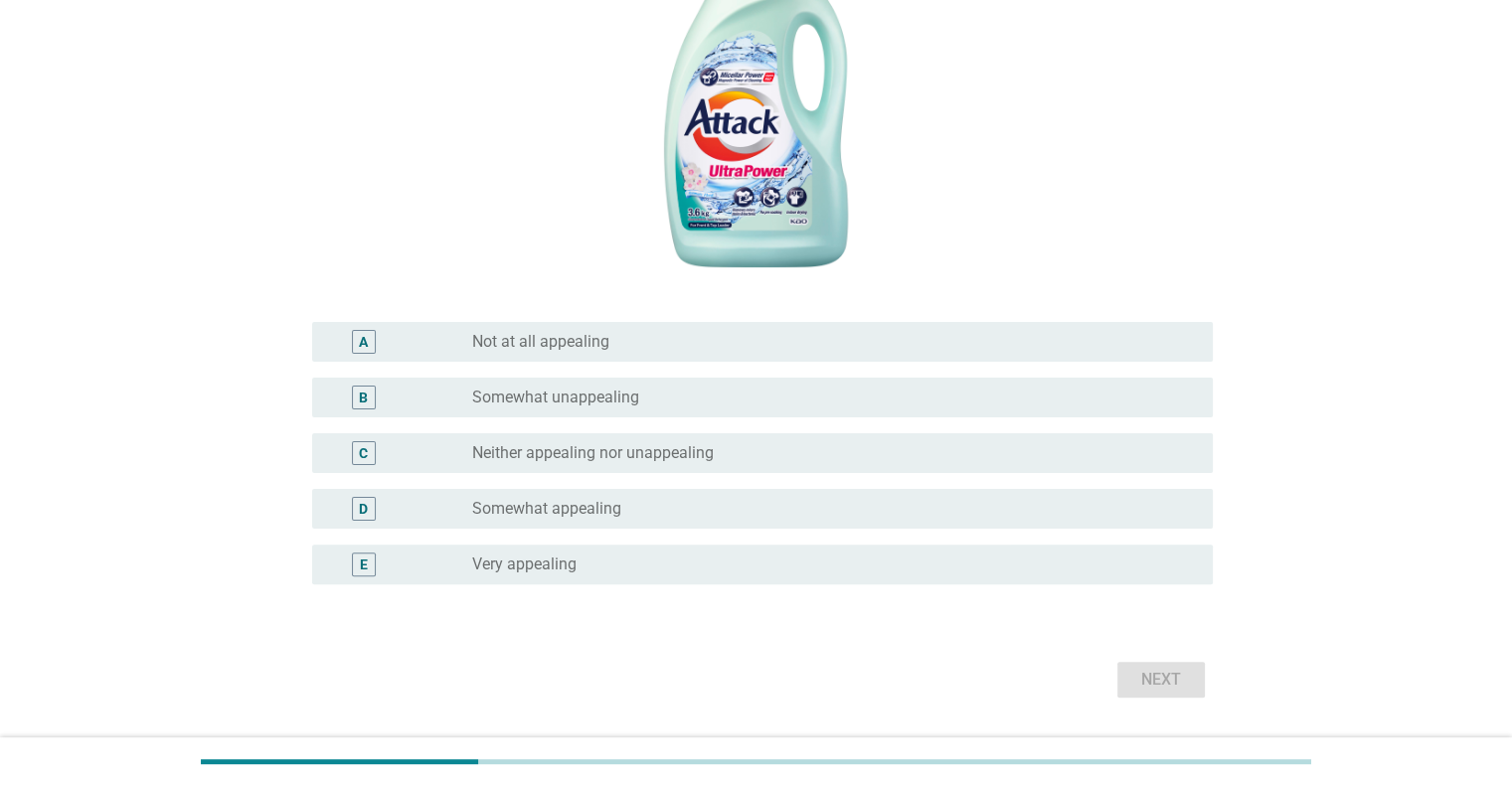scroll, scrollTop: 455, scrollLeft: 0, axis: vertical 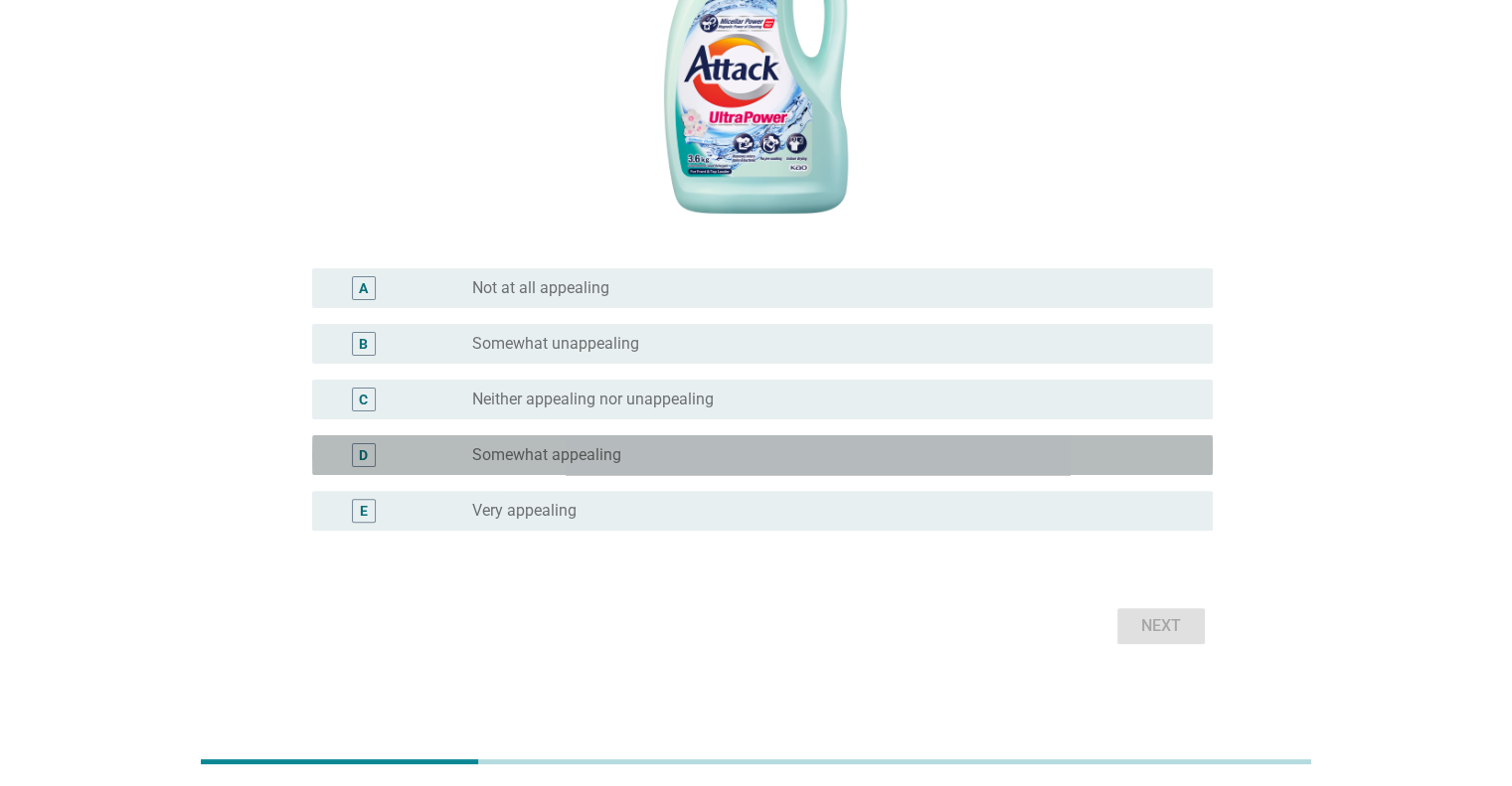 click on "radio_button_unchecked Somewhat appealing" at bounding box center [826, 455] 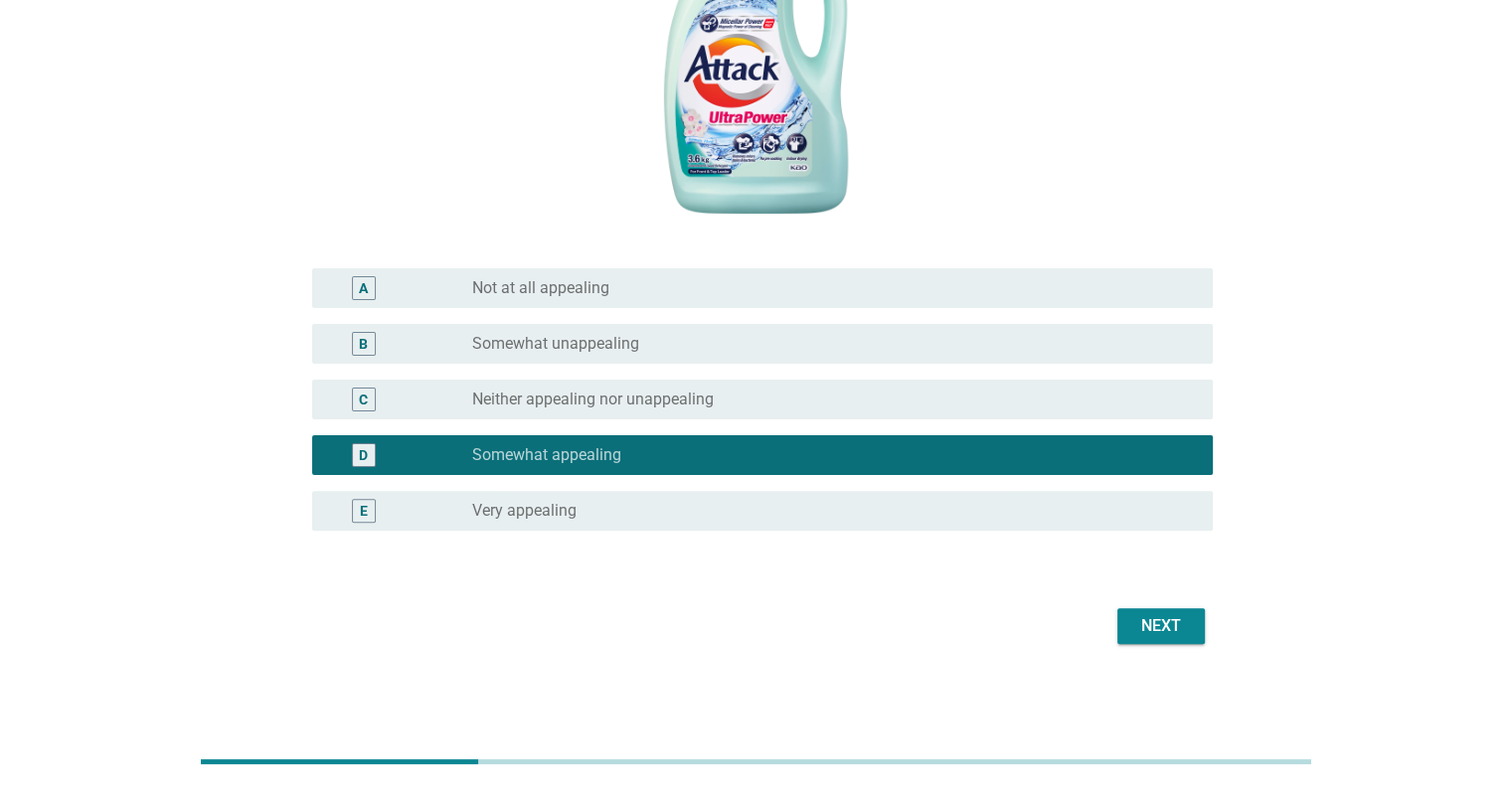 click on "Next" at bounding box center (1161, 626) 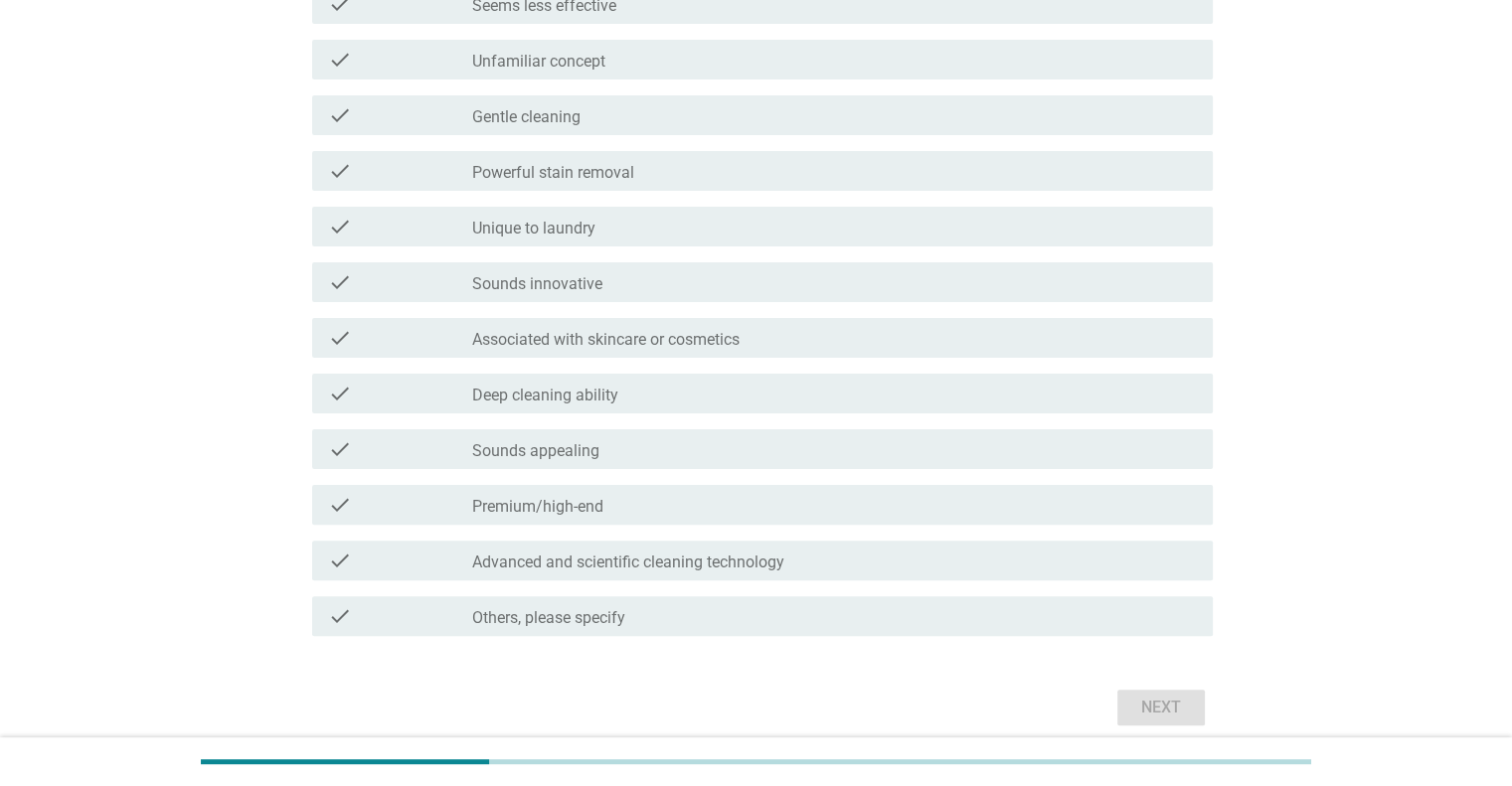 scroll, scrollTop: 0, scrollLeft: 0, axis: both 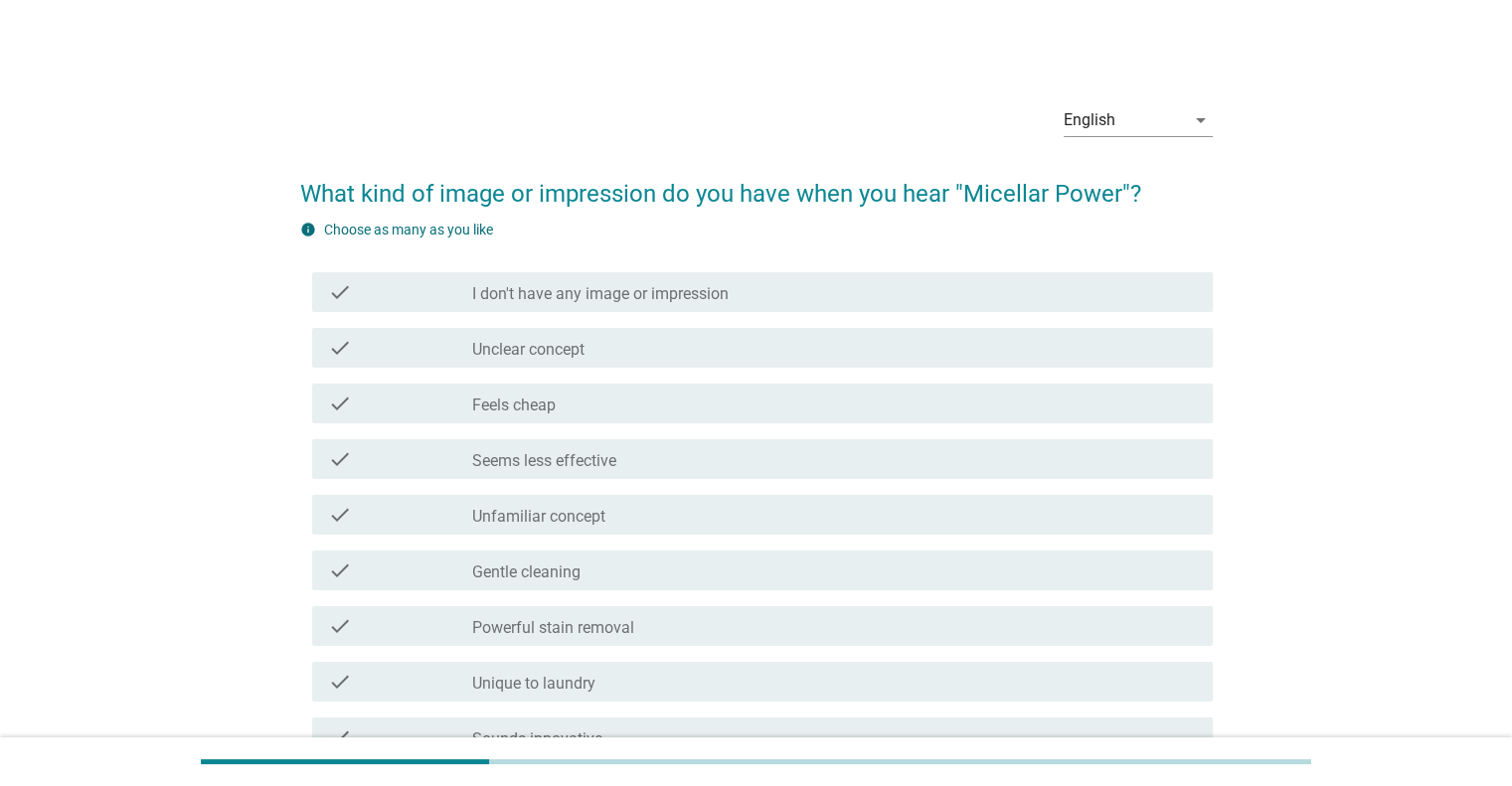 click on "check_box_outline_blank Unclear concept" at bounding box center [834, 348] 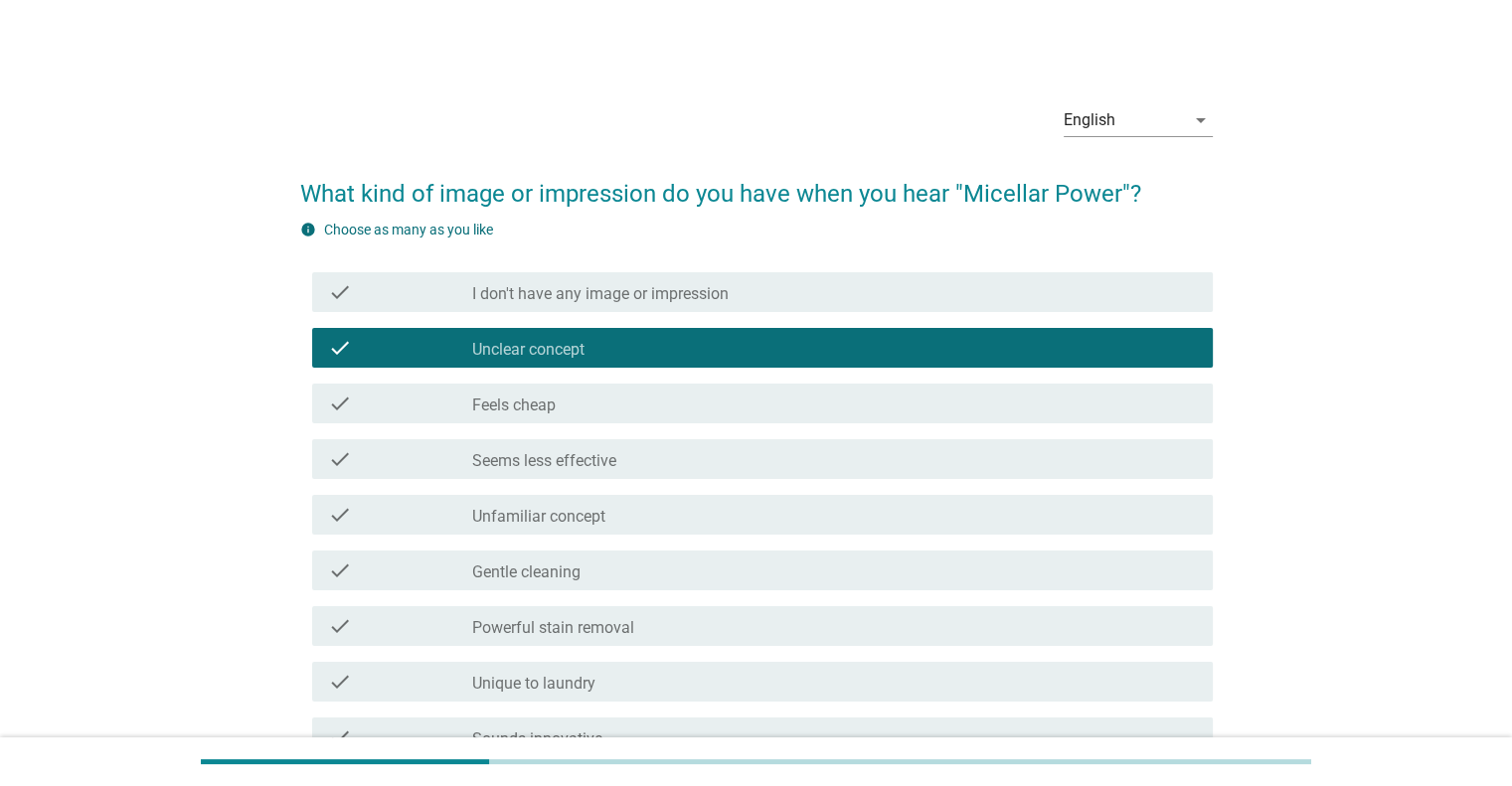 scroll, scrollTop: 537, scrollLeft: 0, axis: vertical 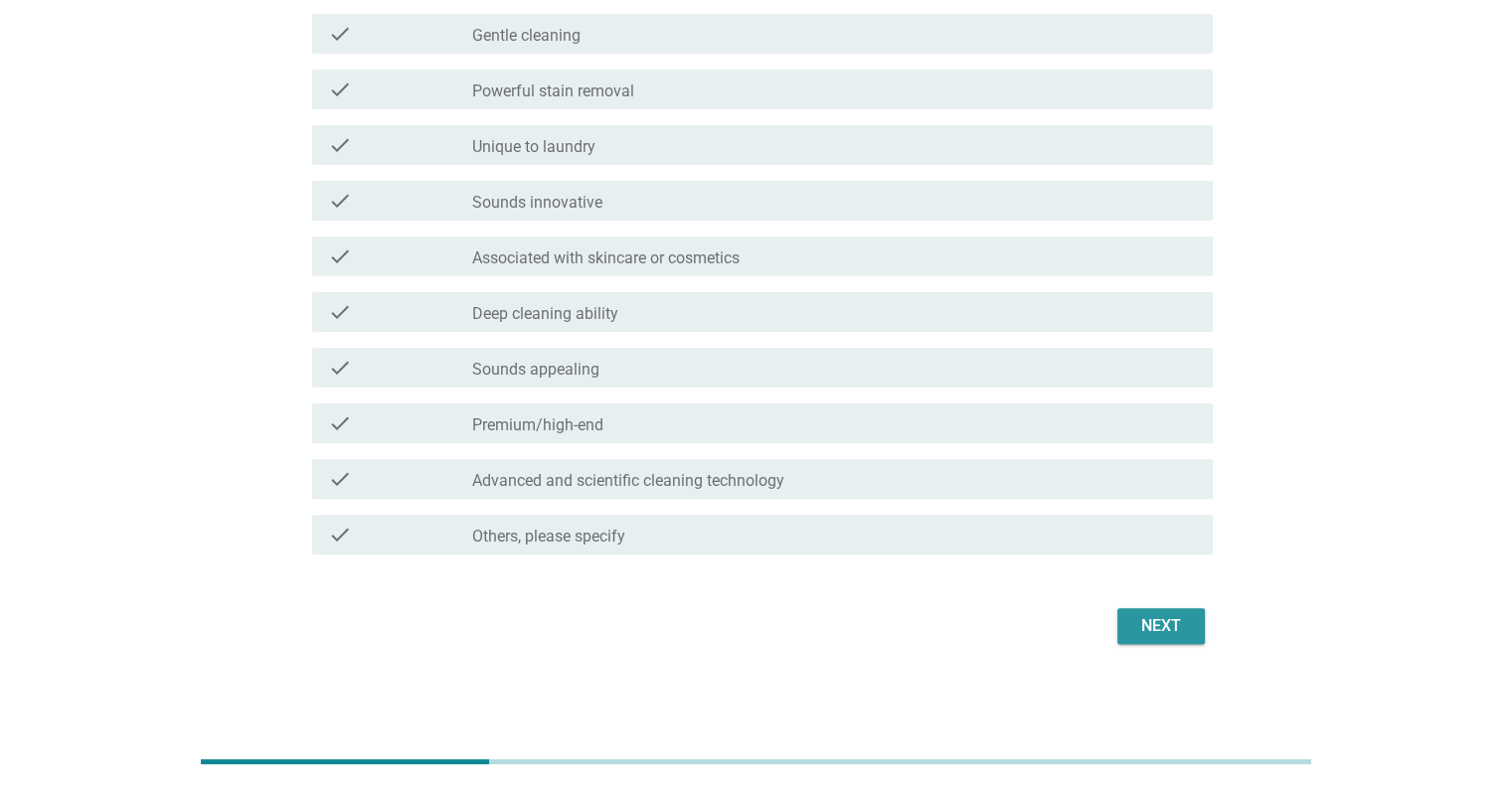 click on "Next" at bounding box center [1161, 626] 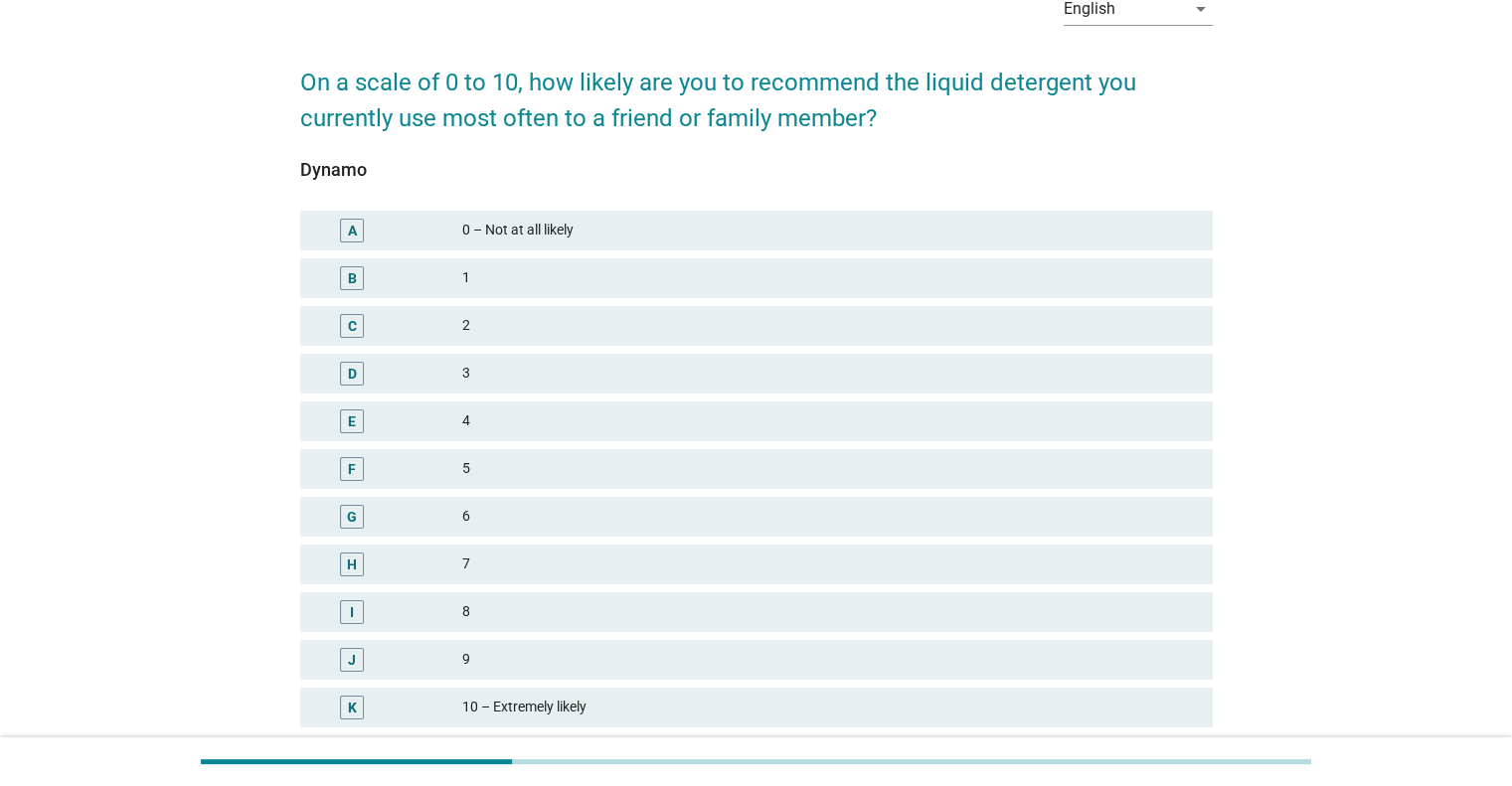 scroll, scrollTop: 267, scrollLeft: 0, axis: vertical 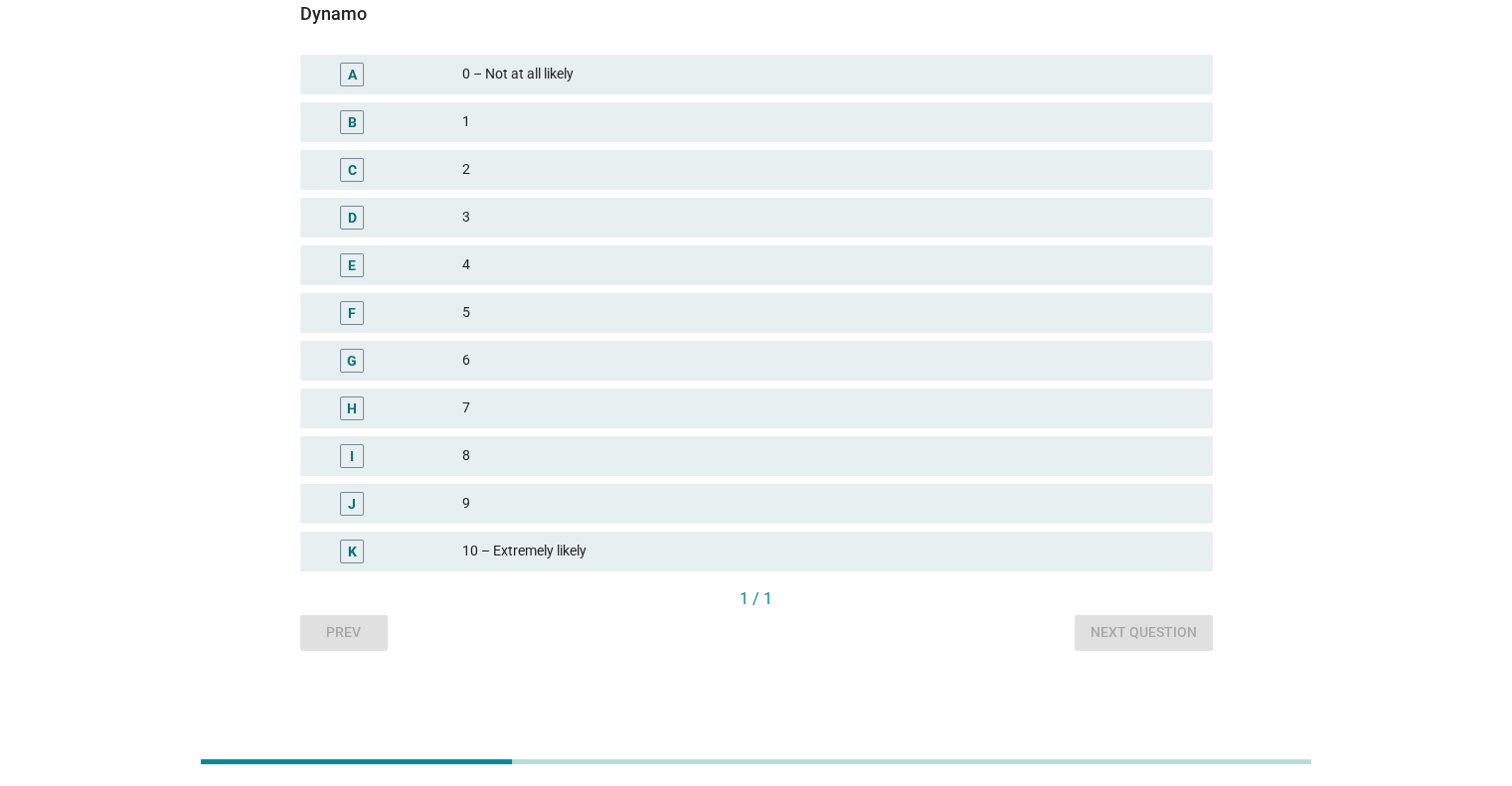 click on "6" at bounding box center (829, 361) 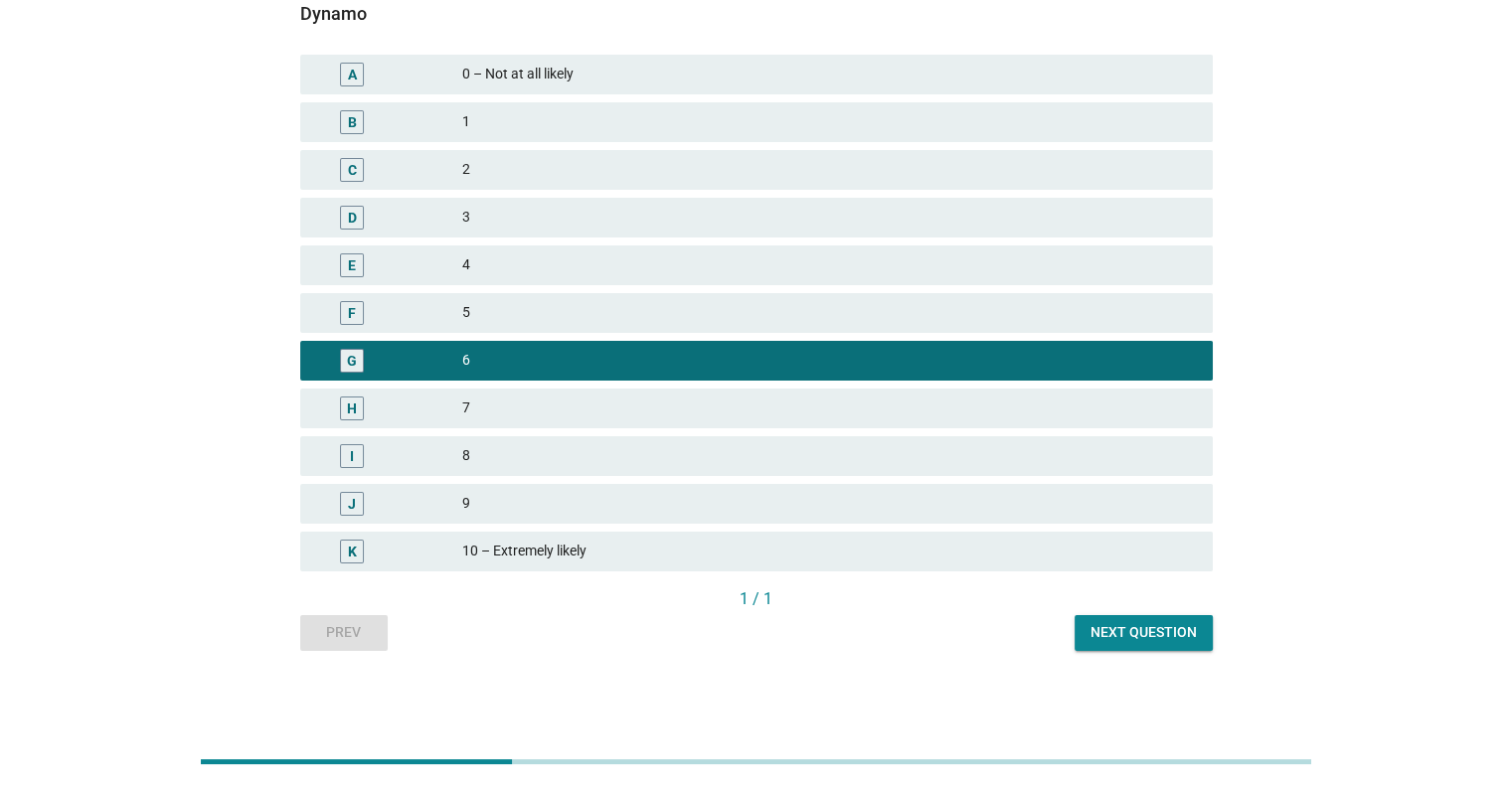 click on "Next question" at bounding box center (1143, 632) 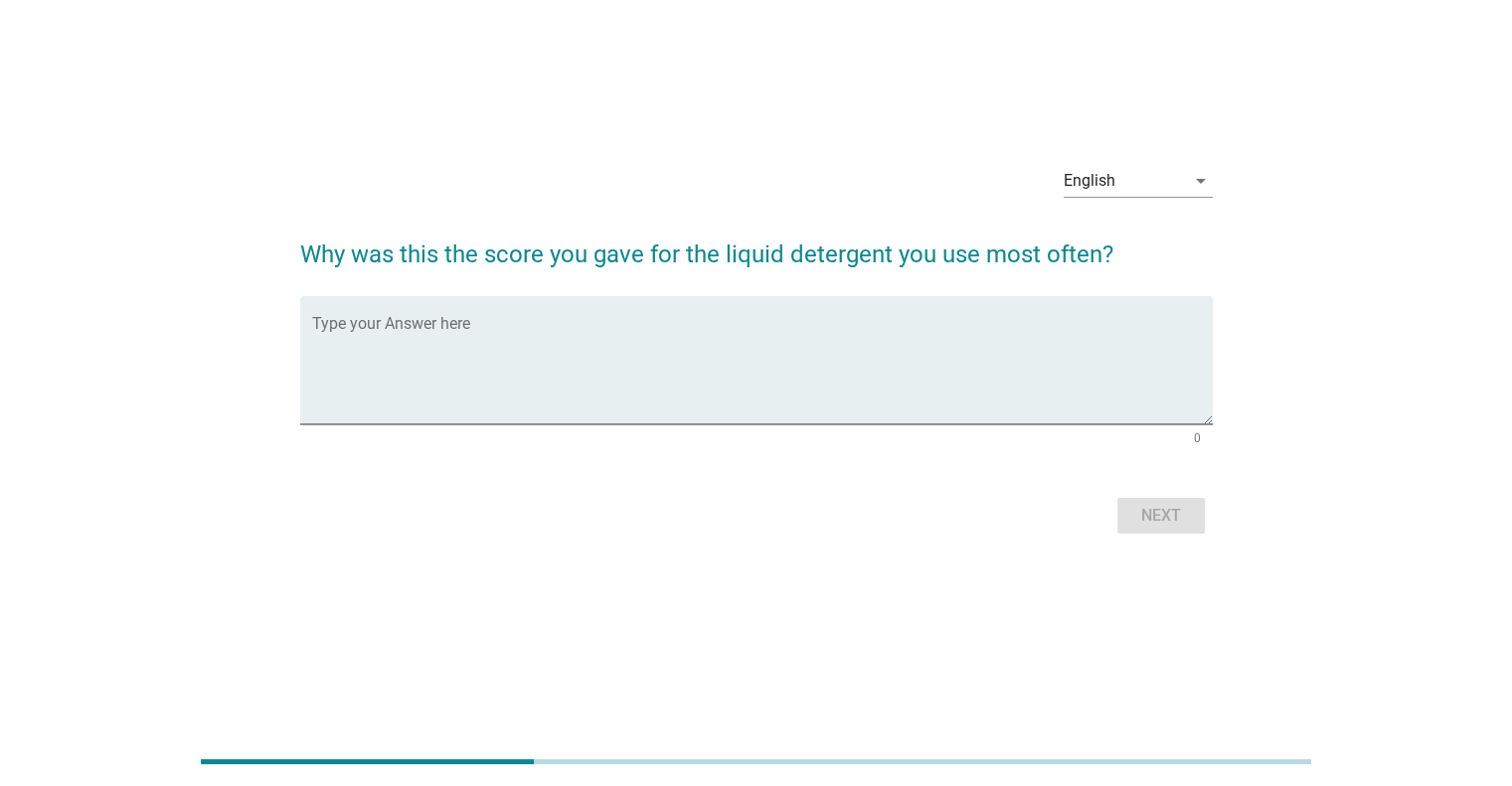 scroll, scrollTop: 0, scrollLeft: 0, axis: both 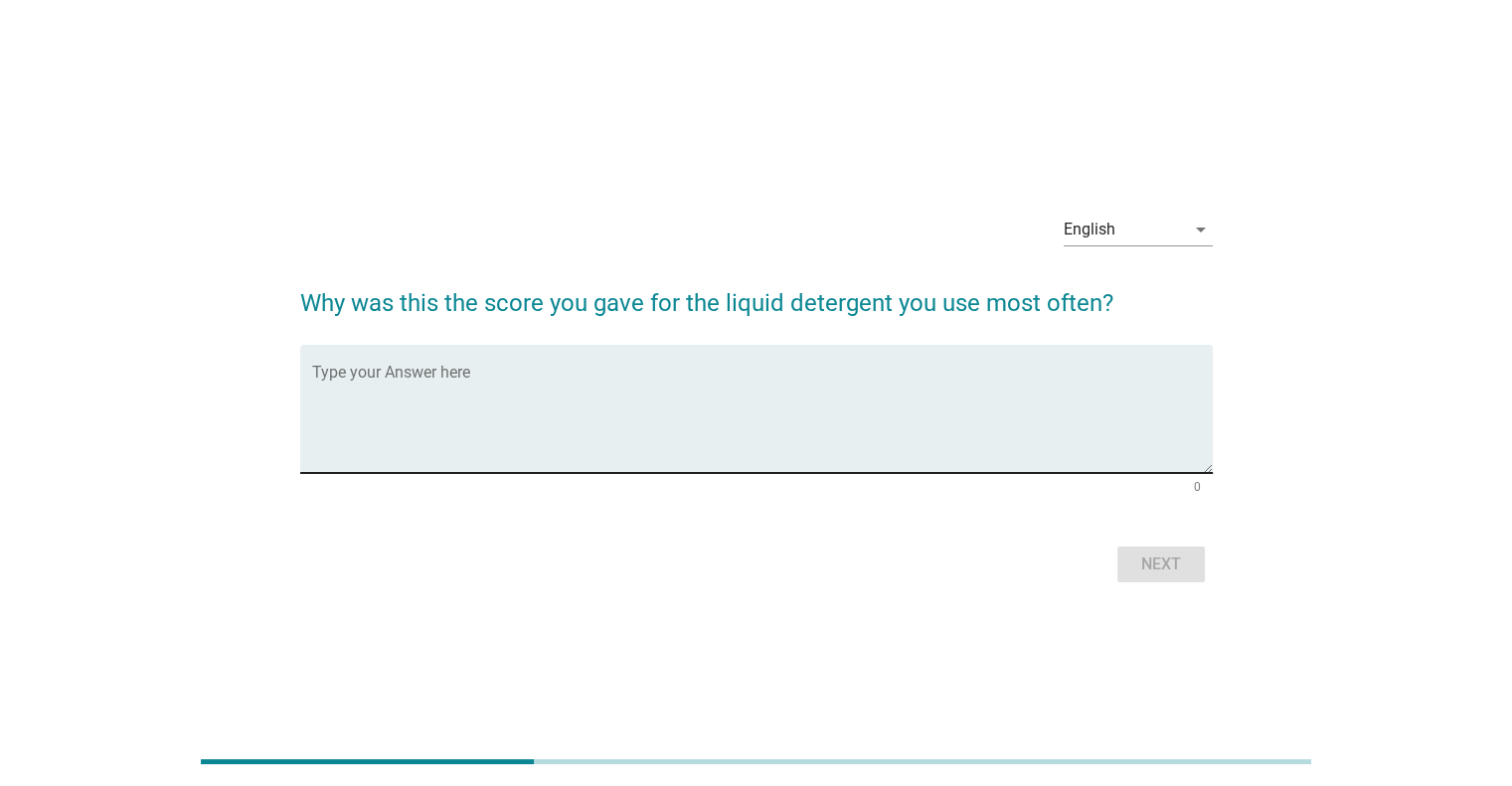 click at bounding box center (762, 420) 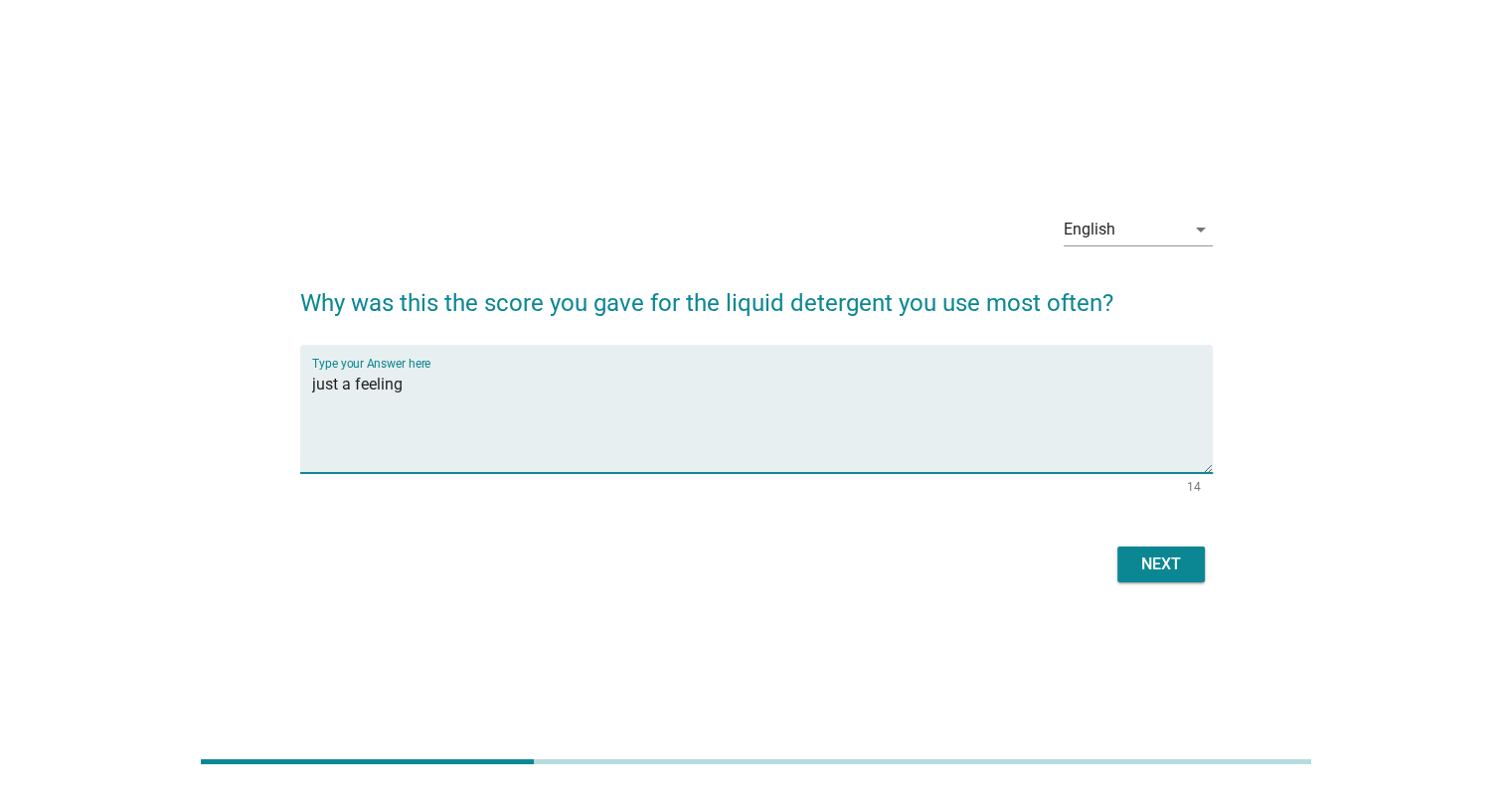 type on "just a feeling" 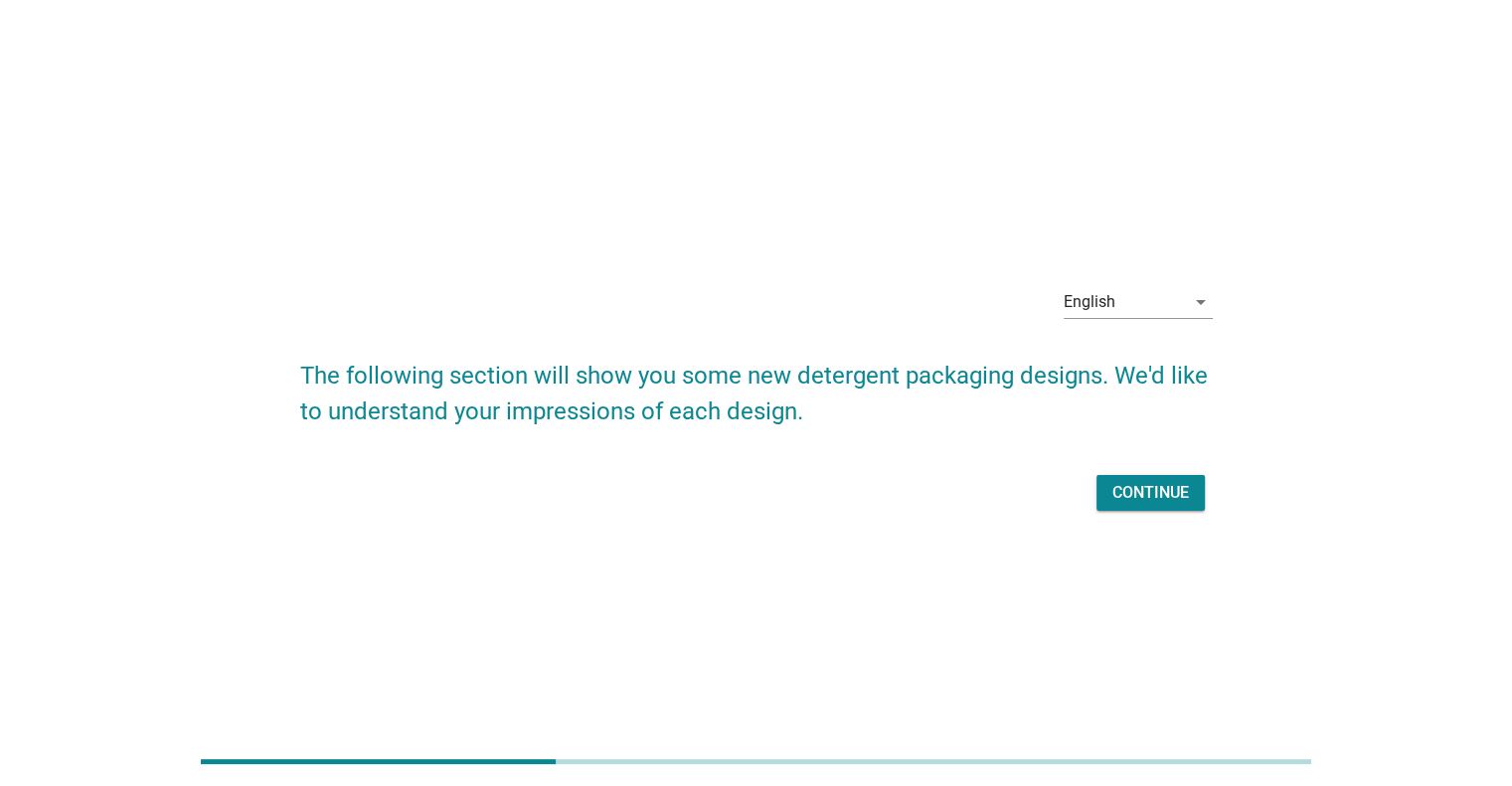 click on "Continue" at bounding box center (1150, 493) 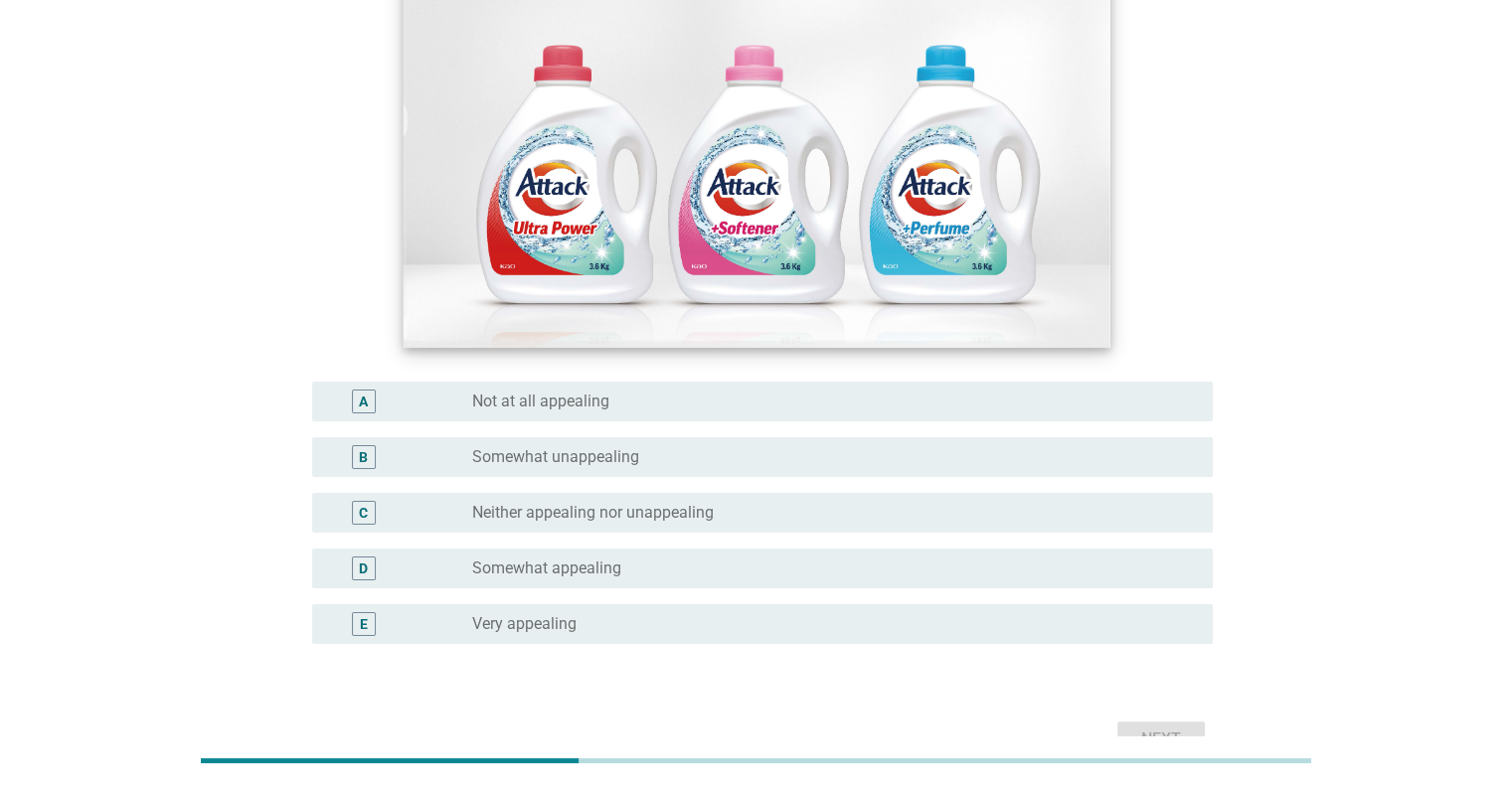 scroll, scrollTop: 298, scrollLeft: 0, axis: vertical 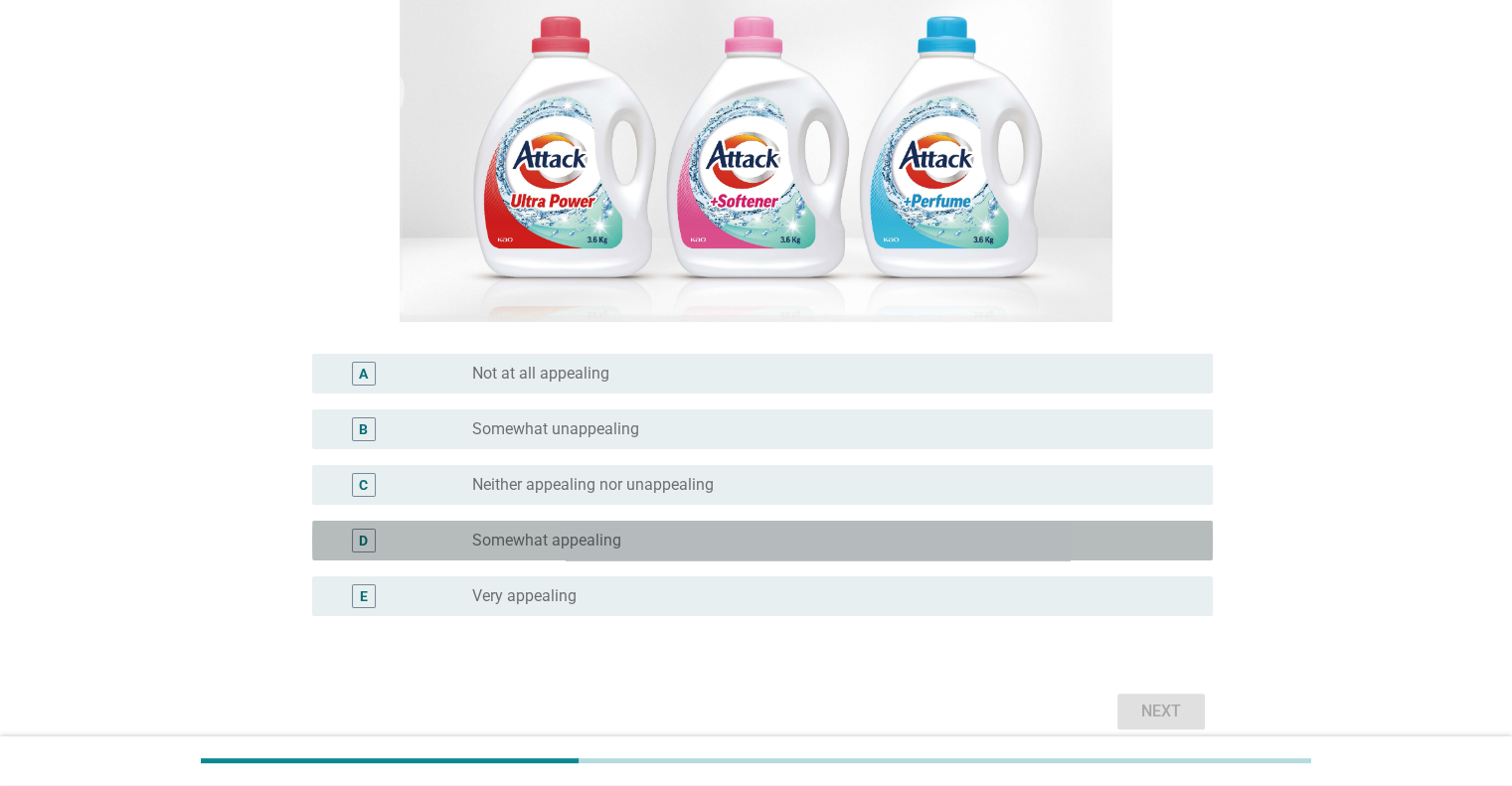 click on "radio_button_unchecked Somewhat appealing" at bounding box center [826, 541] 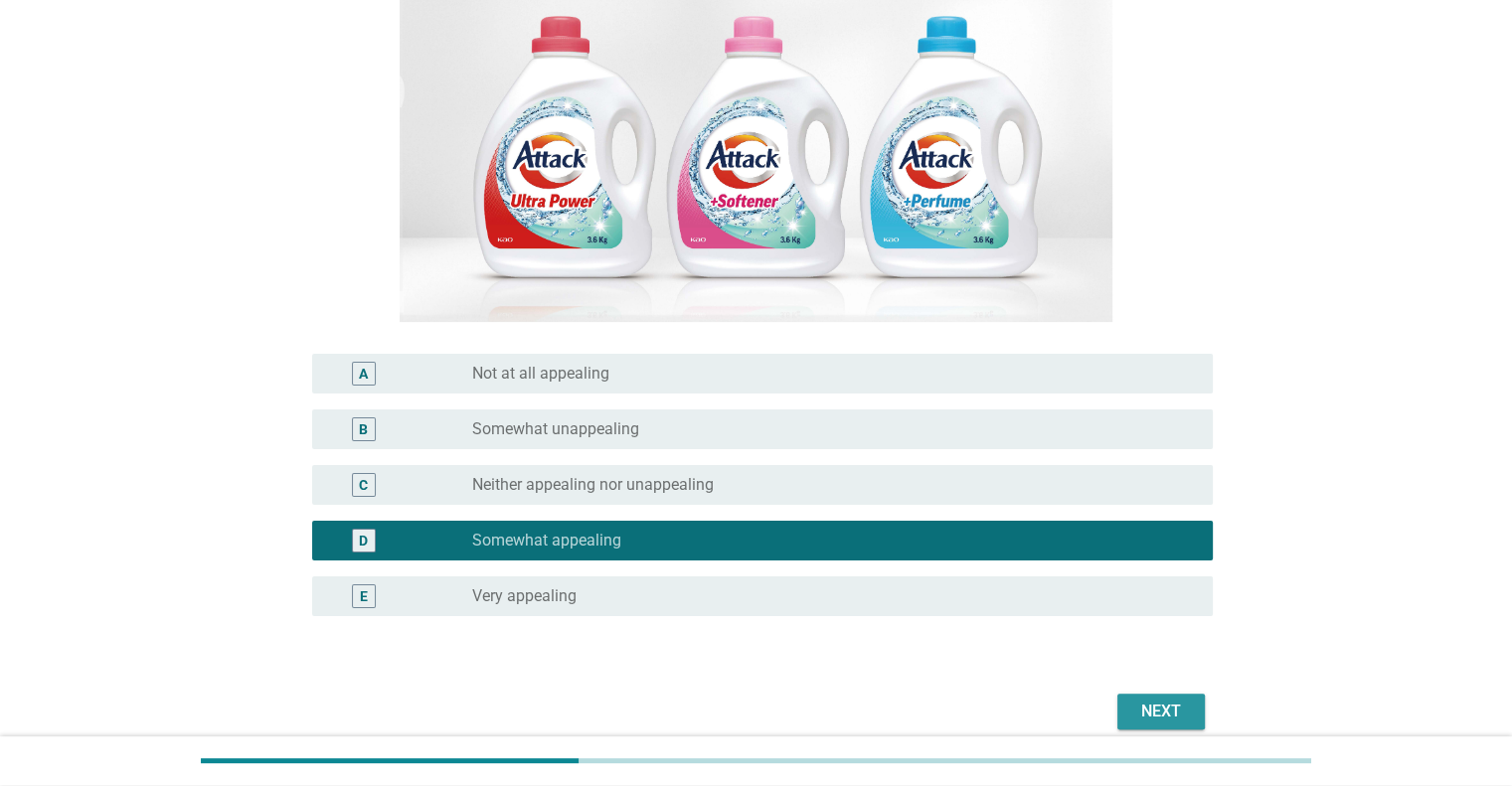 click on "Next" at bounding box center [1161, 711] 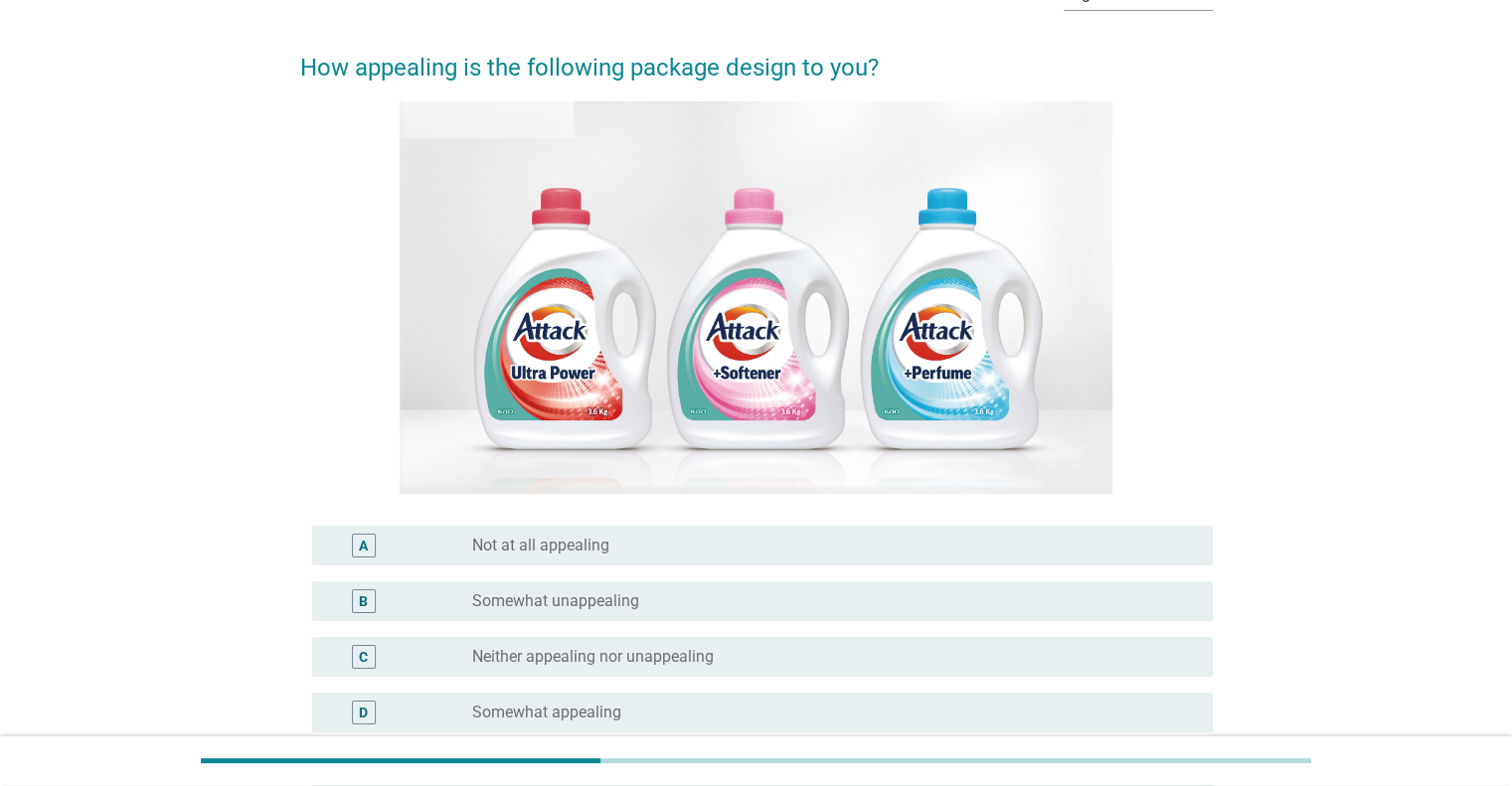scroll, scrollTop: 384, scrollLeft: 0, axis: vertical 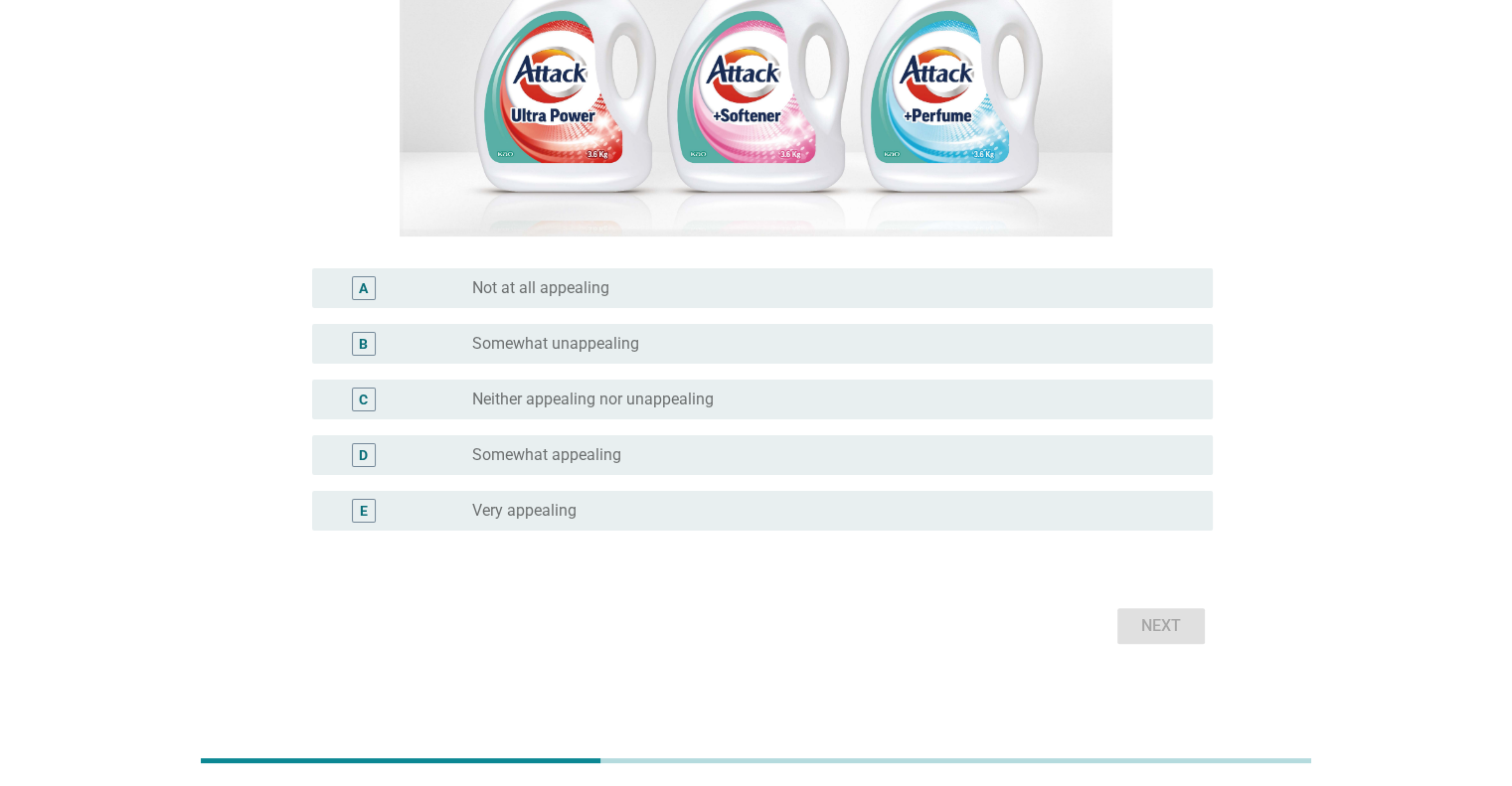 click on "Neither appealing nor unappealing" at bounding box center [592, 399] 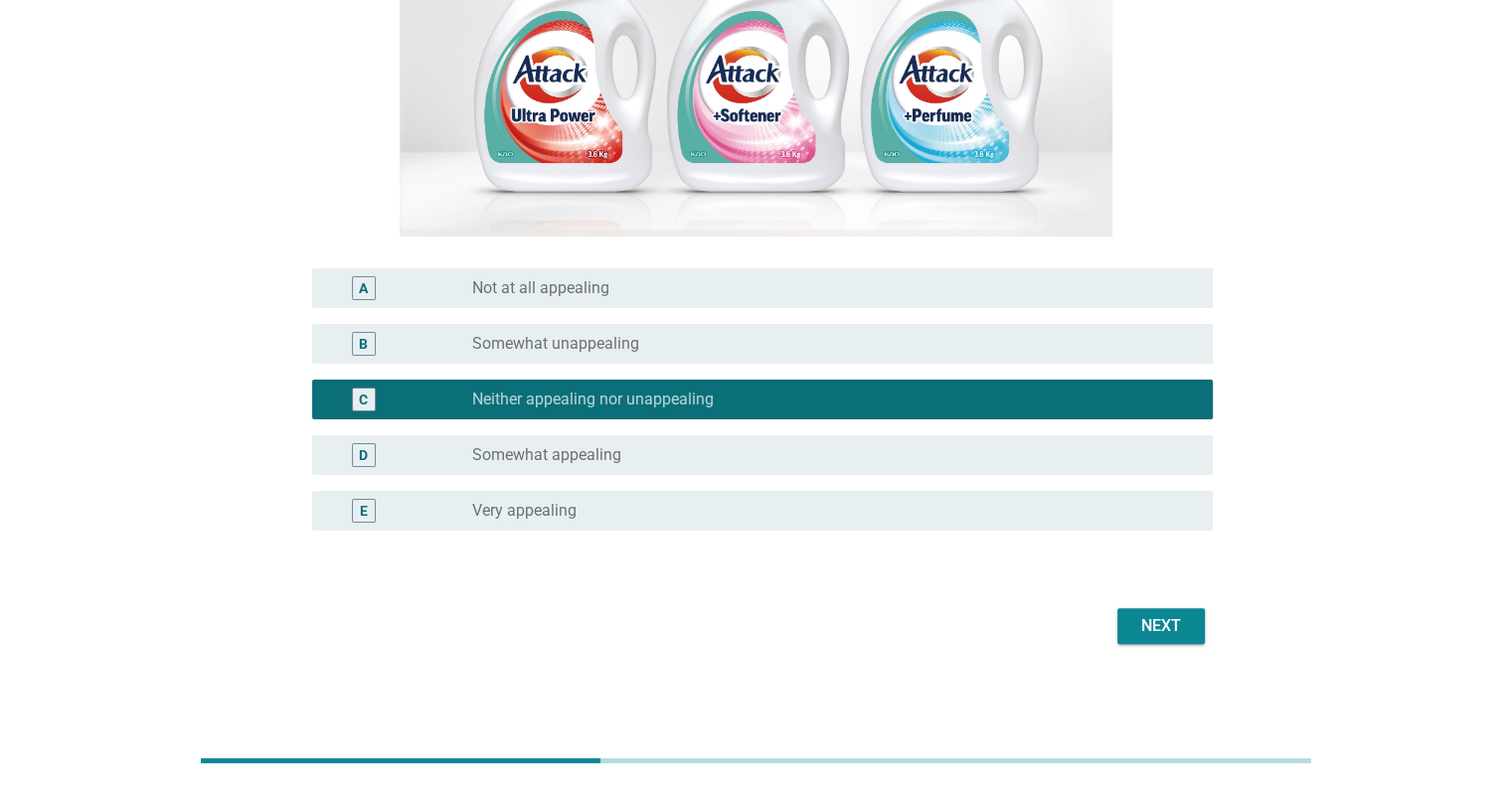 click on "Next" at bounding box center (1161, 626) 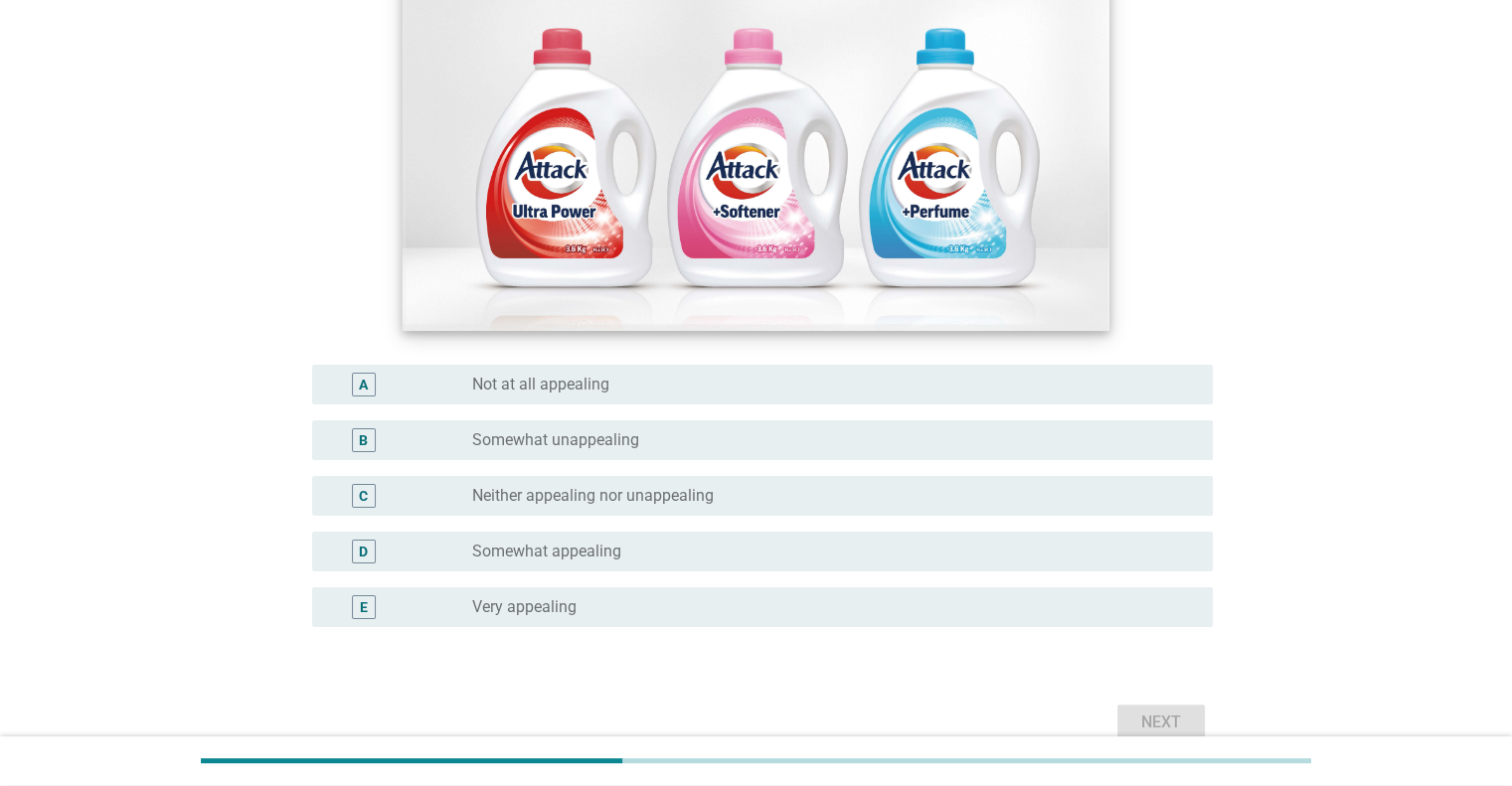 scroll, scrollTop: 298, scrollLeft: 0, axis: vertical 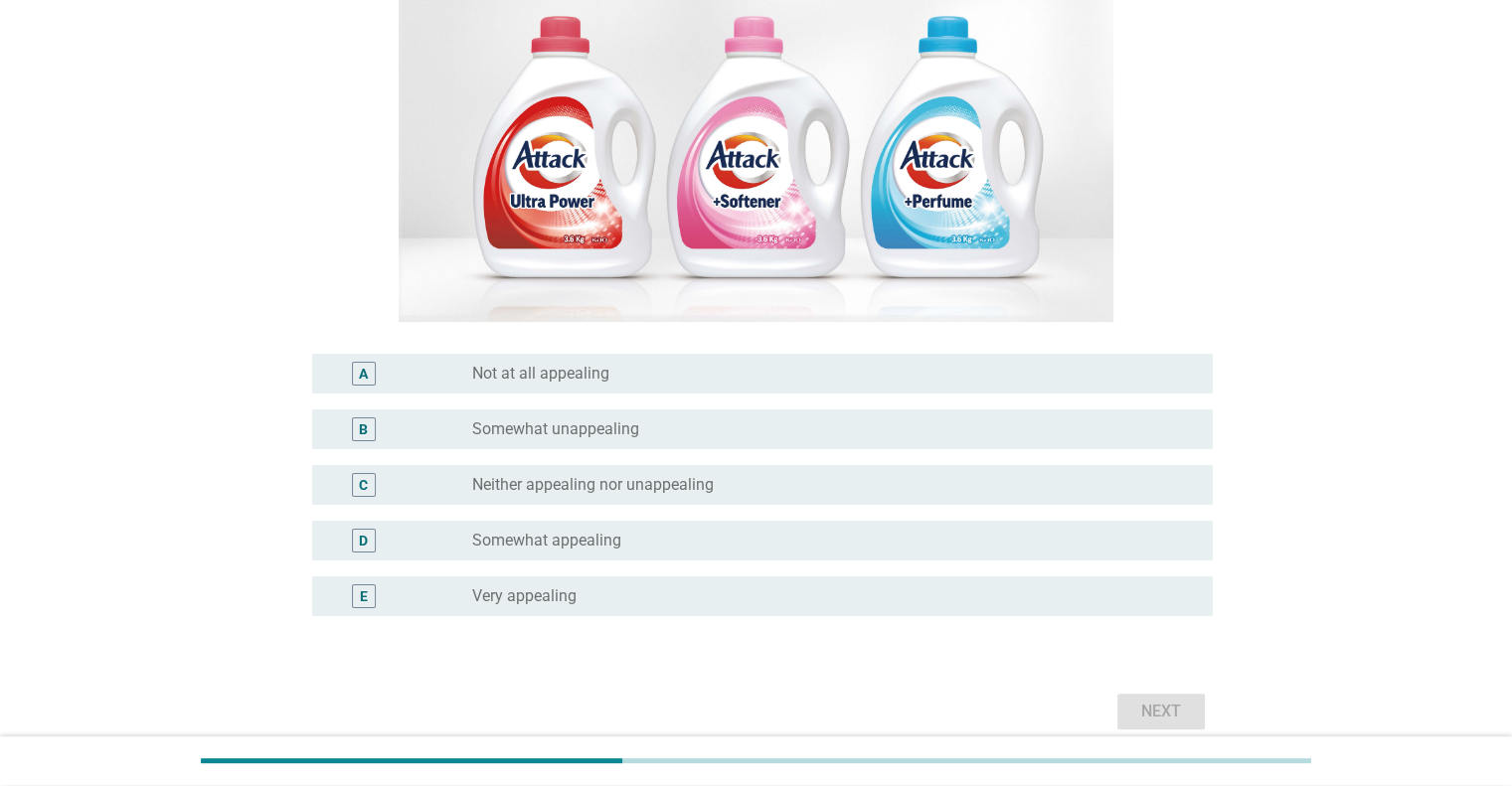 click on "C     radio_button_unchecked Neither appealing nor unappealing" at bounding box center [762, 485] 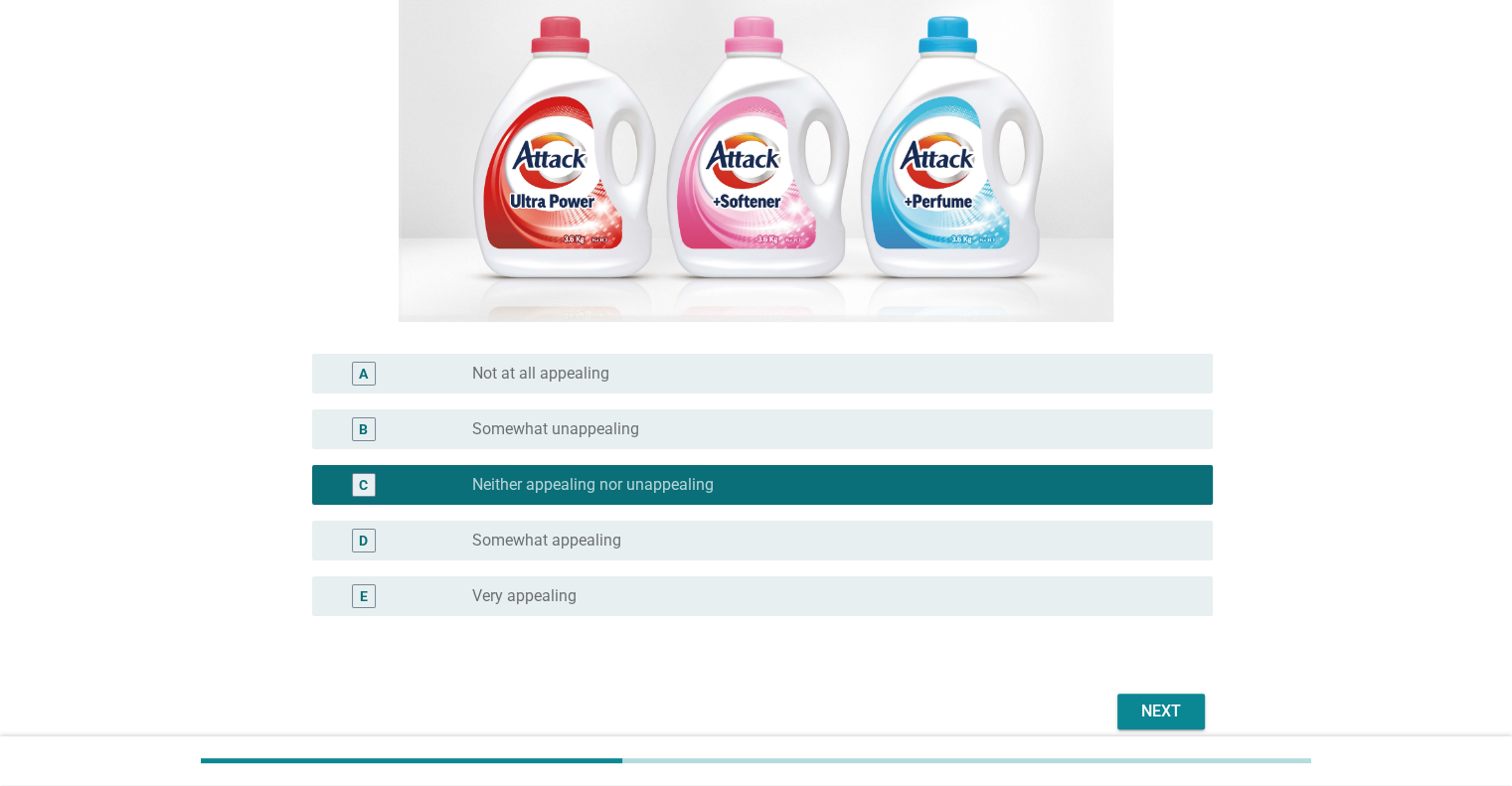 click on "Next" at bounding box center (1161, 711) 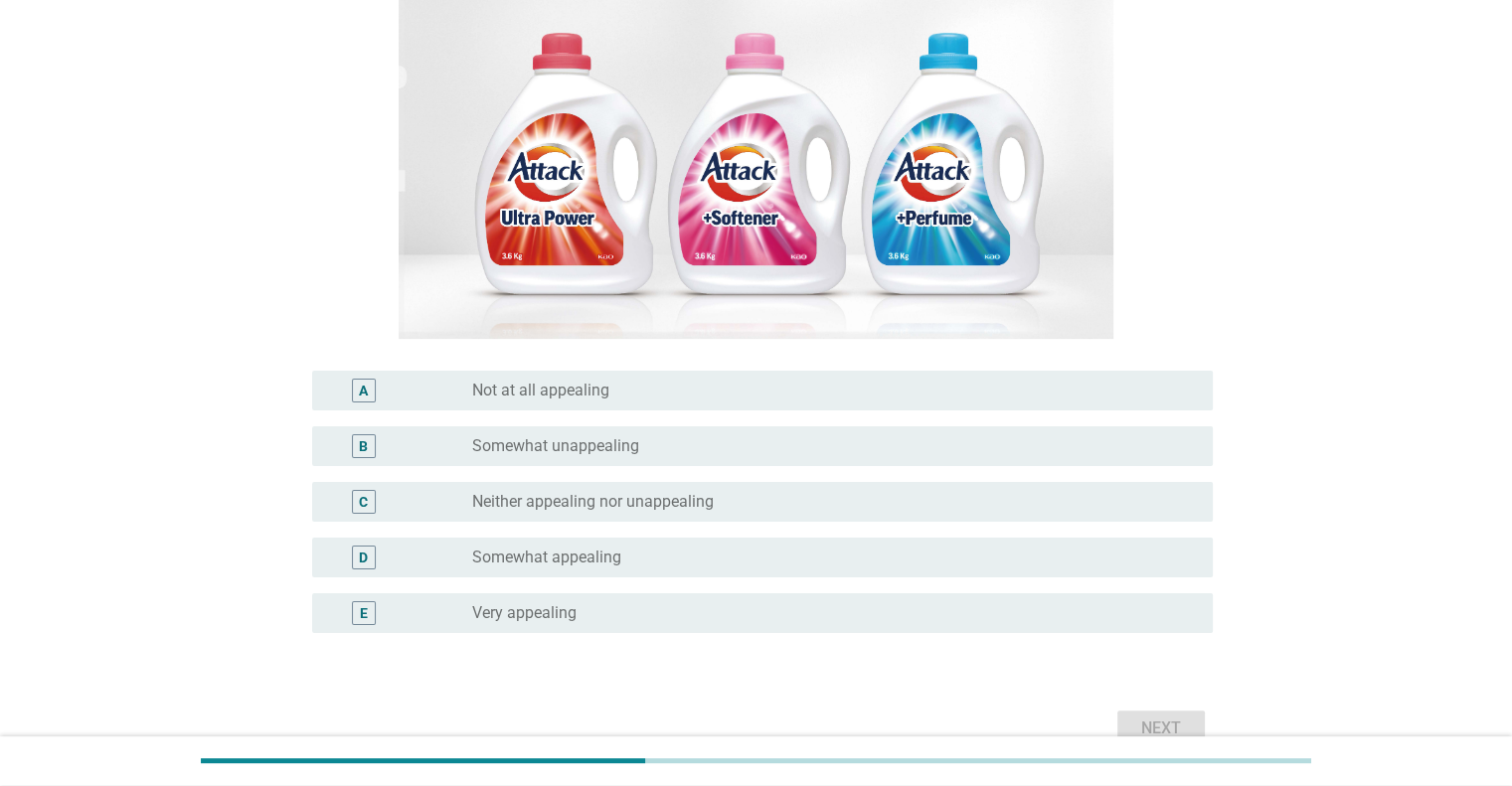 scroll, scrollTop: 298, scrollLeft: 0, axis: vertical 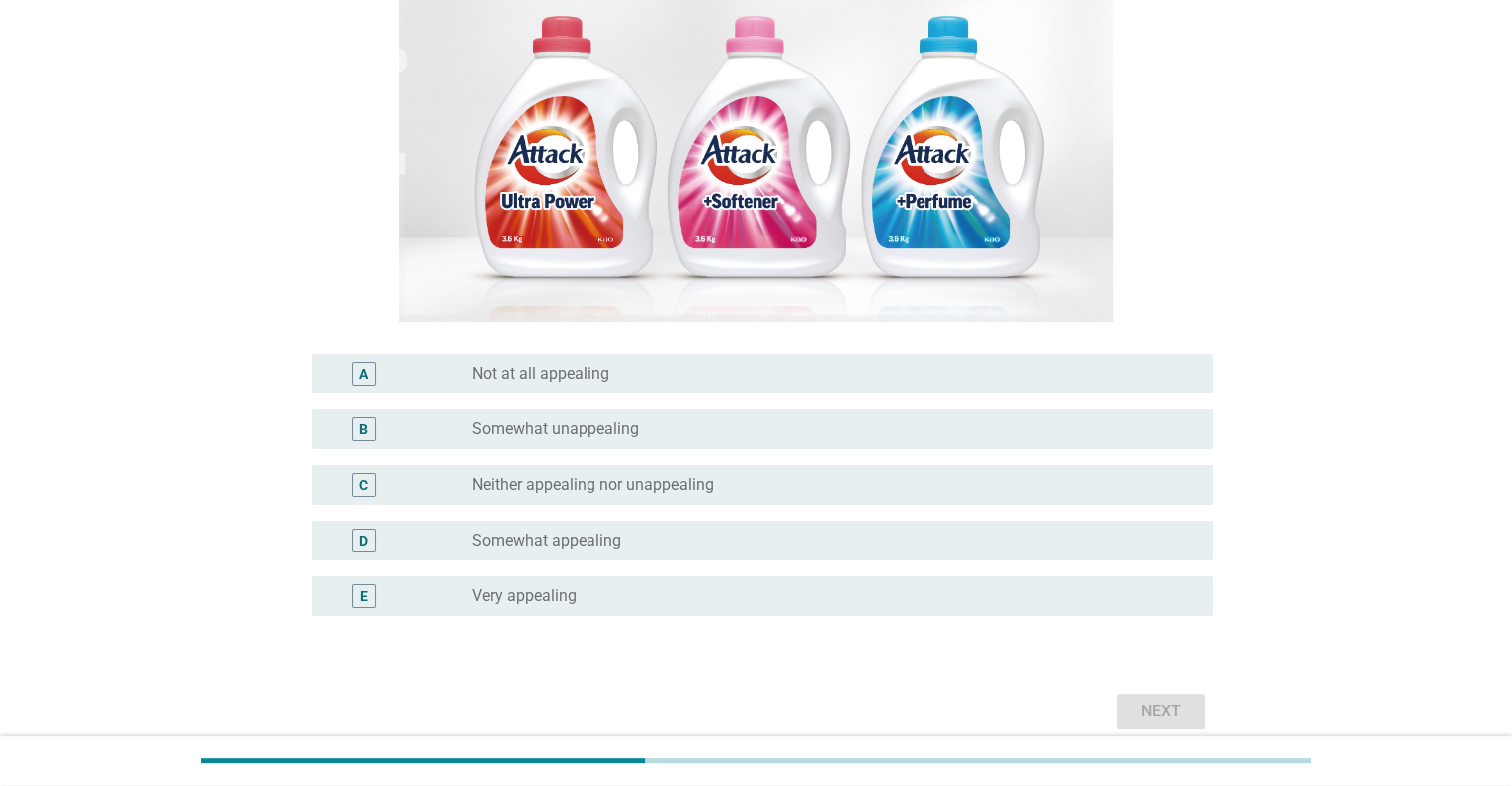 click on "radio_button_unchecked Somewhat appealing" at bounding box center [826, 541] 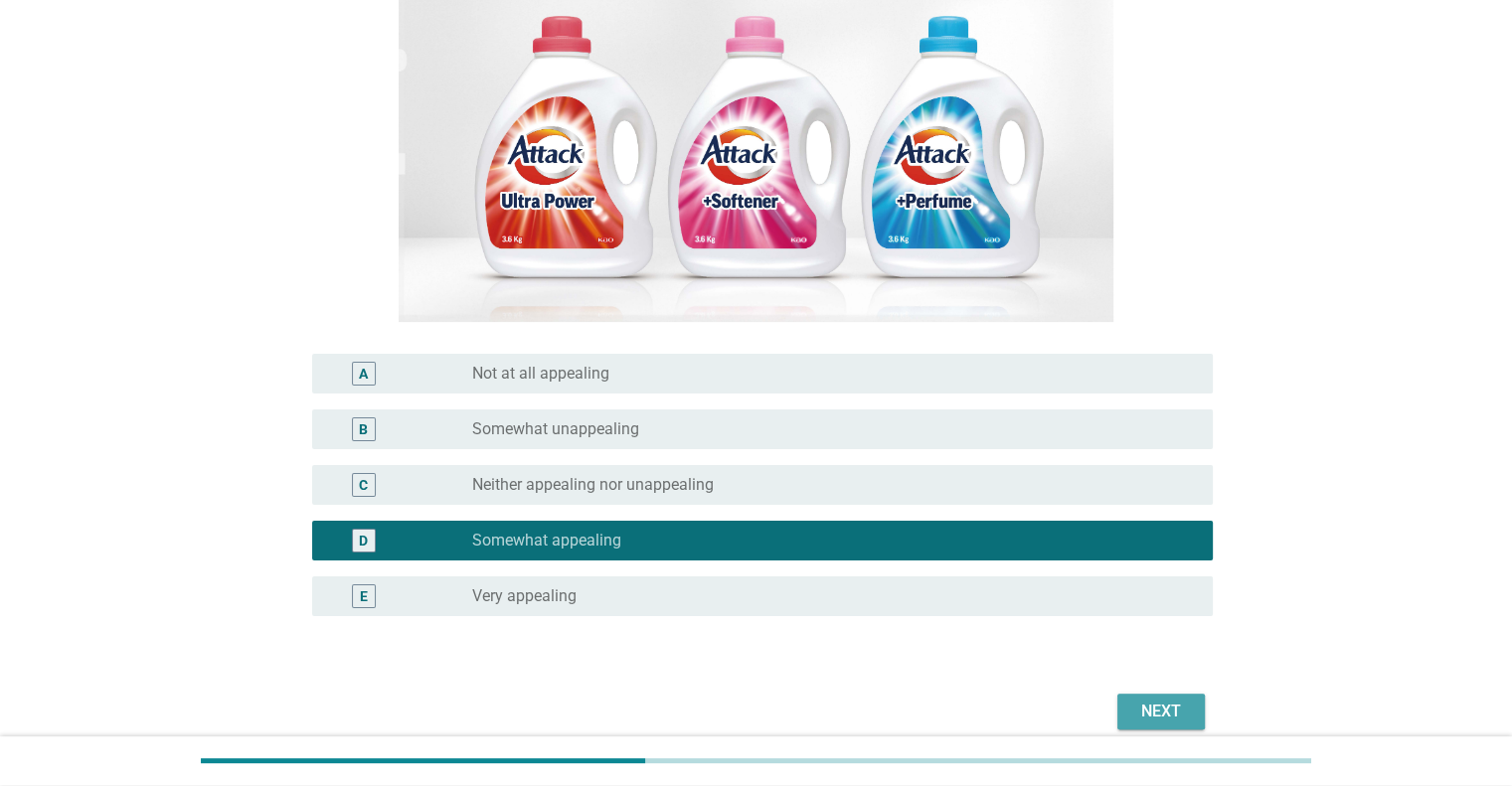 click on "Next" at bounding box center (1161, 711) 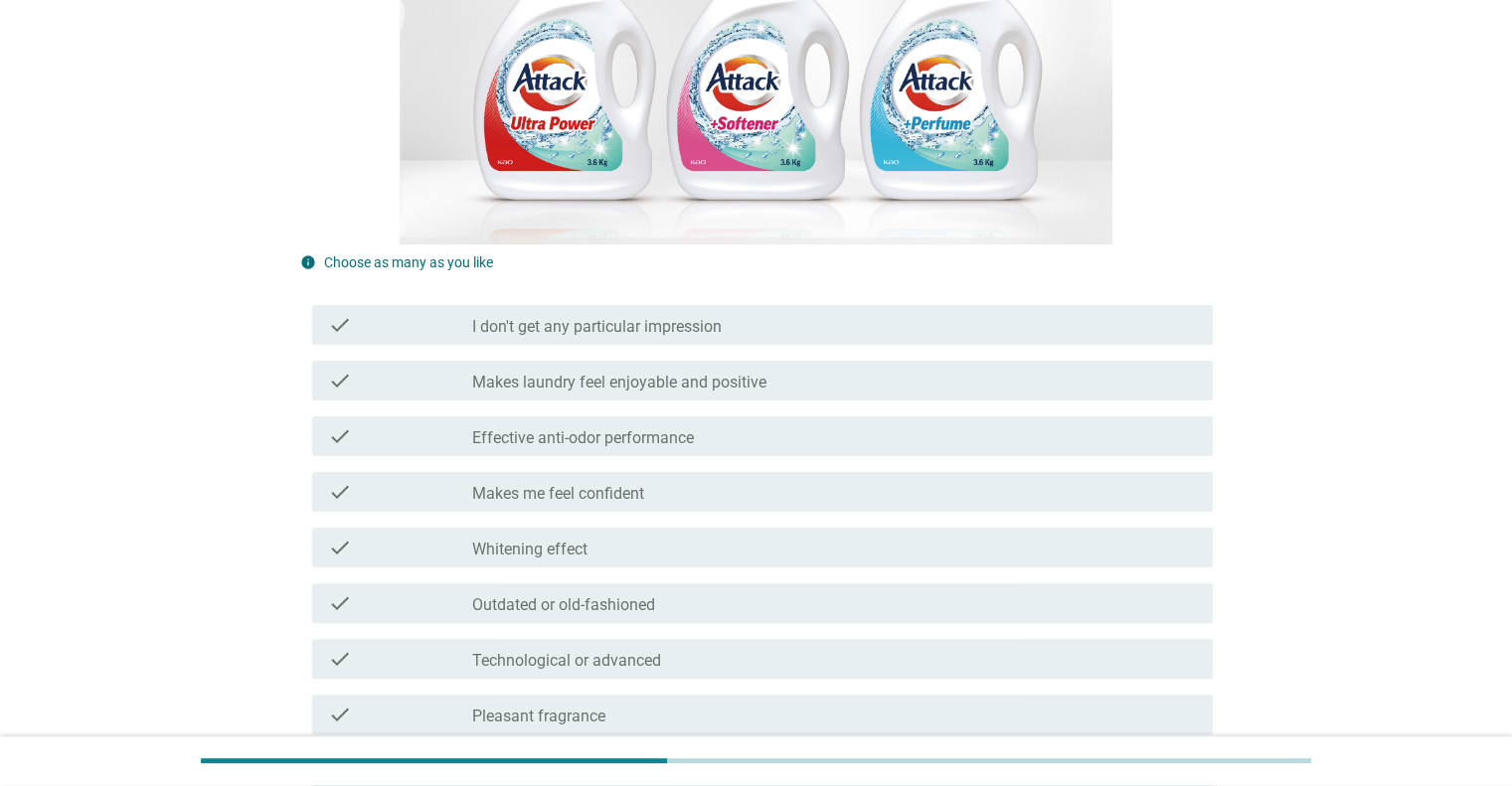 scroll, scrollTop: 397, scrollLeft: 0, axis: vertical 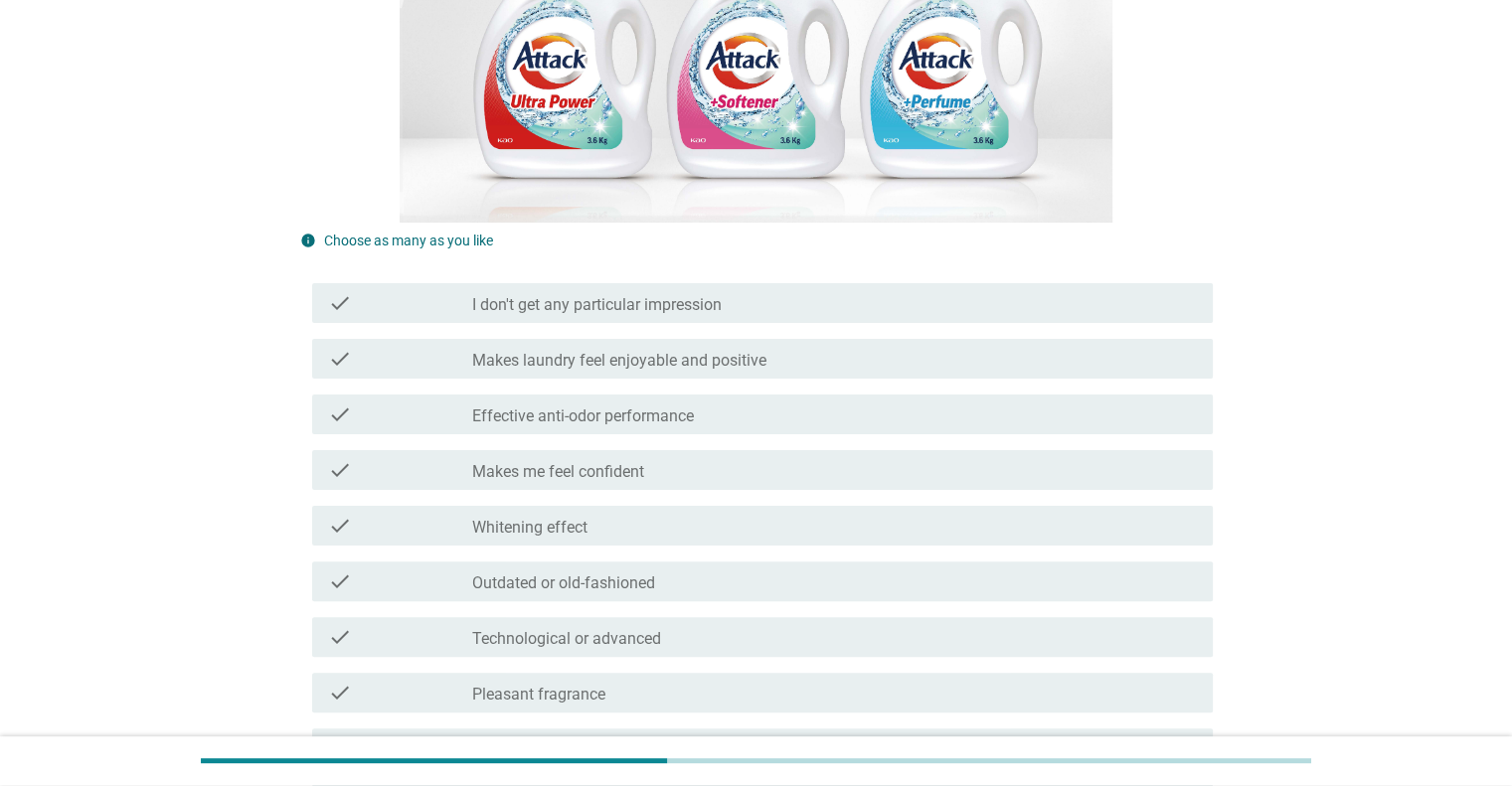 click on "check_box_outline_blank Makes laundry feel enjoyable and positive" at bounding box center (834, 359) 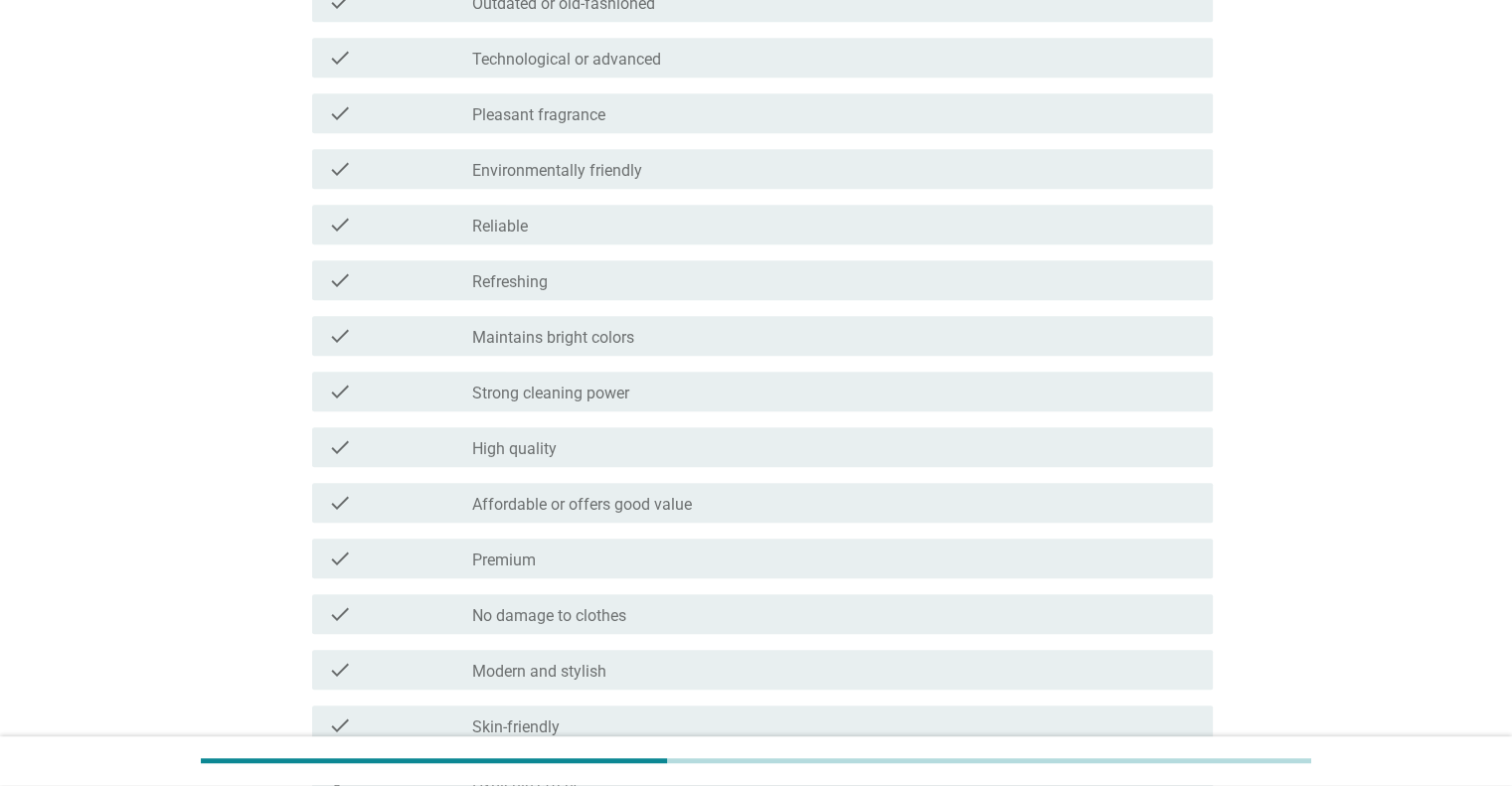 scroll, scrollTop: 1391, scrollLeft: 0, axis: vertical 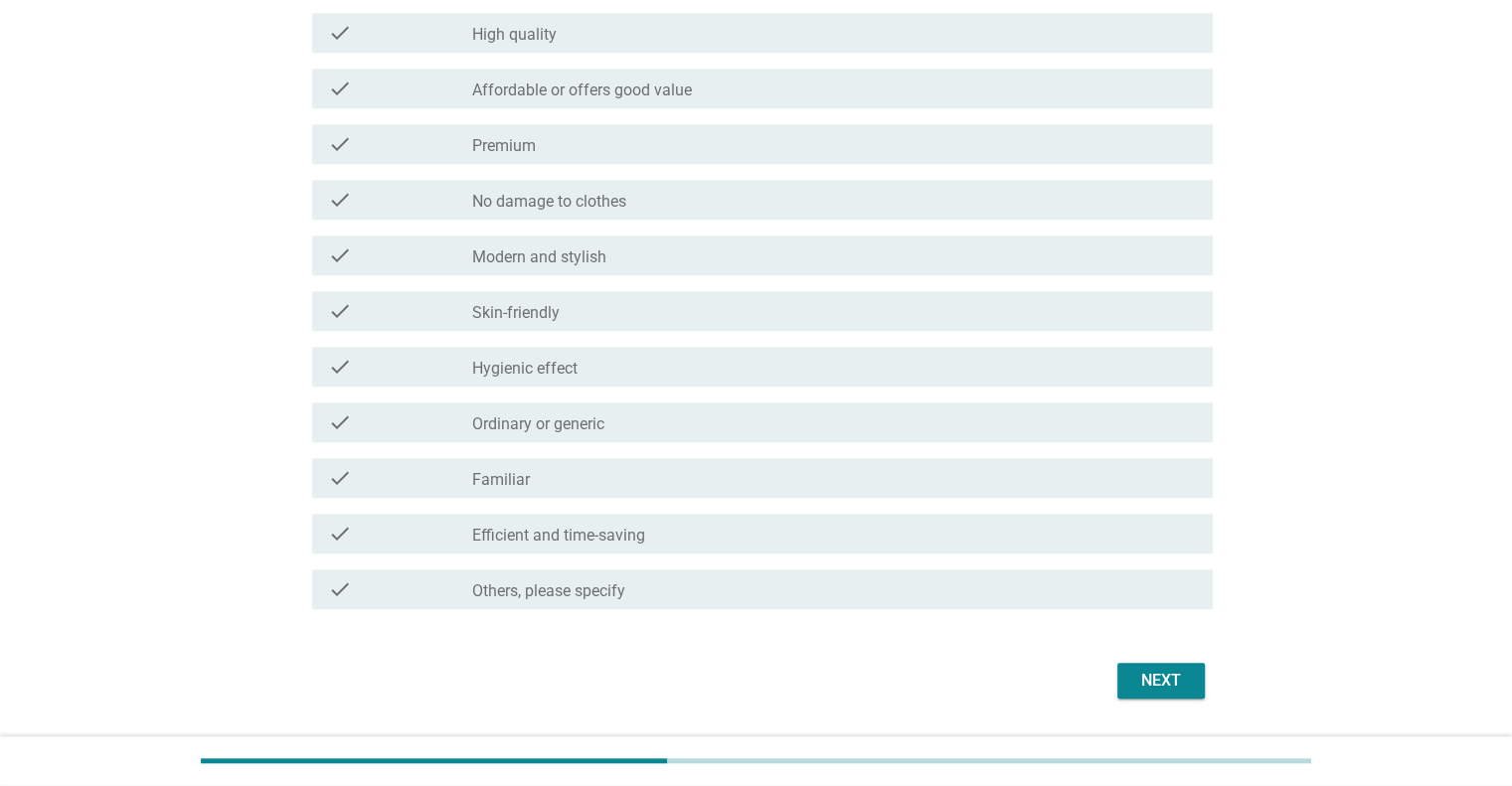 click on "Next" at bounding box center (1161, 681) 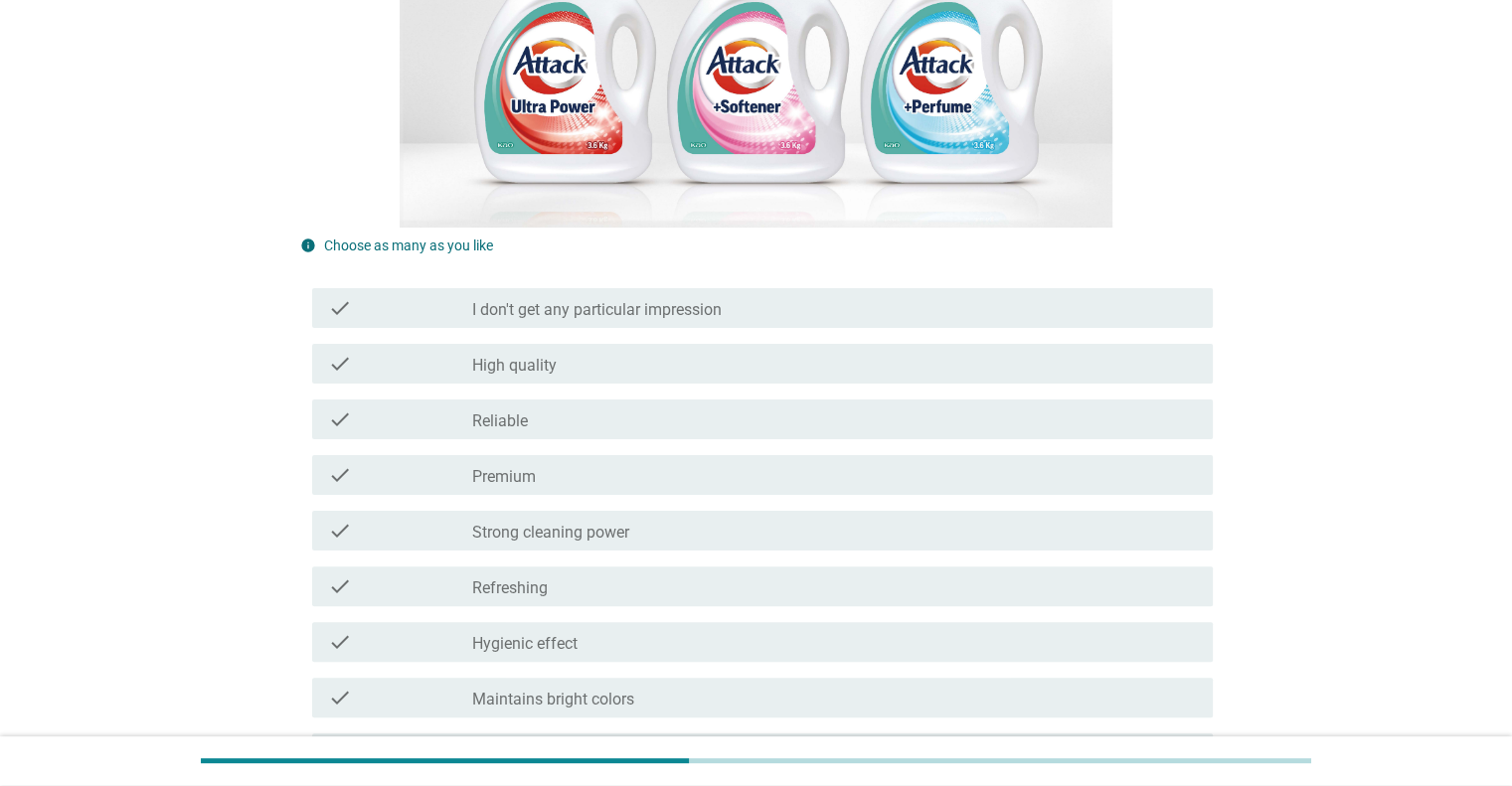 scroll, scrollTop: 497, scrollLeft: 0, axis: vertical 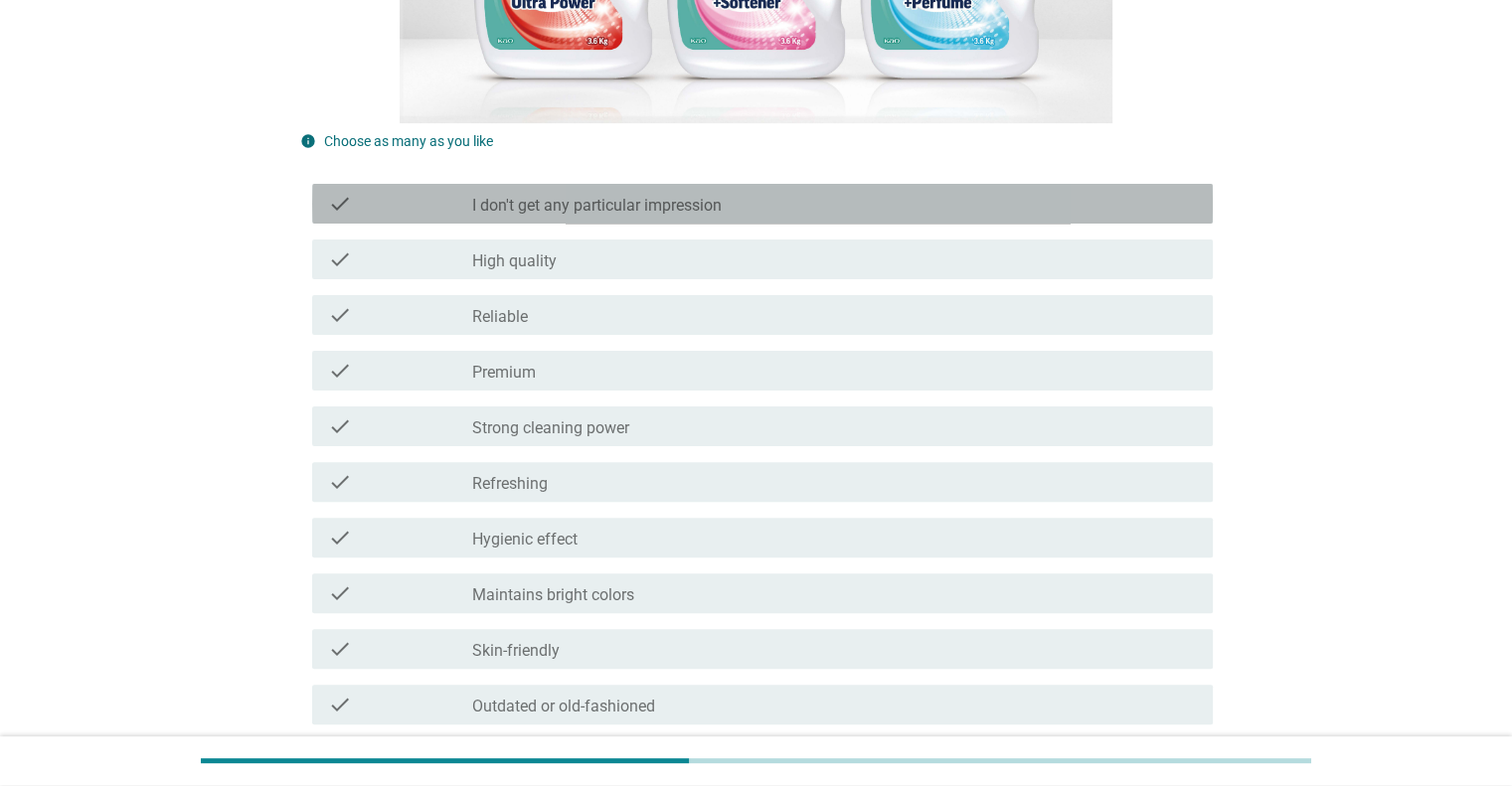 click on "check_box_outline_blank I don't get any particular impression" at bounding box center [834, 204] 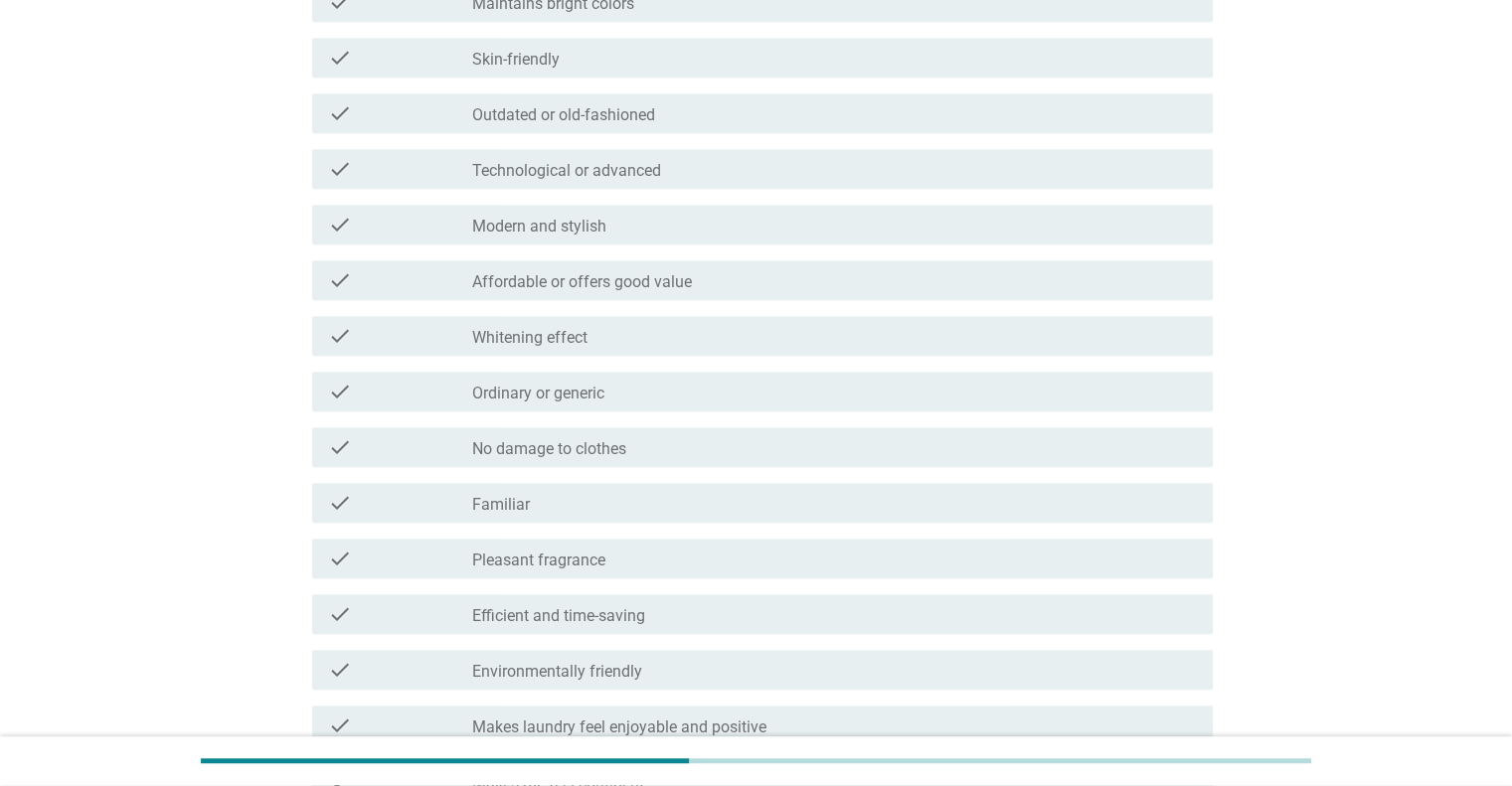 scroll, scrollTop: 1446, scrollLeft: 0, axis: vertical 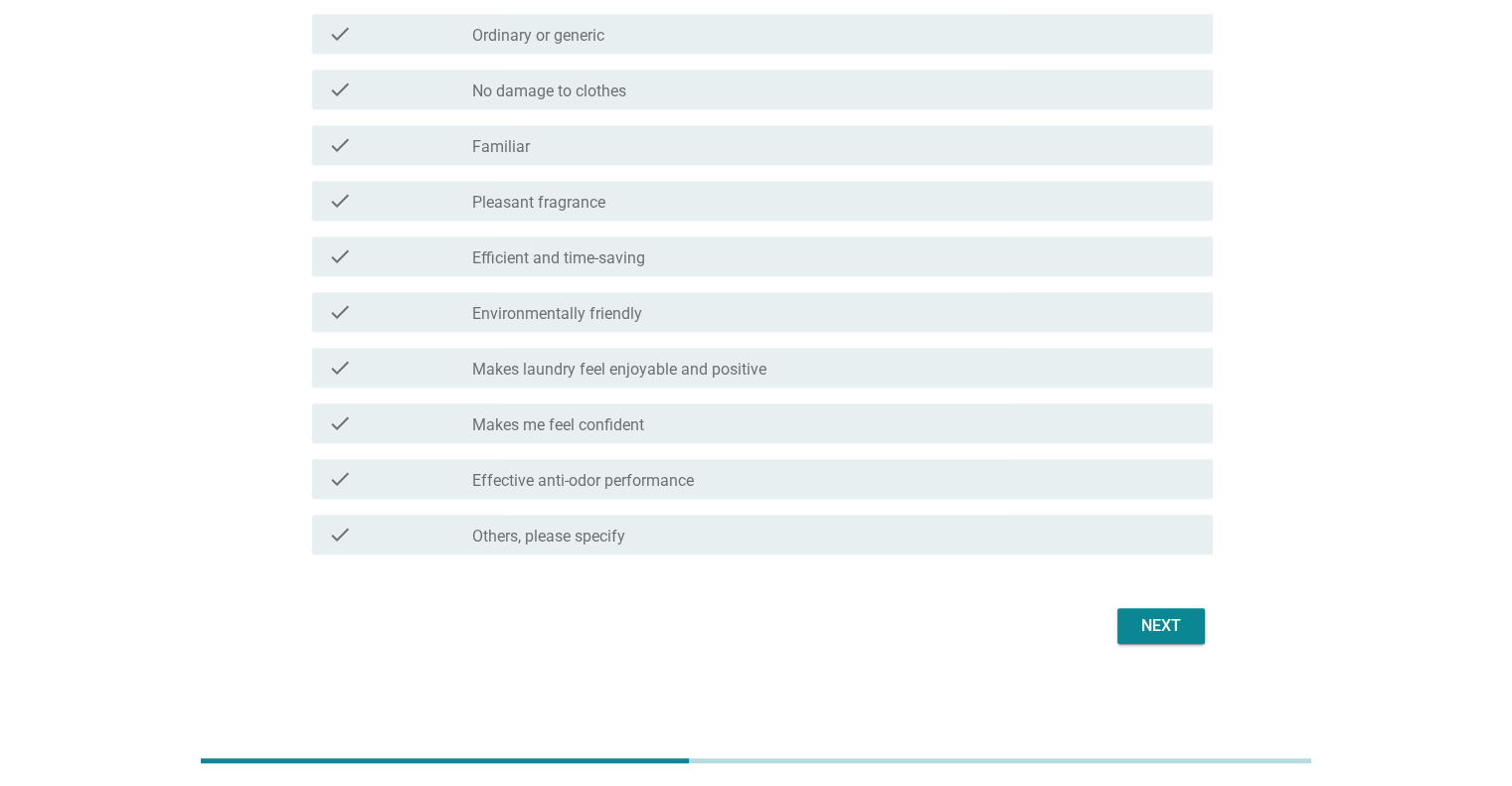click on "Next" at bounding box center [1161, 626] 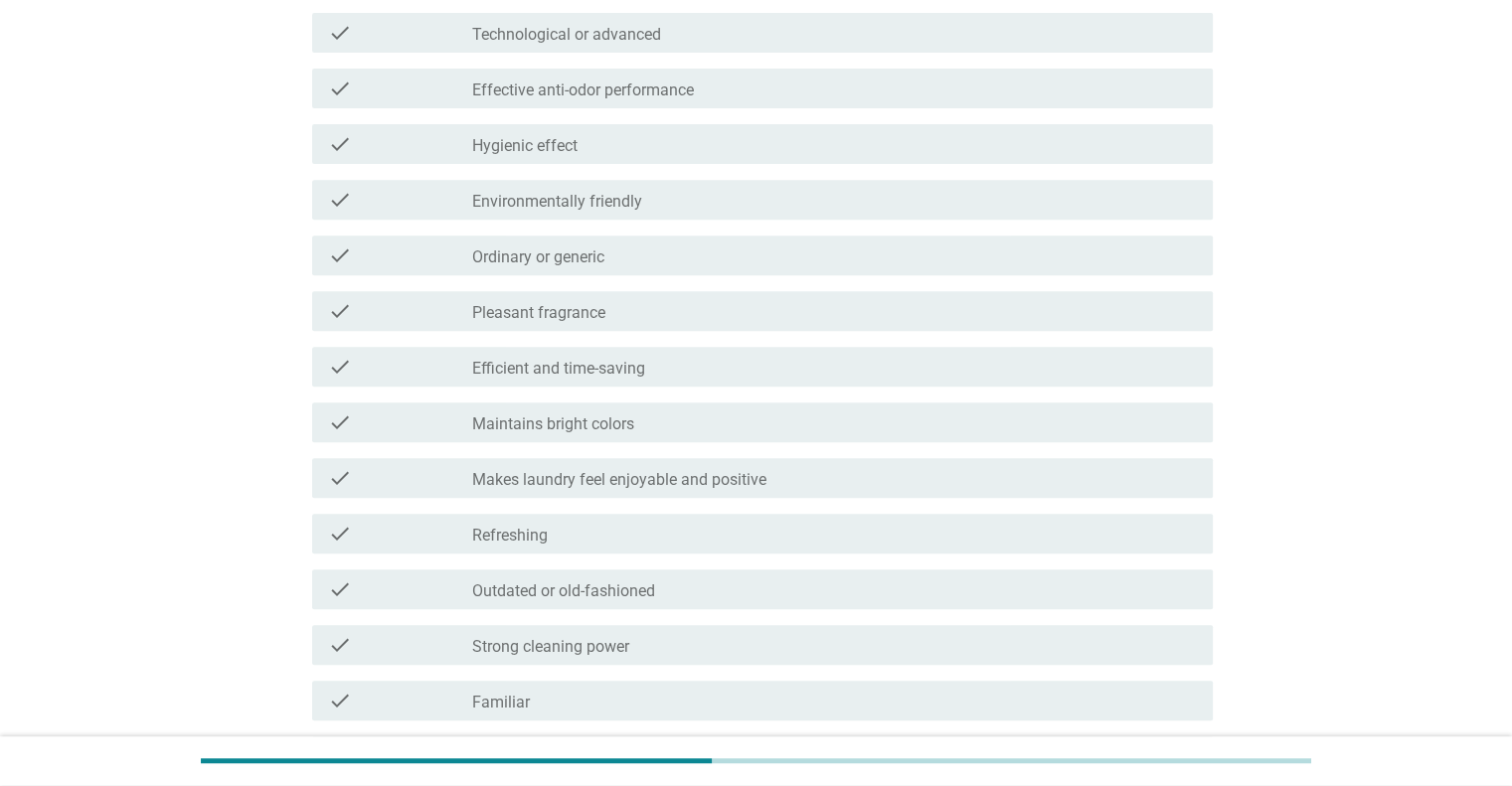 scroll, scrollTop: 795, scrollLeft: 0, axis: vertical 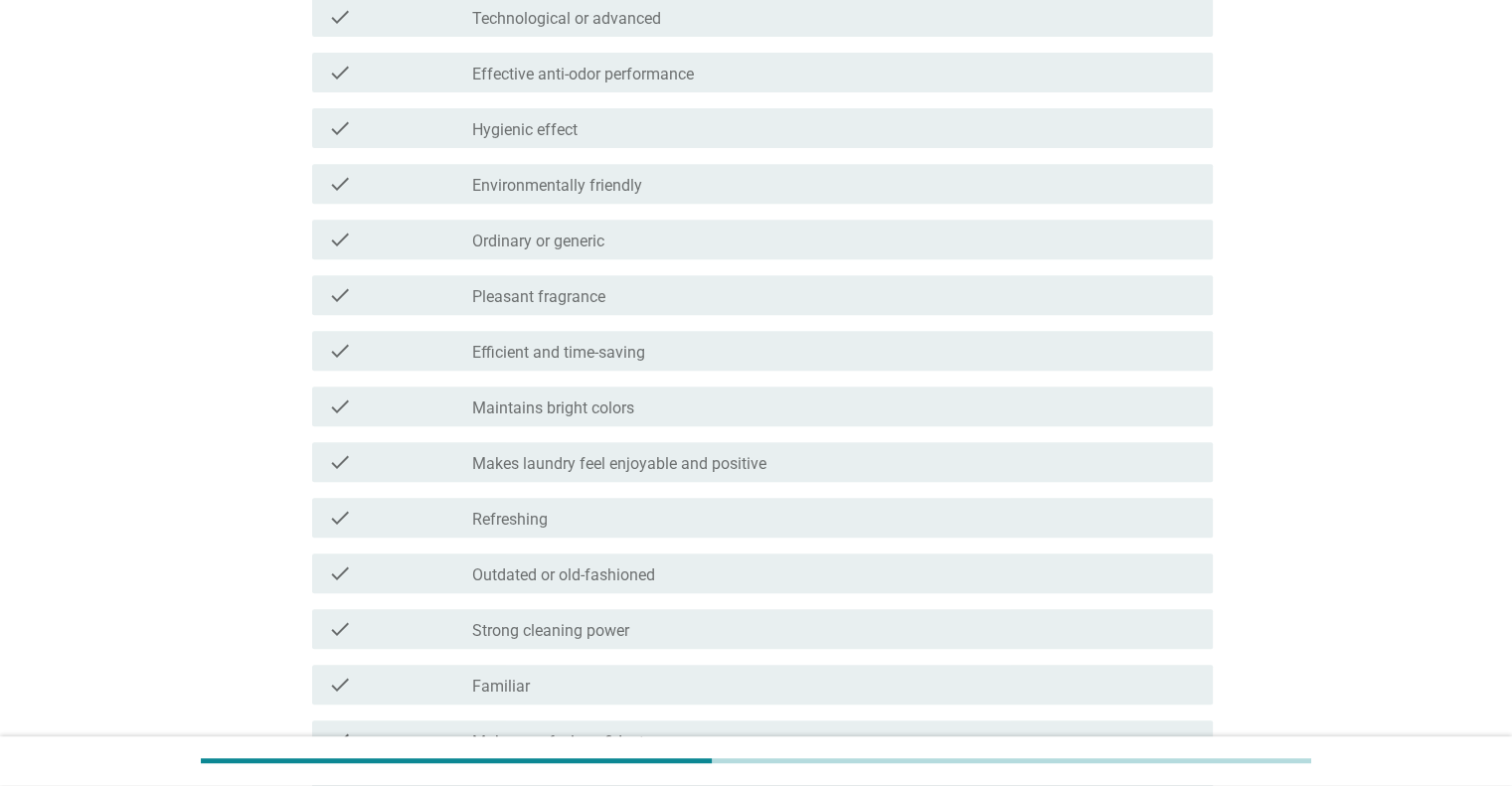 click on "check     check_box_outline_blank Outdated or old-fashioned" at bounding box center (762, 573) 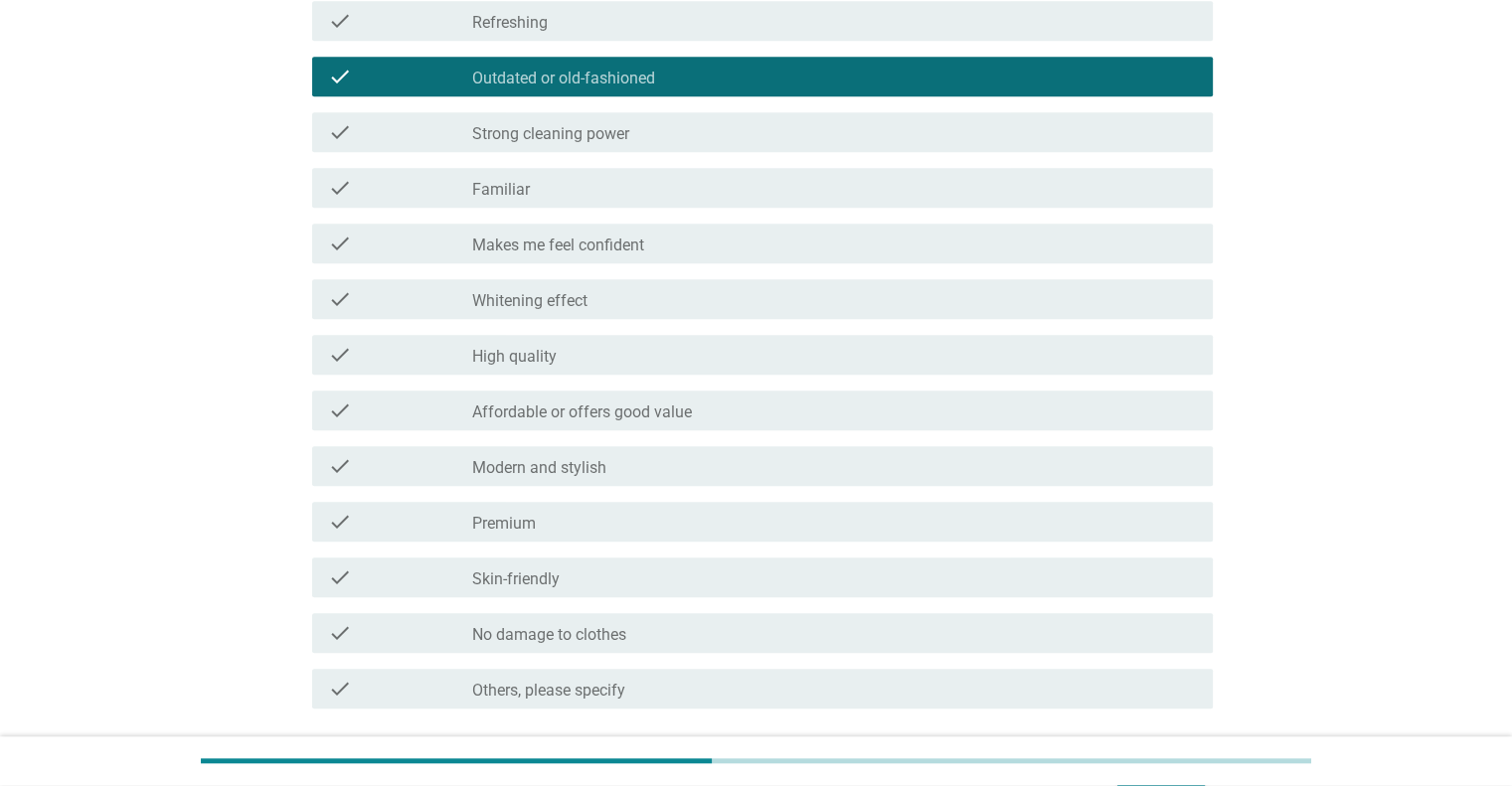 scroll, scrollTop: 1446, scrollLeft: 0, axis: vertical 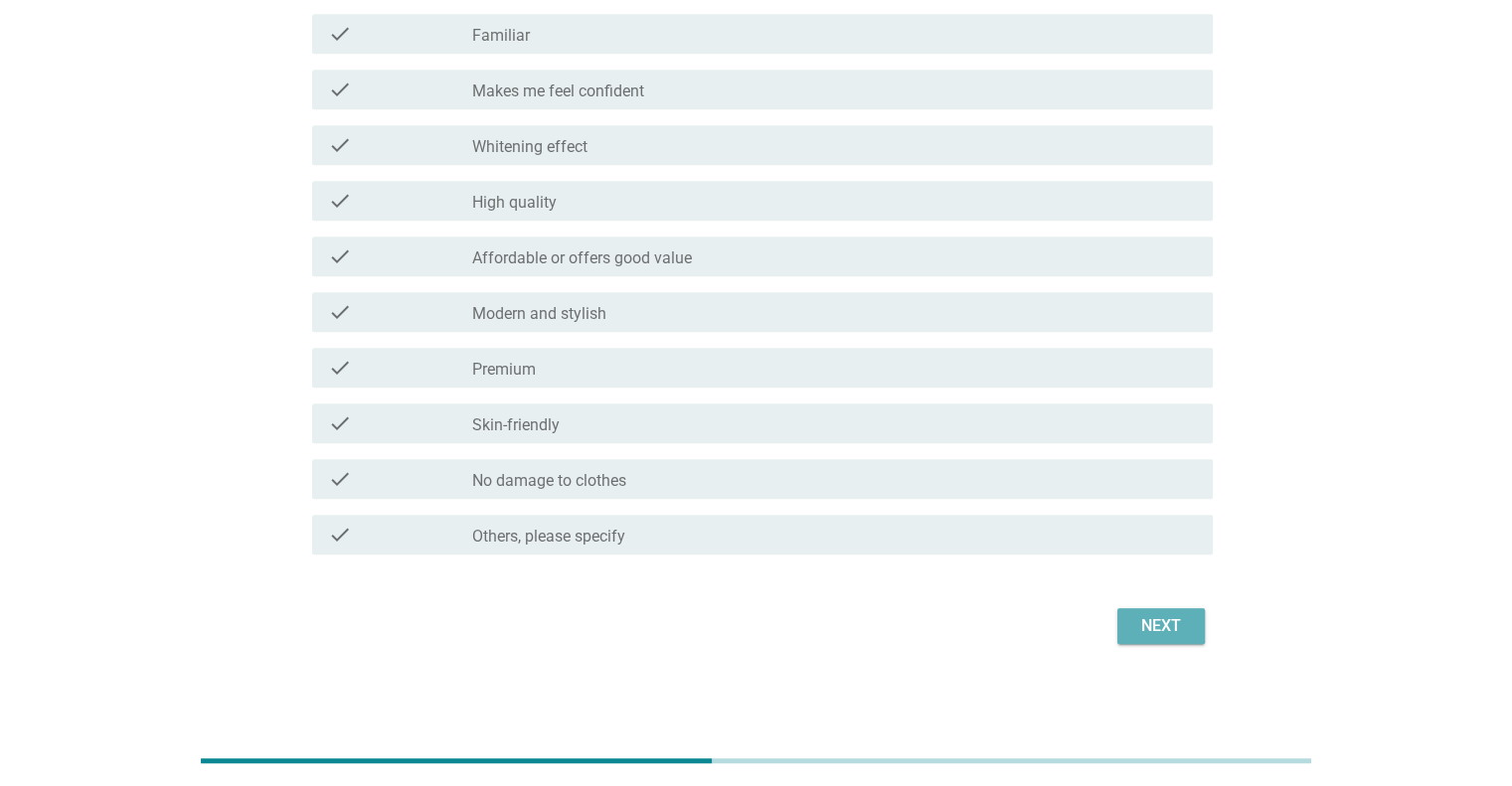 click on "Next" at bounding box center (1161, 626) 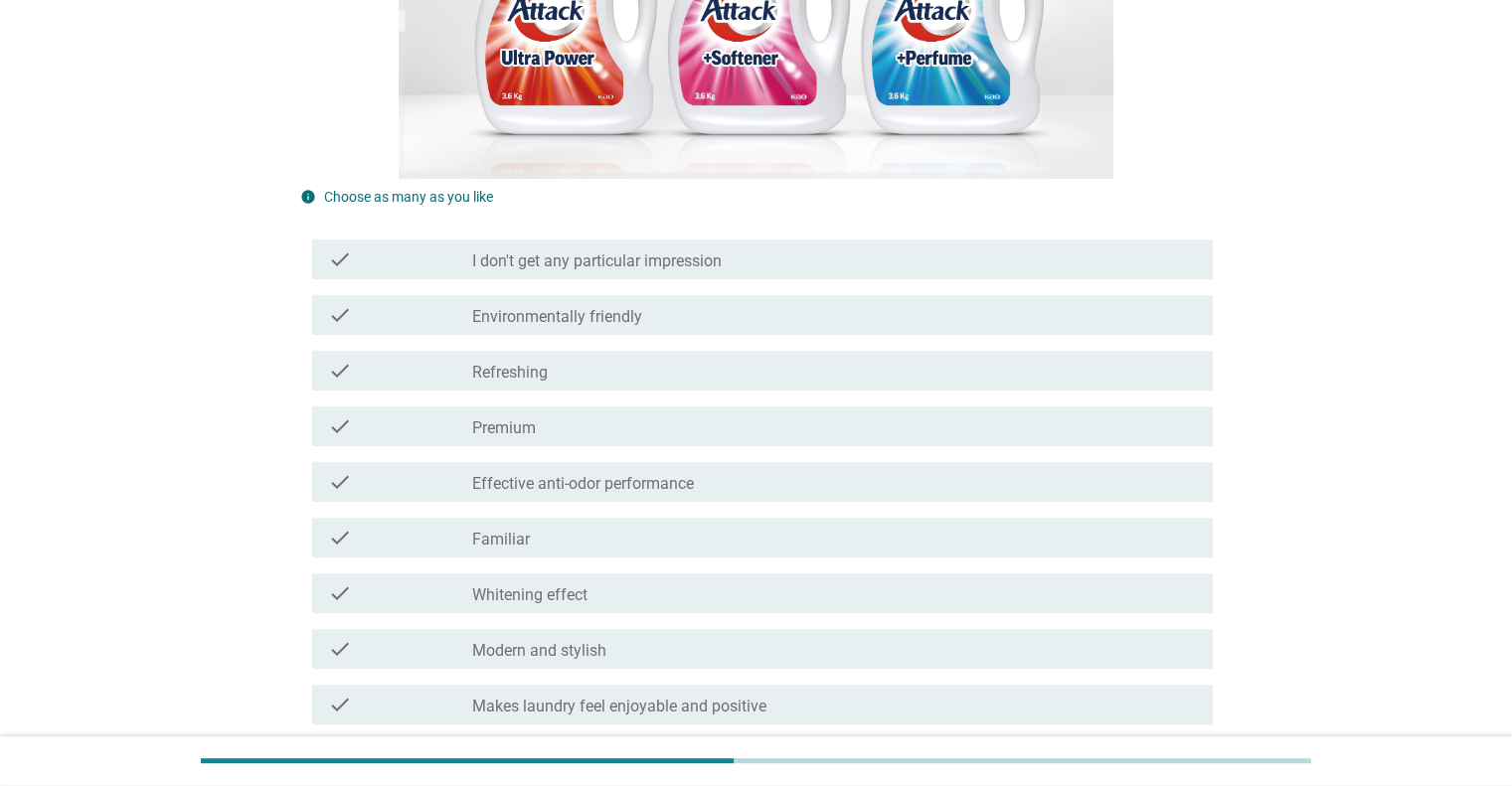 scroll, scrollTop: 596, scrollLeft: 0, axis: vertical 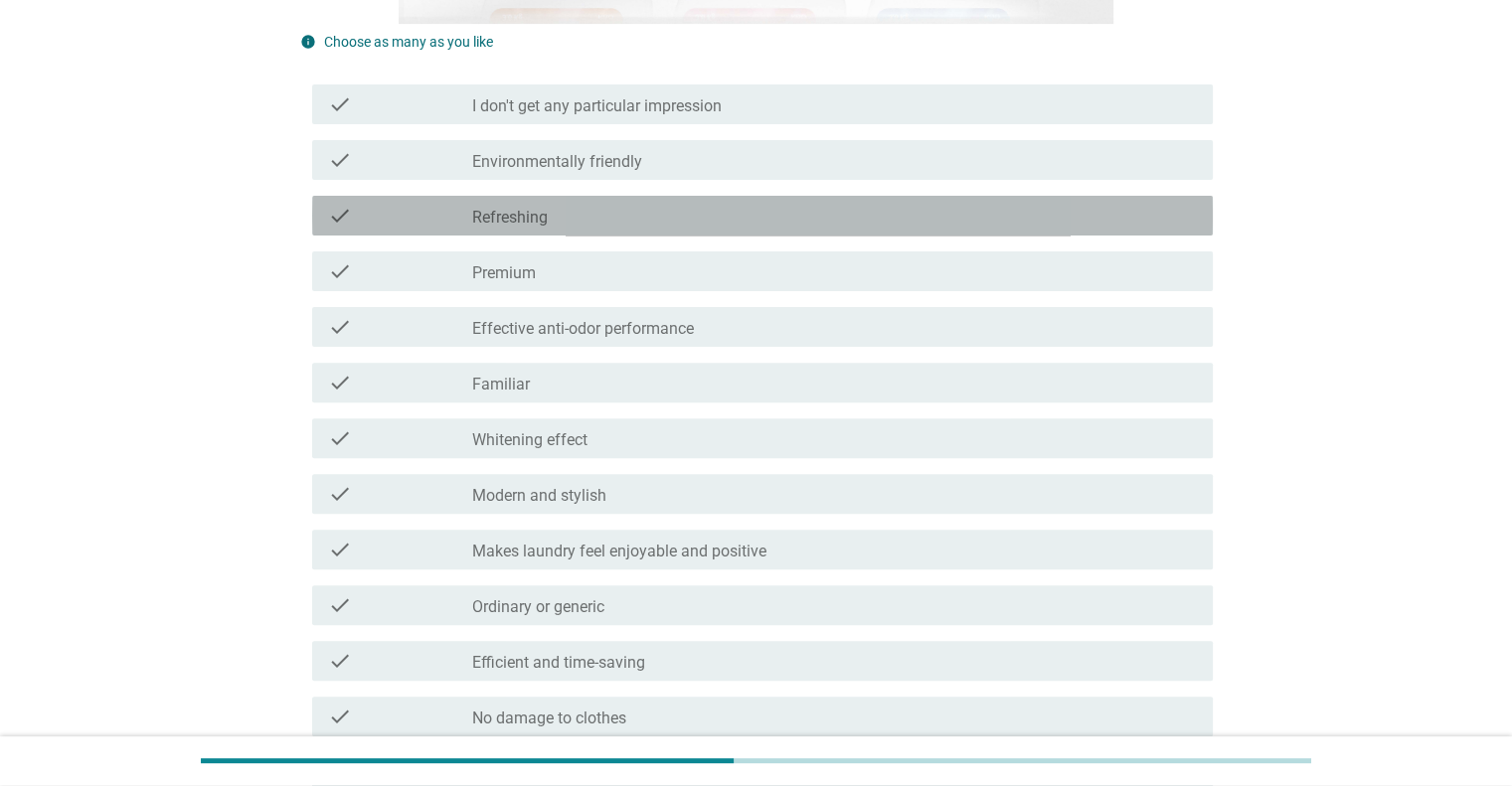 click on "check_box_outline_blank Refreshing" at bounding box center (834, 216) 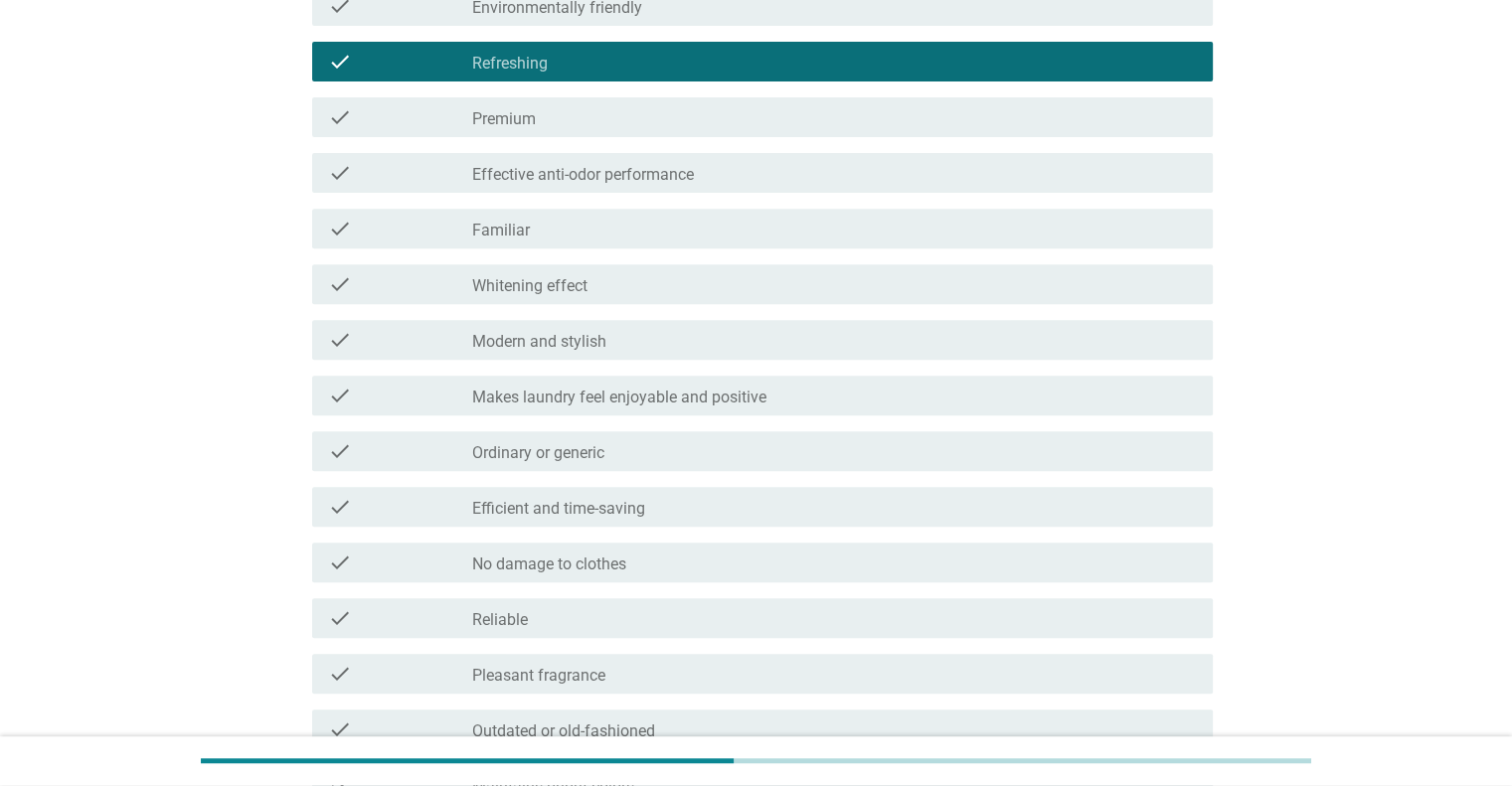 scroll, scrollTop: 795, scrollLeft: 0, axis: vertical 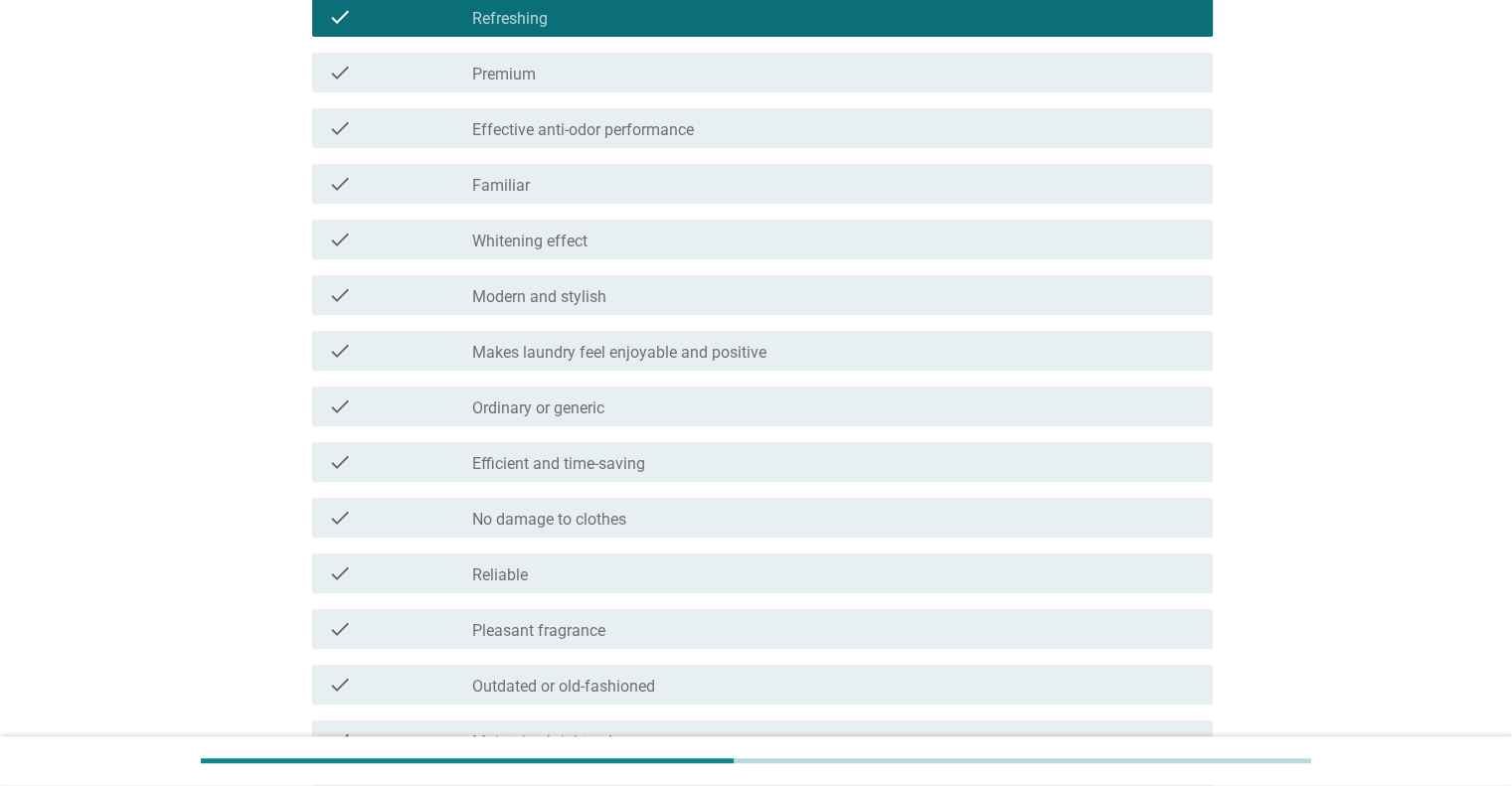 click on "check_box_outline_blank Modern and stylish" at bounding box center [834, 295] 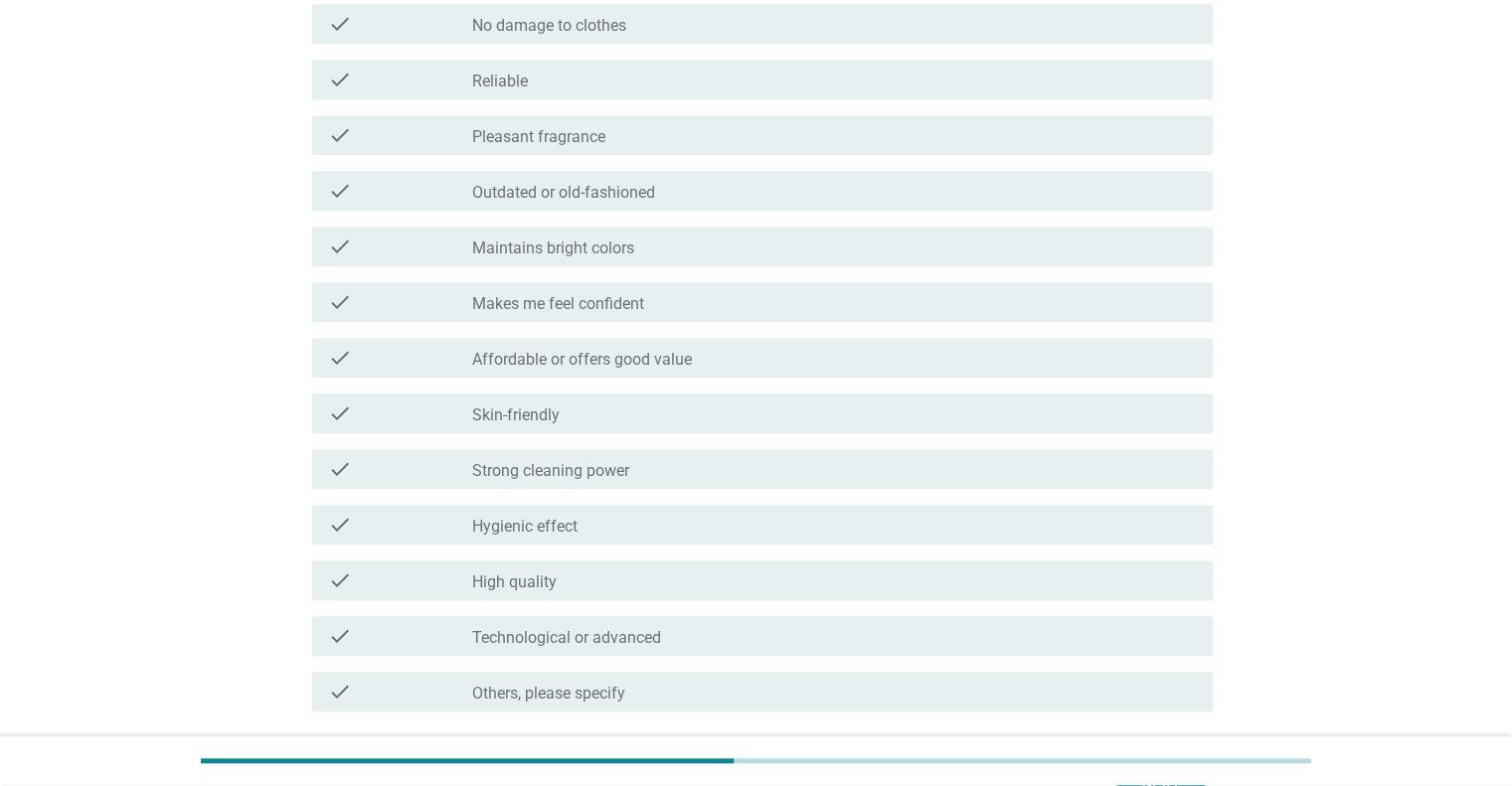 scroll, scrollTop: 1391, scrollLeft: 0, axis: vertical 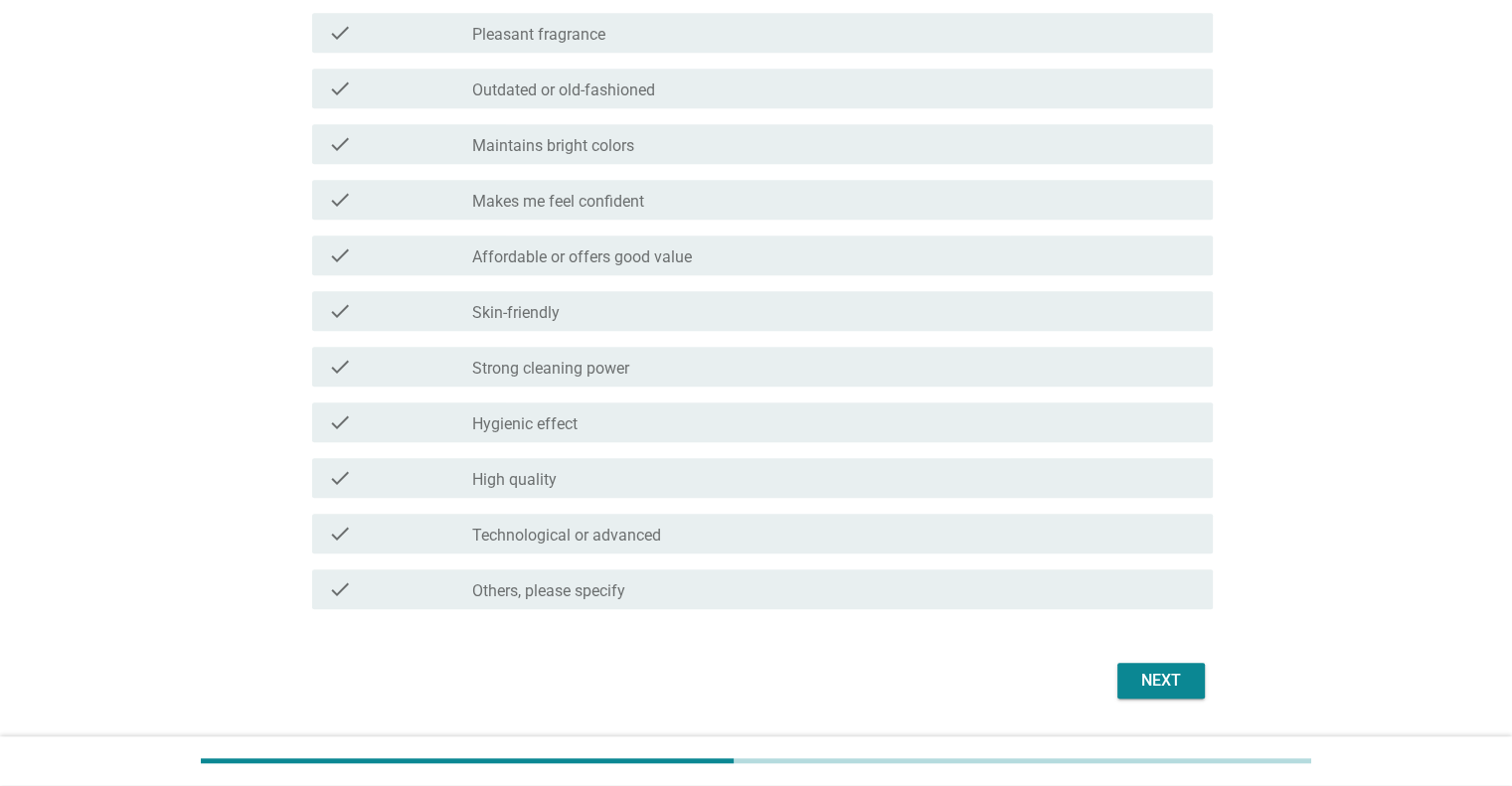 click on "check_box_outline_blank Technological or advanced" at bounding box center [834, 534] 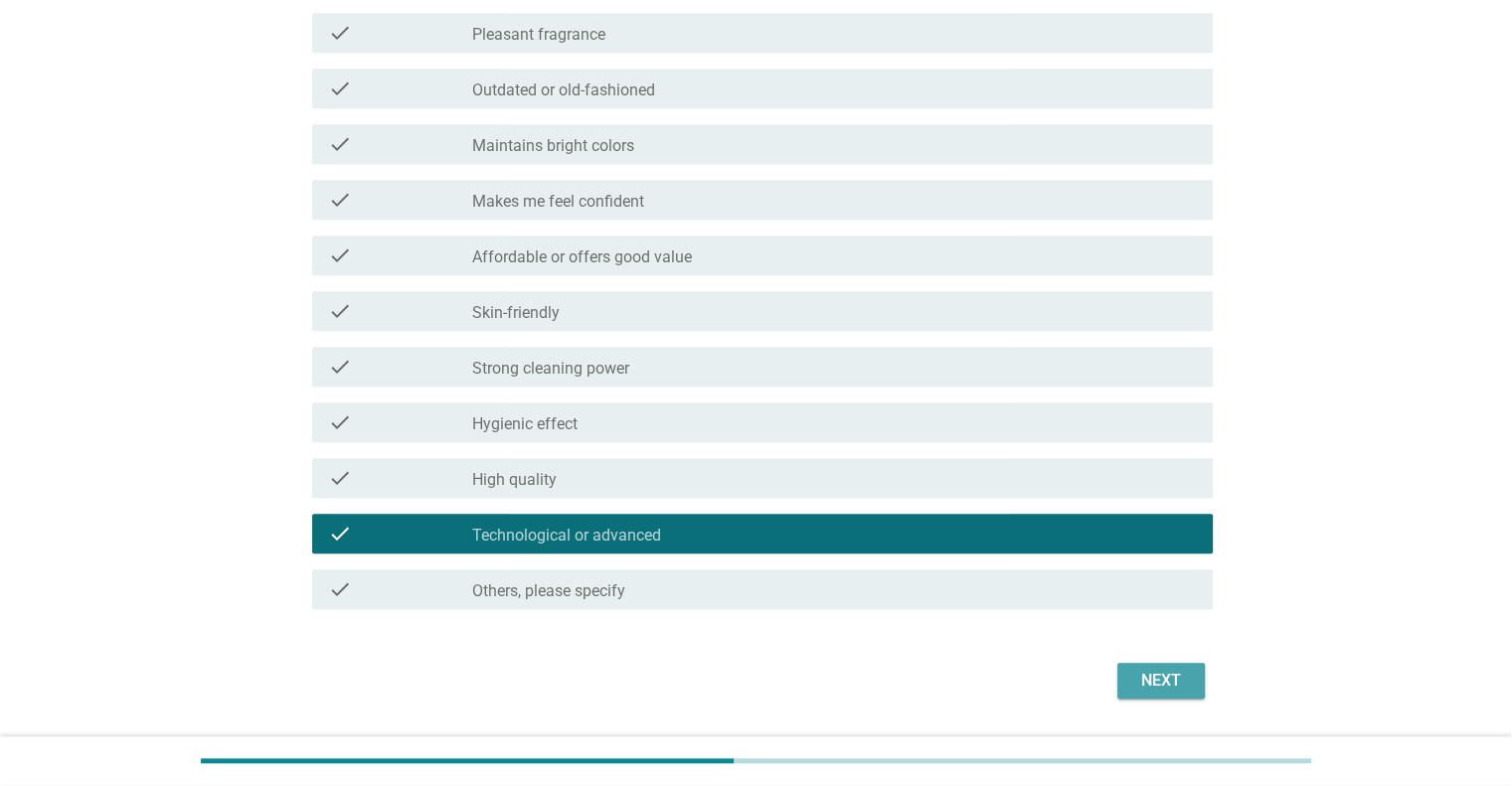 click on "Next" at bounding box center (1161, 681) 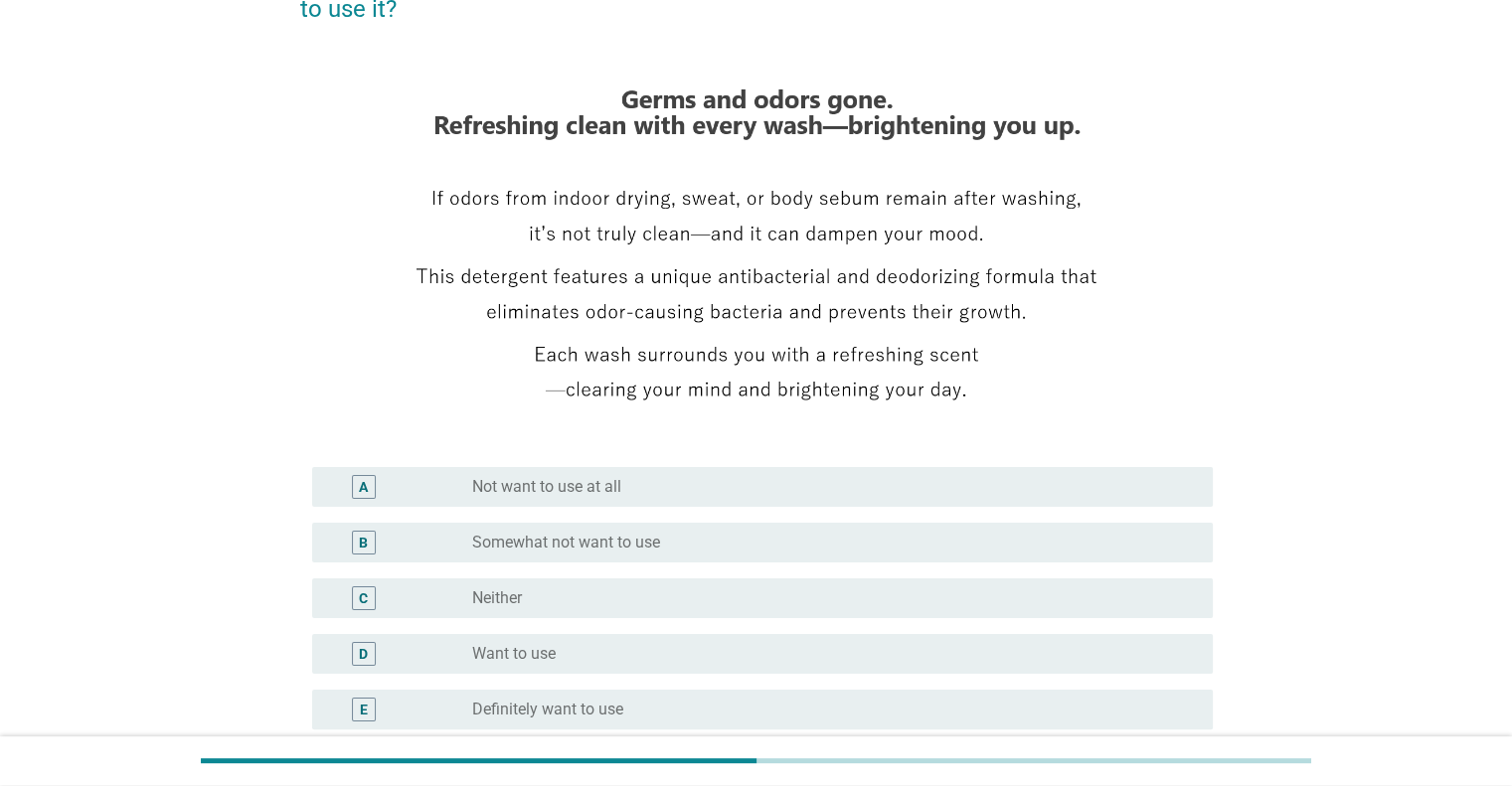 scroll, scrollTop: 298, scrollLeft: 0, axis: vertical 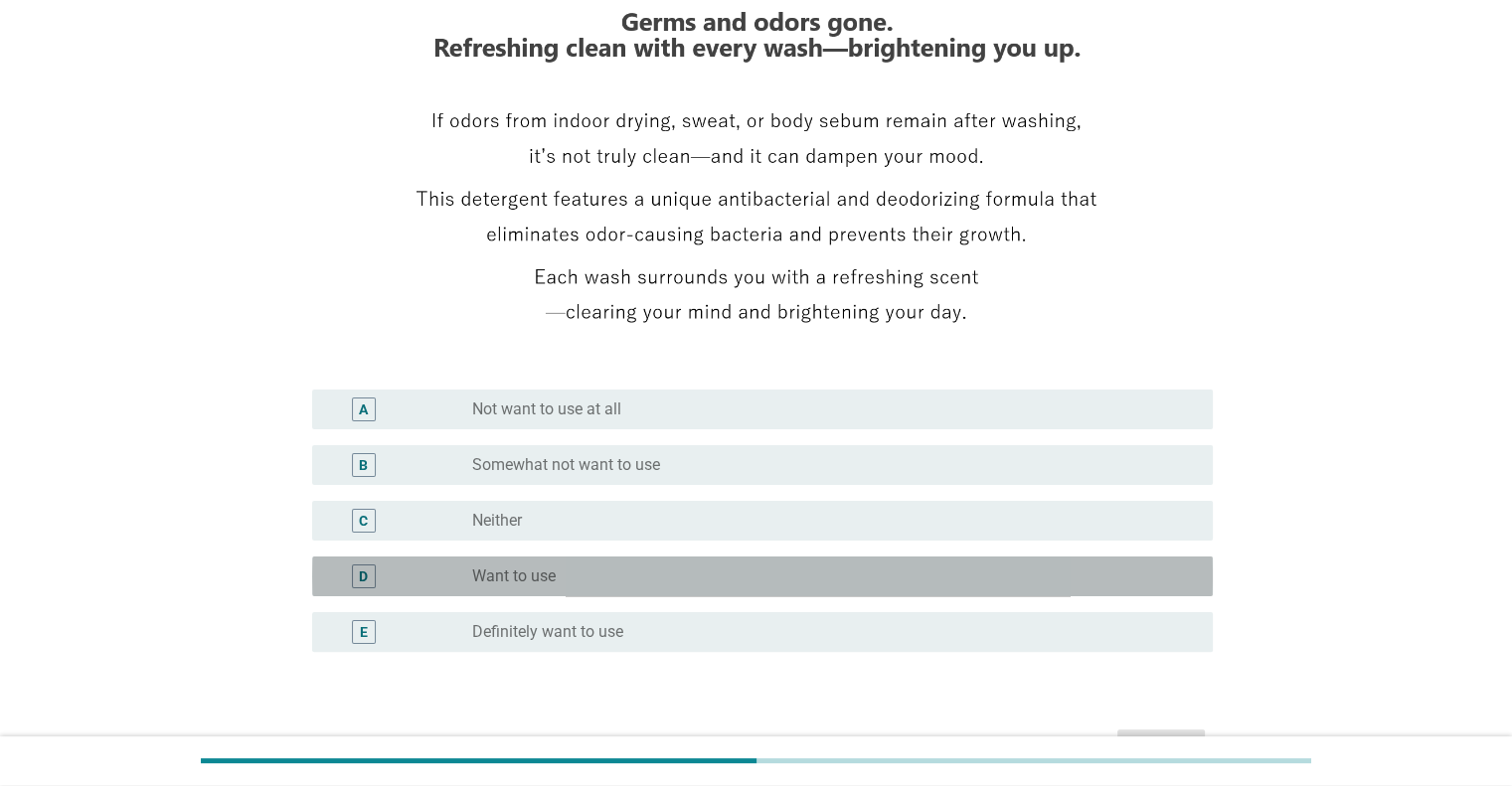 click on "radio_button_unchecked Want to use" at bounding box center [826, 576] 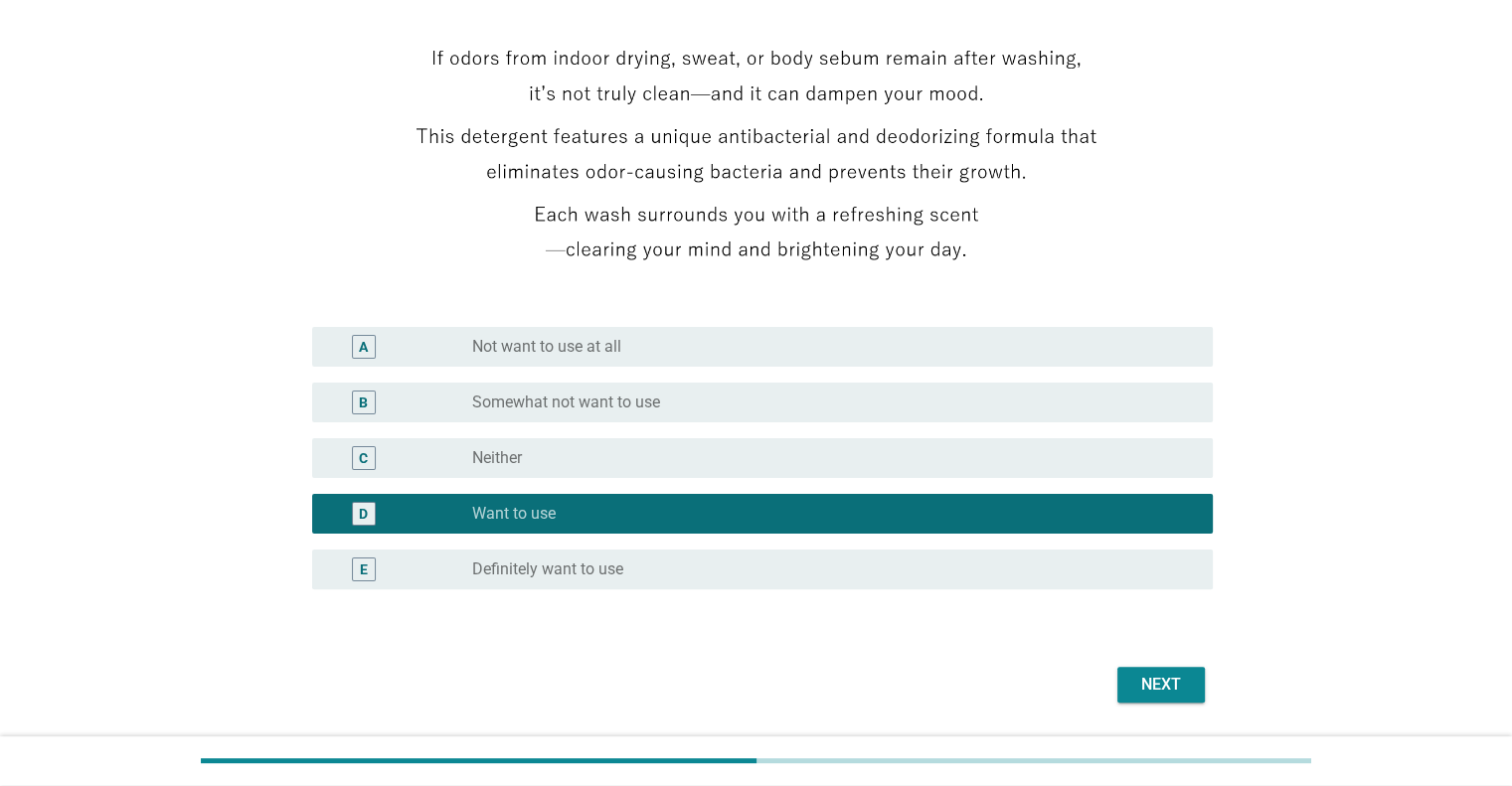 scroll, scrollTop: 419, scrollLeft: 0, axis: vertical 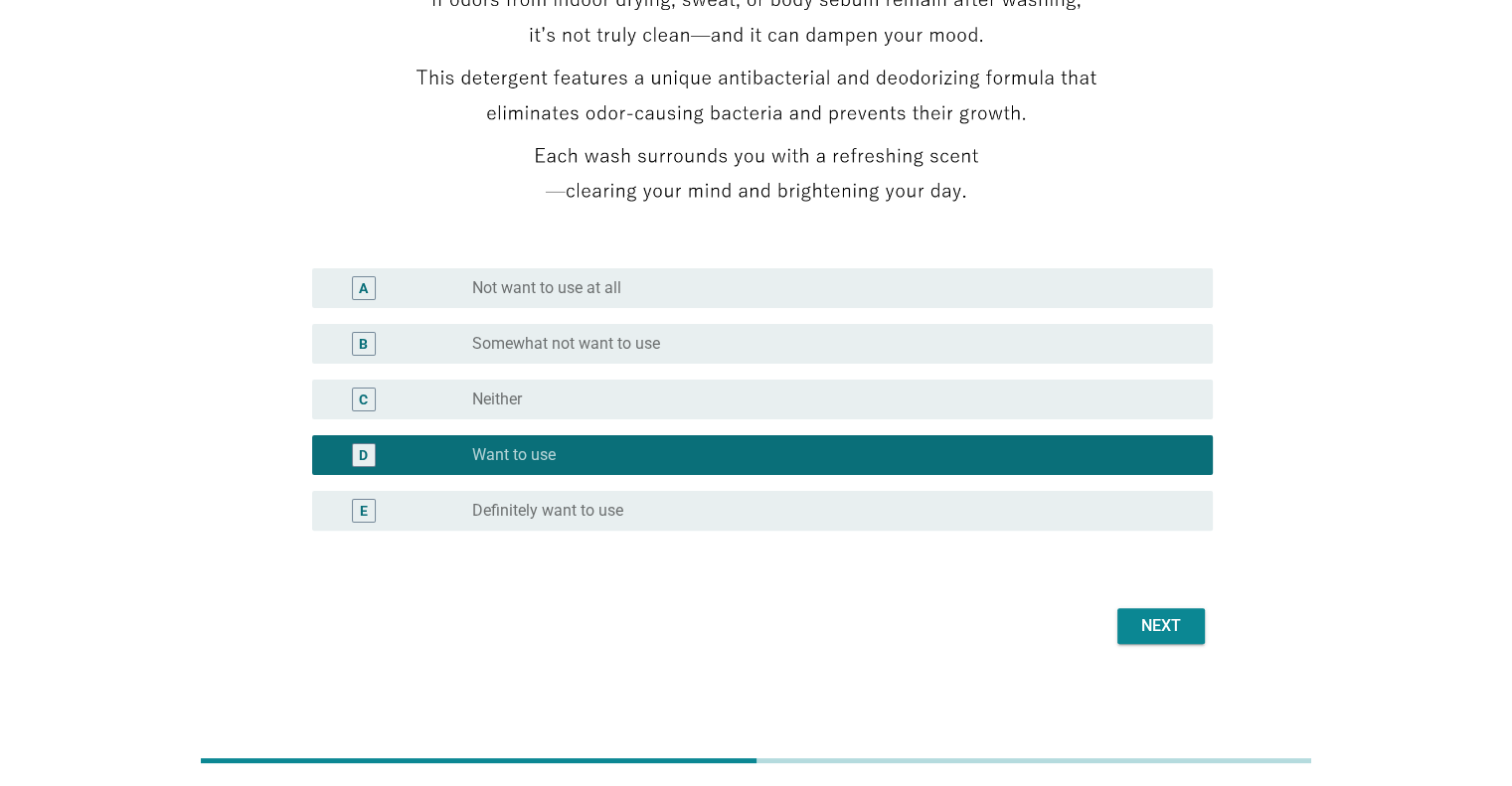 click on "Next" at bounding box center (1161, 626) 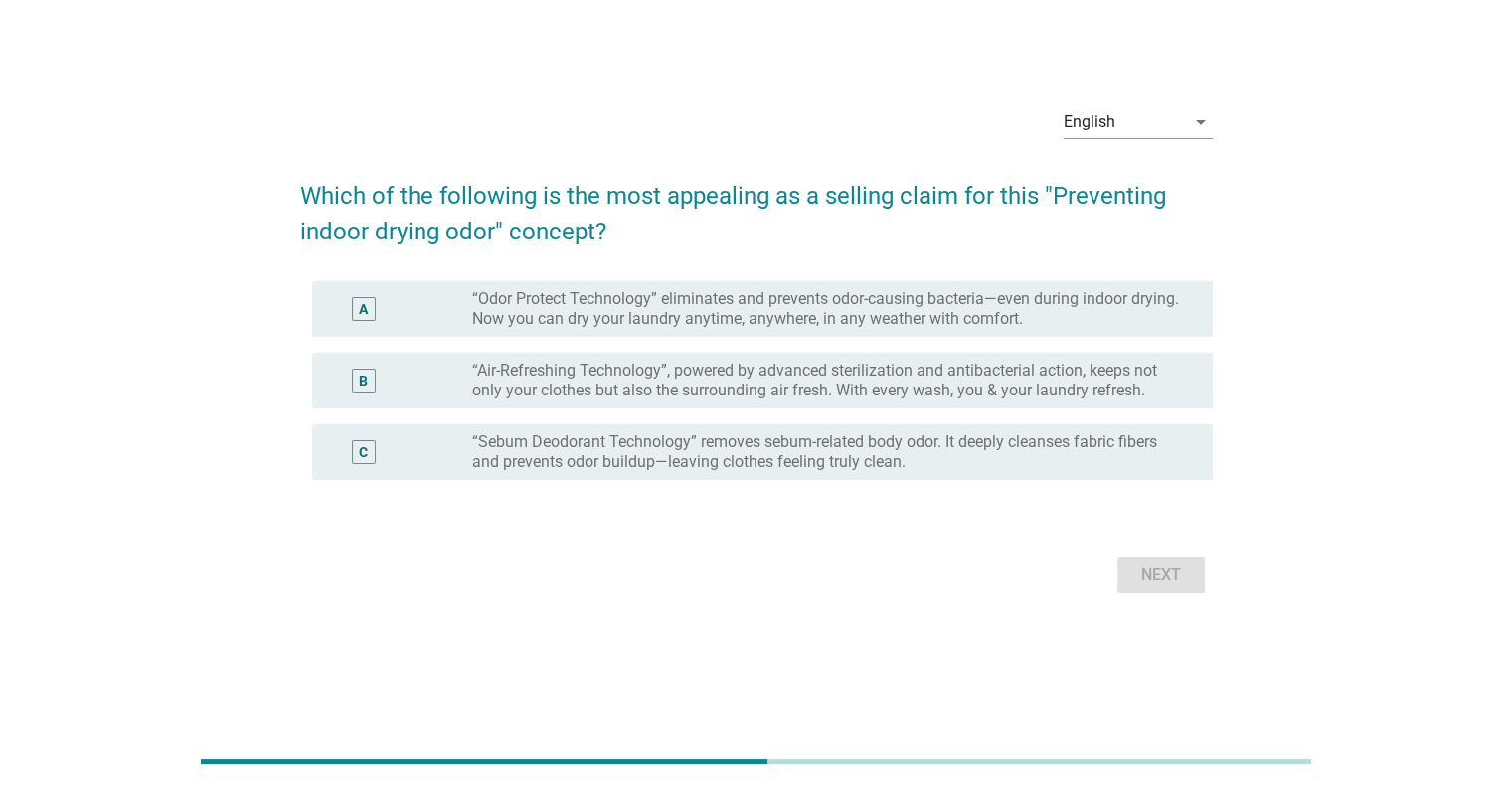 scroll, scrollTop: 0, scrollLeft: 0, axis: both 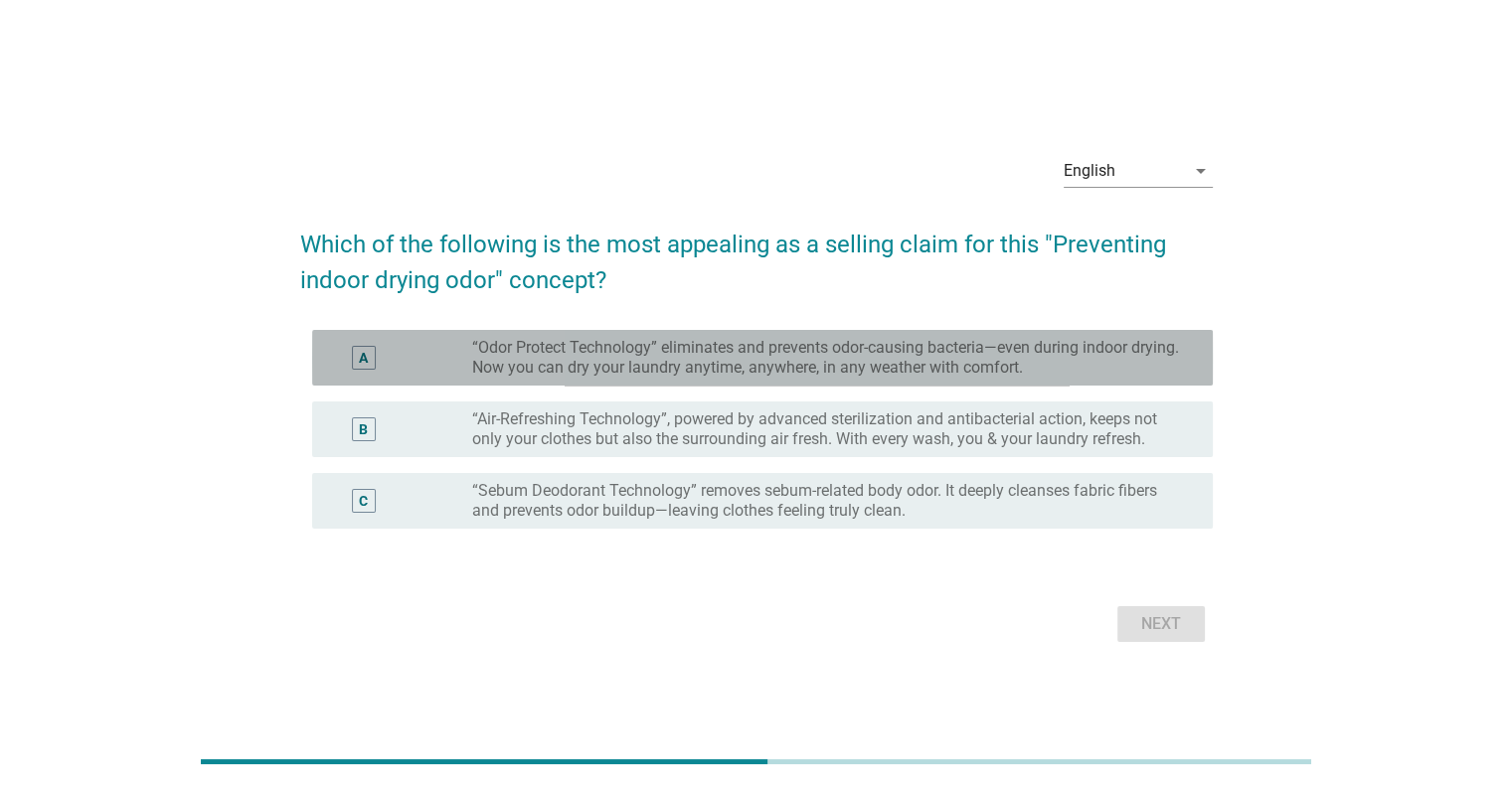 click on "“Odor Protect Technology” eliminates and prevents odor-causing bacteria—even during indoor drying. Now you can dry your laundry anytime, anywhere, in any weather with comfort." at bounding box center (826, 358) 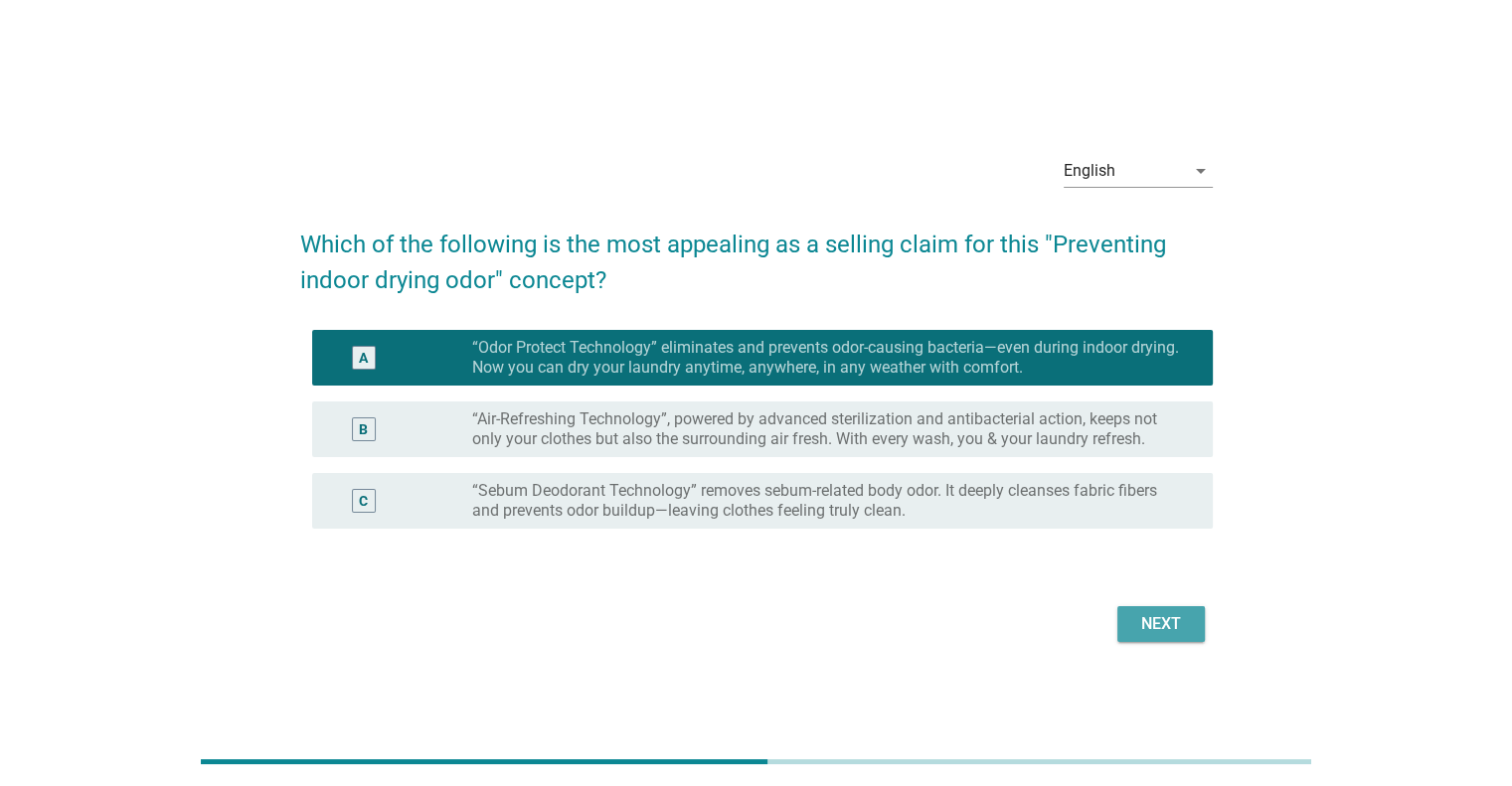 click on "Next" at bounding box center (1161, 624) 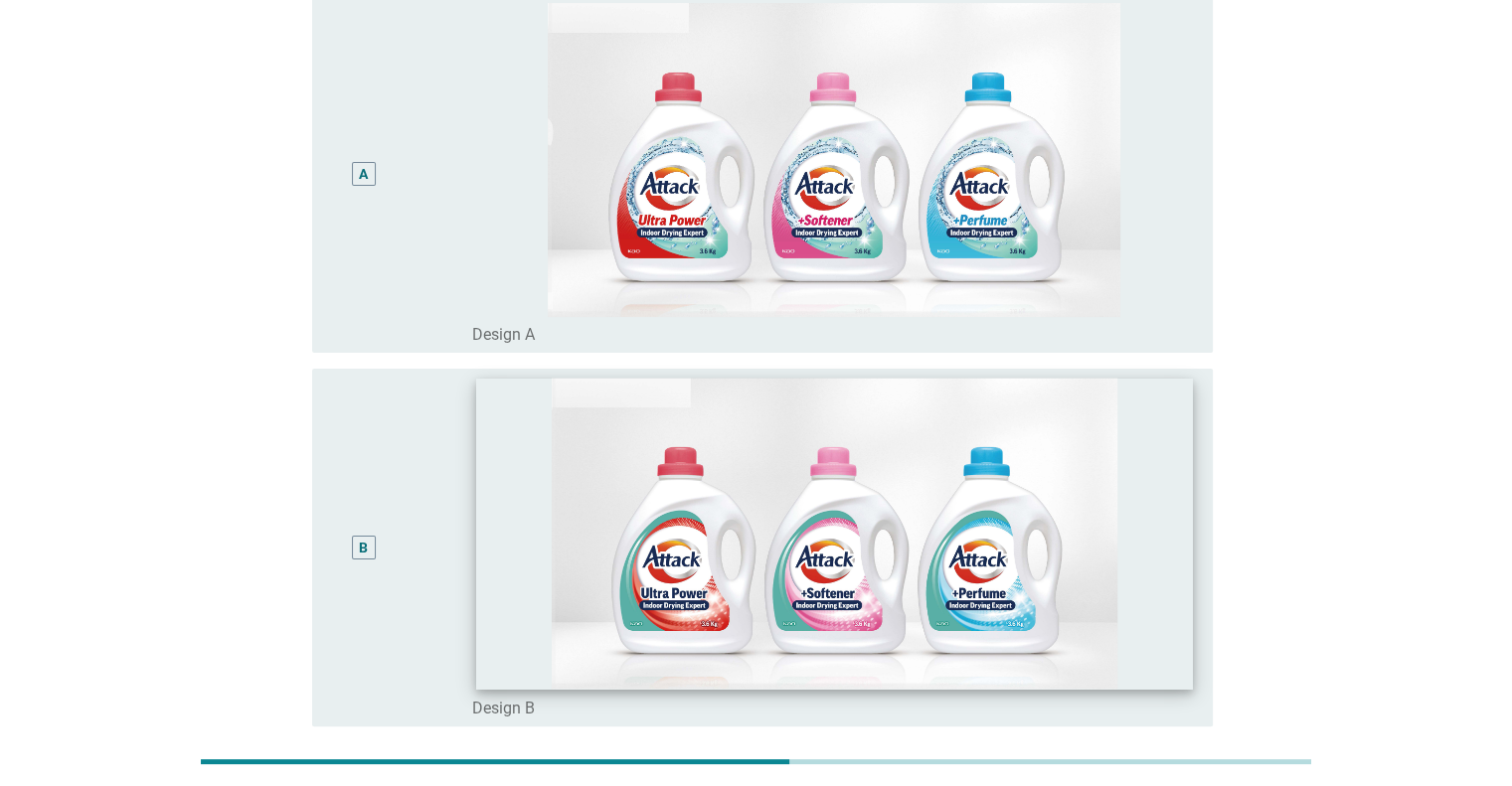 scroll, scrollTop: 298, scrollLeft: 0, axis: vertical 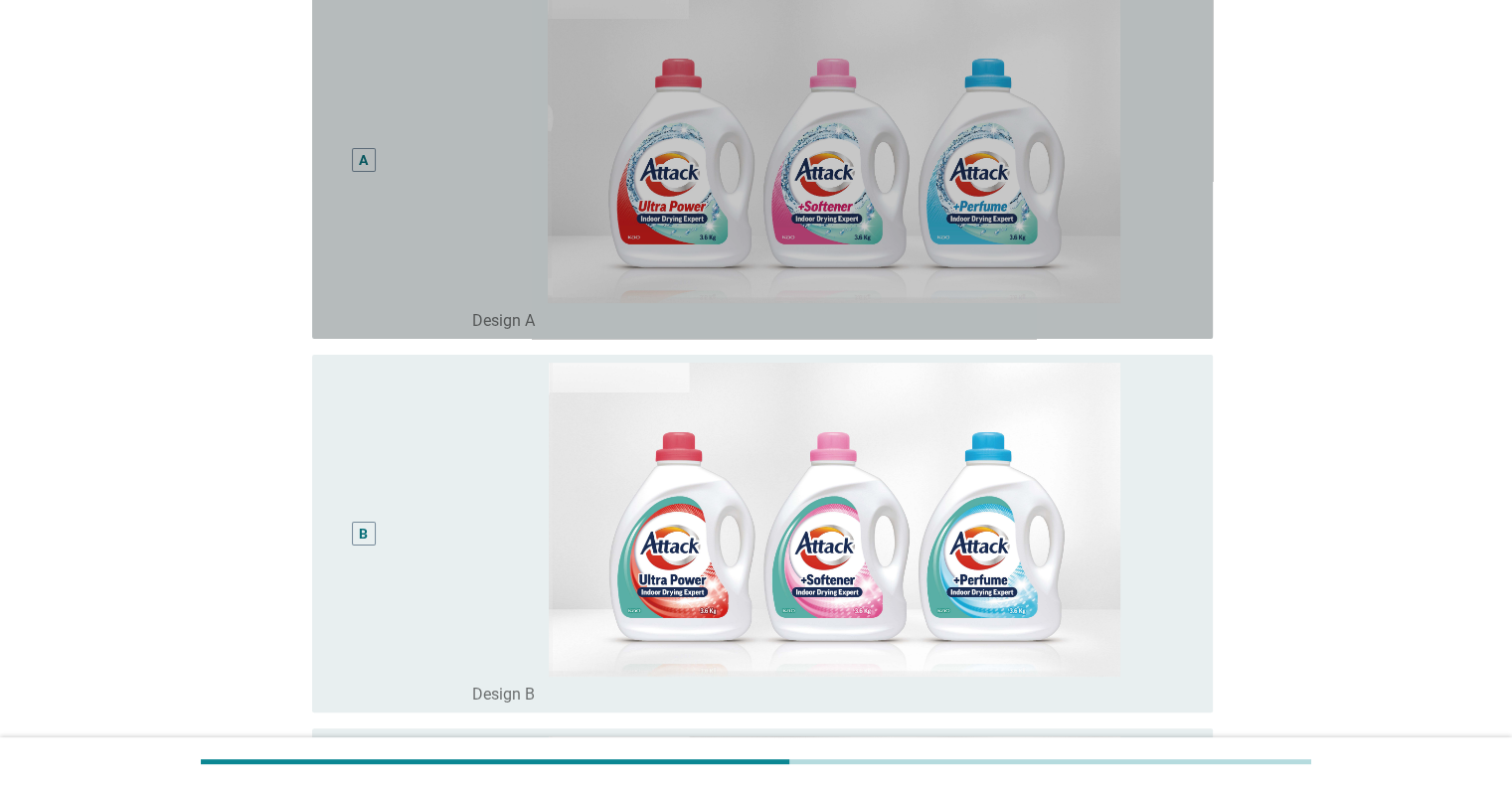 click on "A" at bounding box center (364, 160) 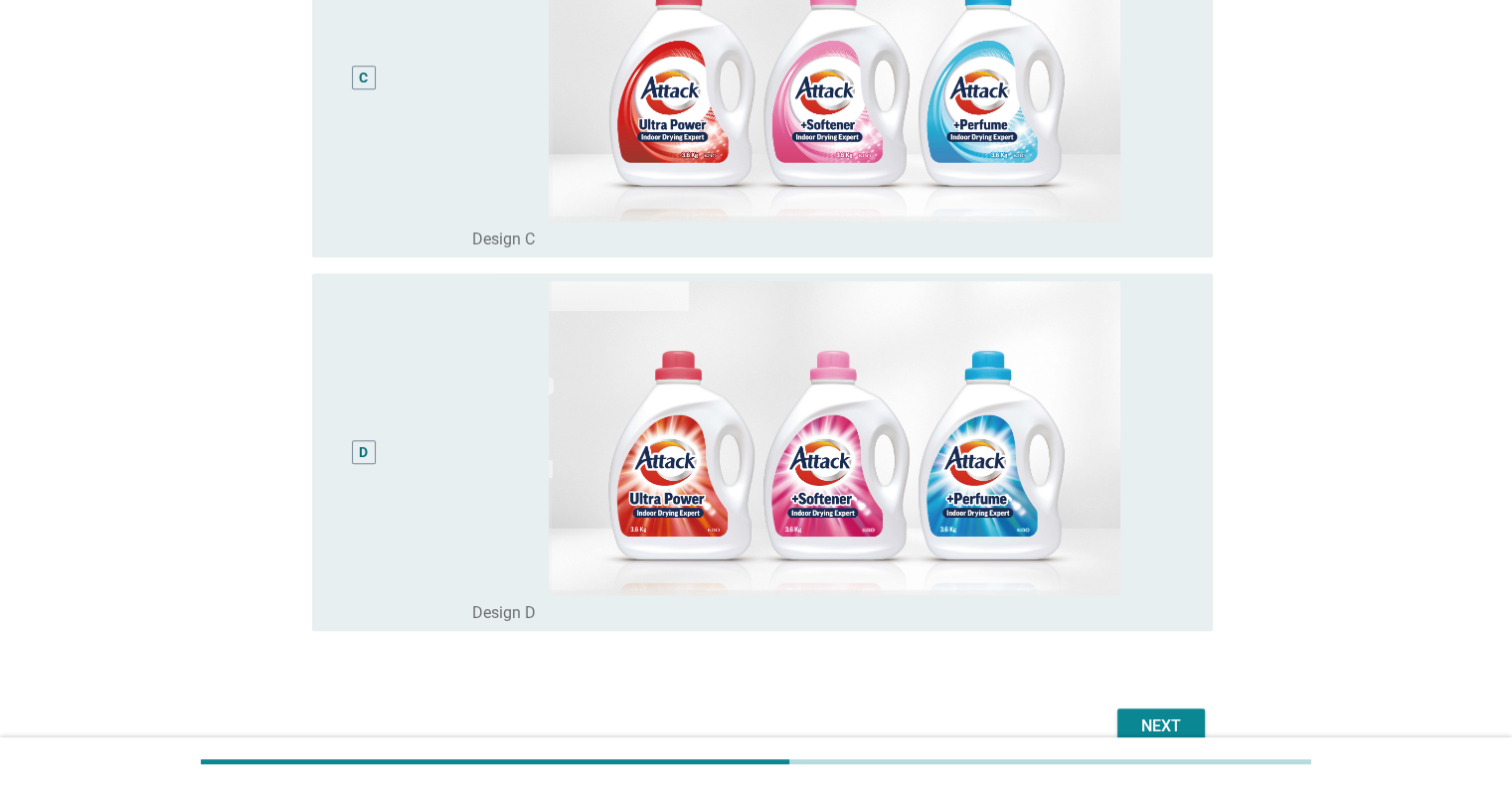 scroll, scrollTop: 1228, scrollLeft: 0, axis: vertical 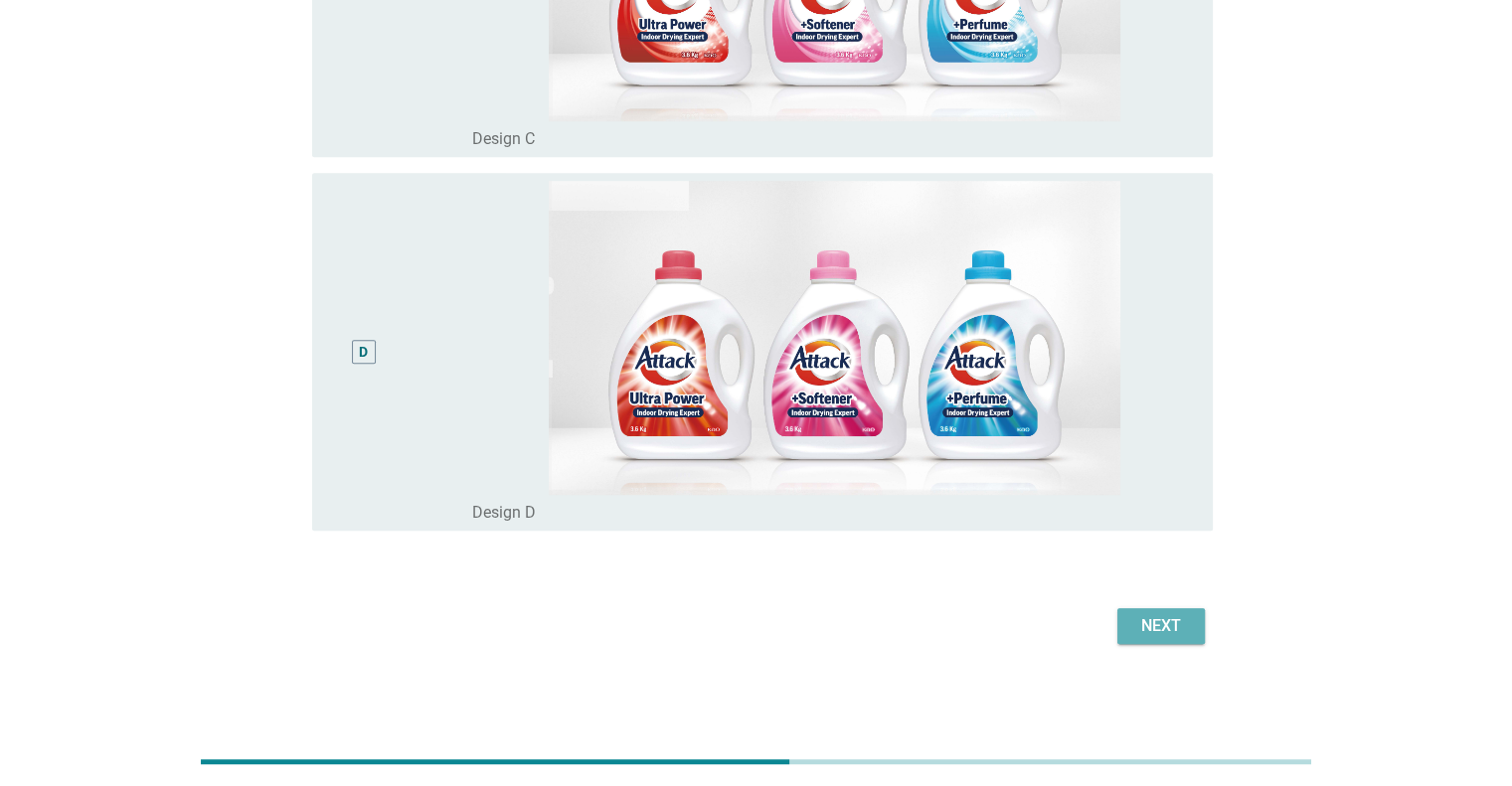 click on "Next" at bounding box center [1161, 626] 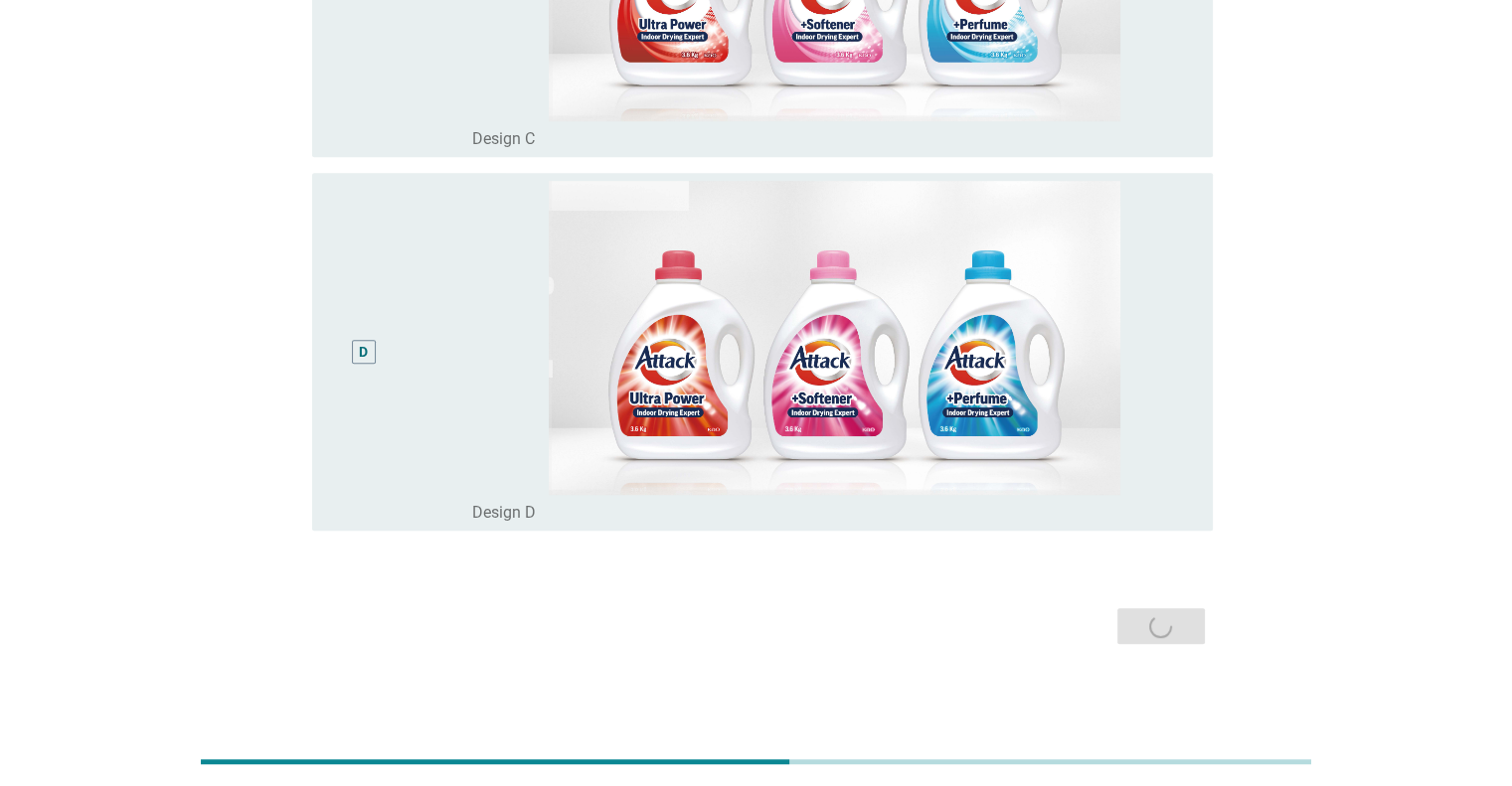 scroll, scrollTop: 0, scrollLeft: 0, axis: both 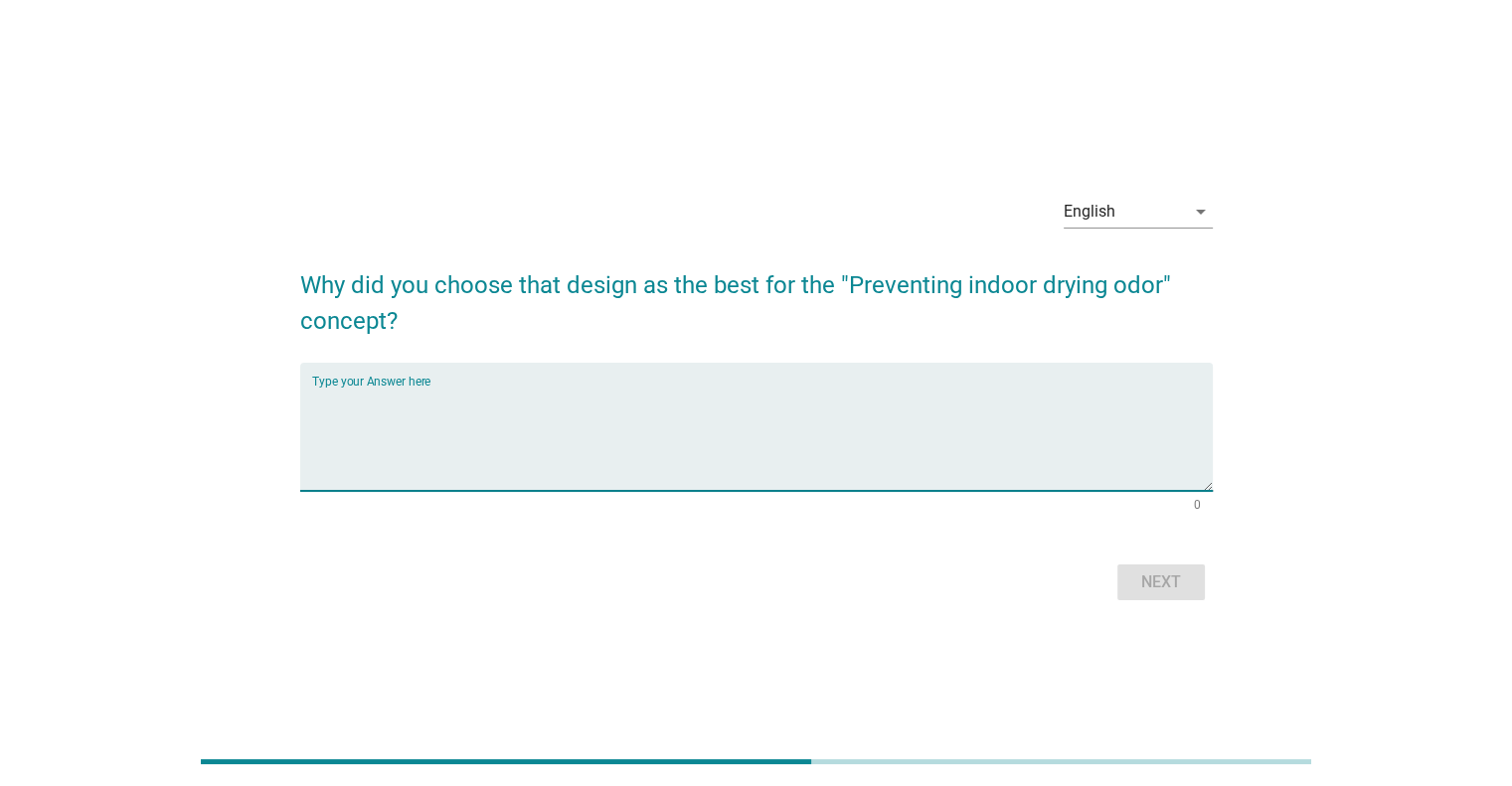 click at bounding box center [762, 438] 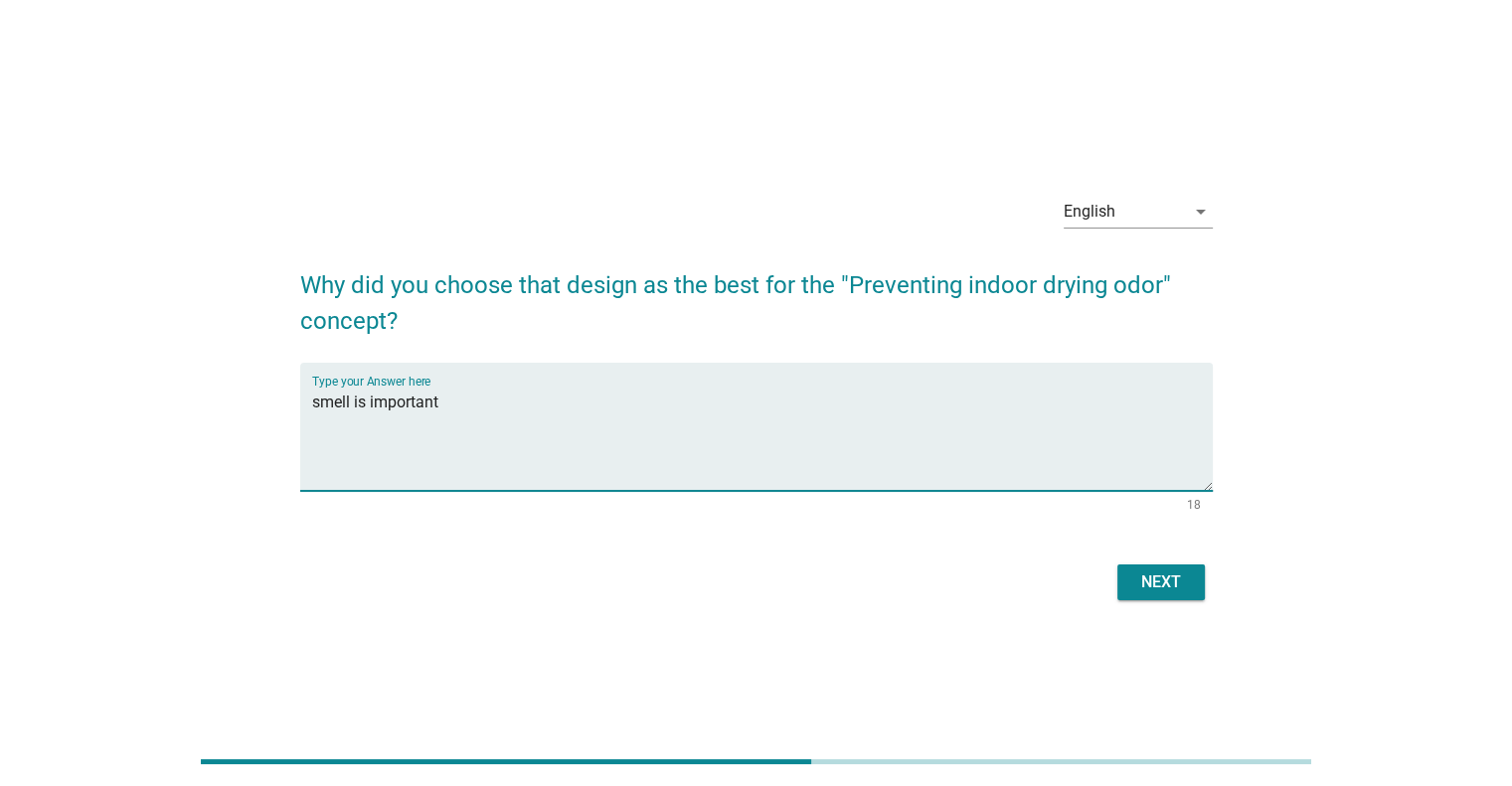 type on "smell is important" 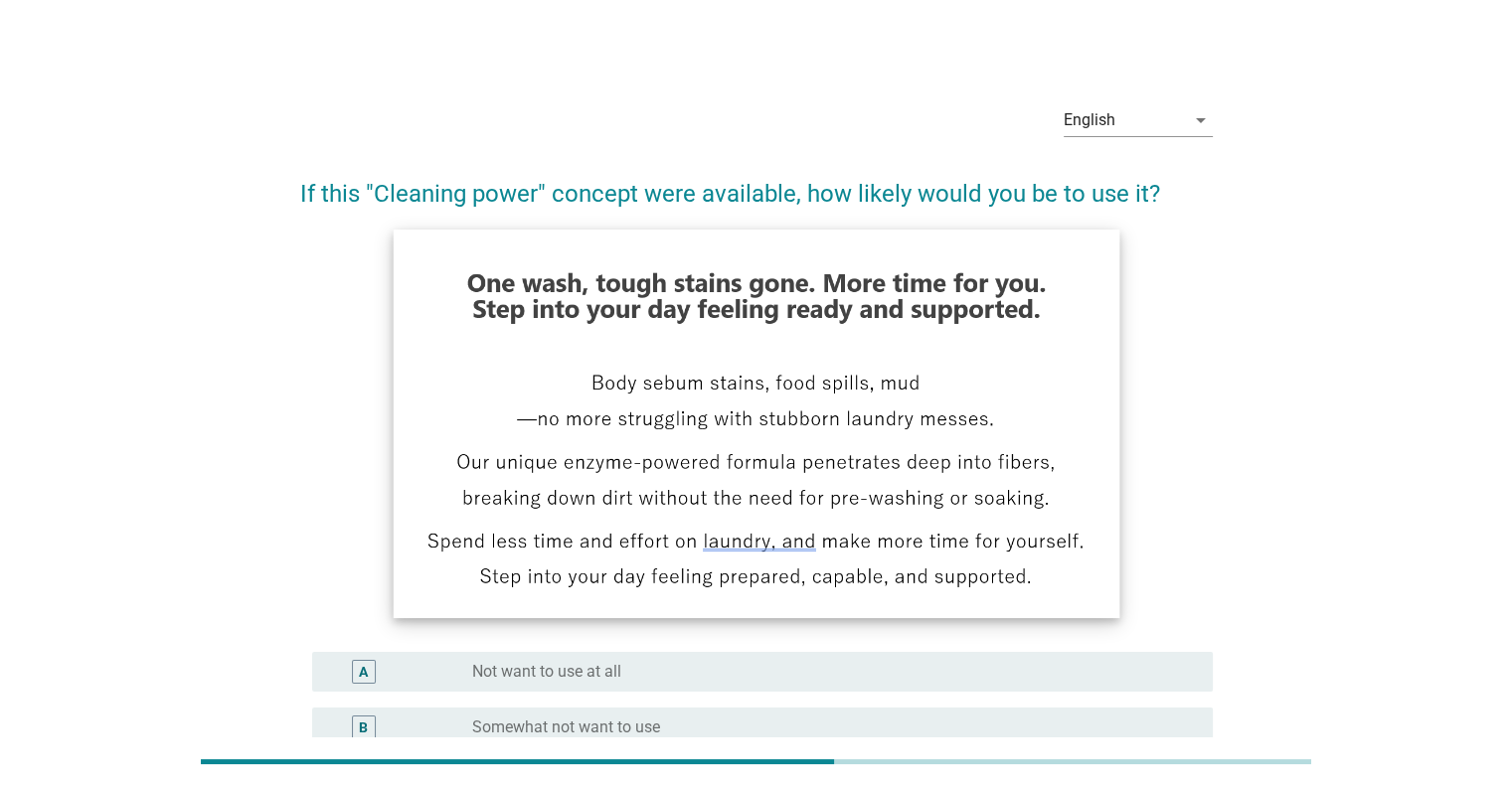 scroll, scrollTop: 384, scrollLeft: 0, axis: vertical 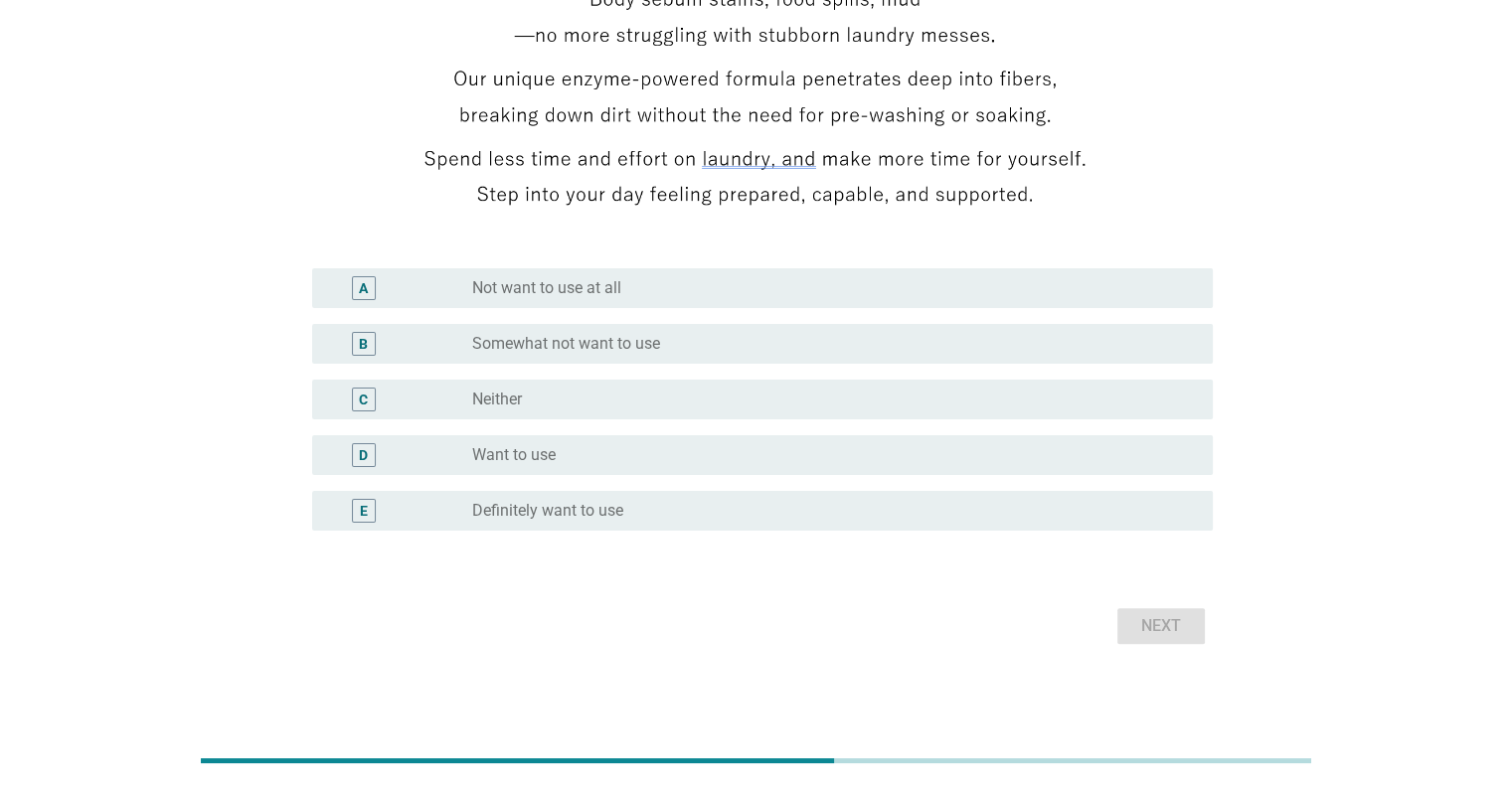 click on "radio_button_unchecked Neither" at bounding box center (826, 399) 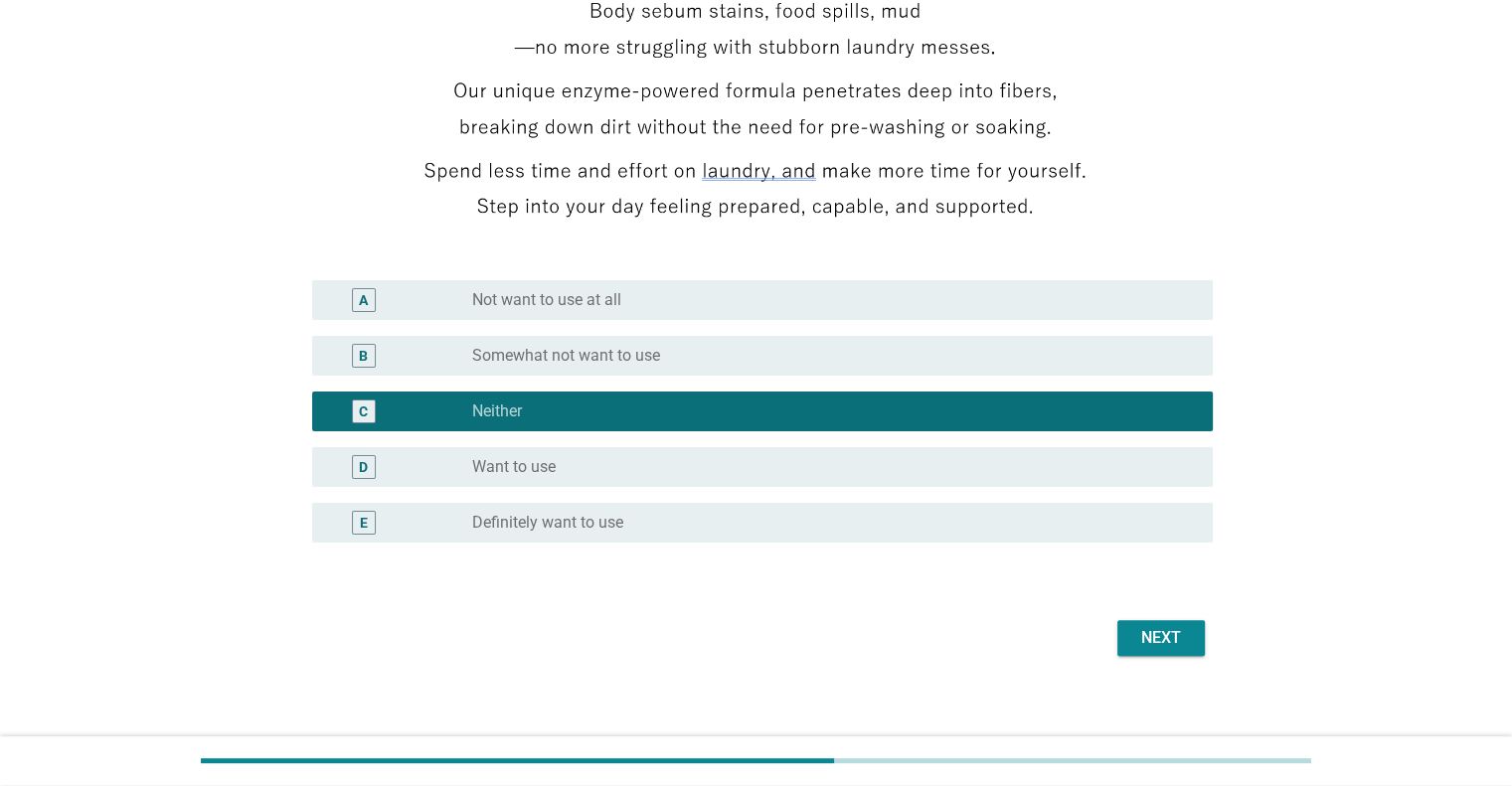 scroll, scrollTop: 384, scrollLeft: 0, axis: vertical 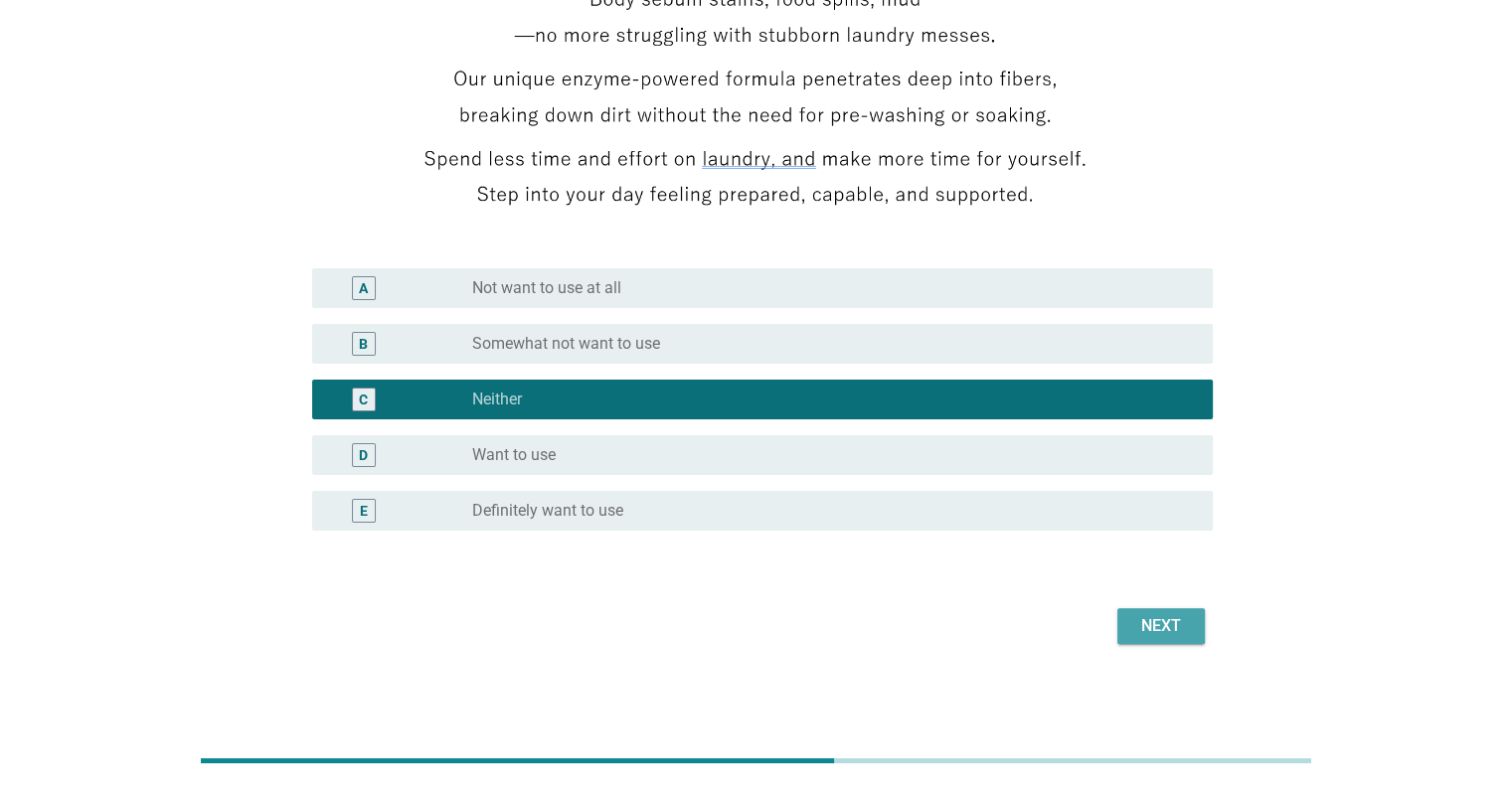 click on "Next" at bounding box center [1161, 626] 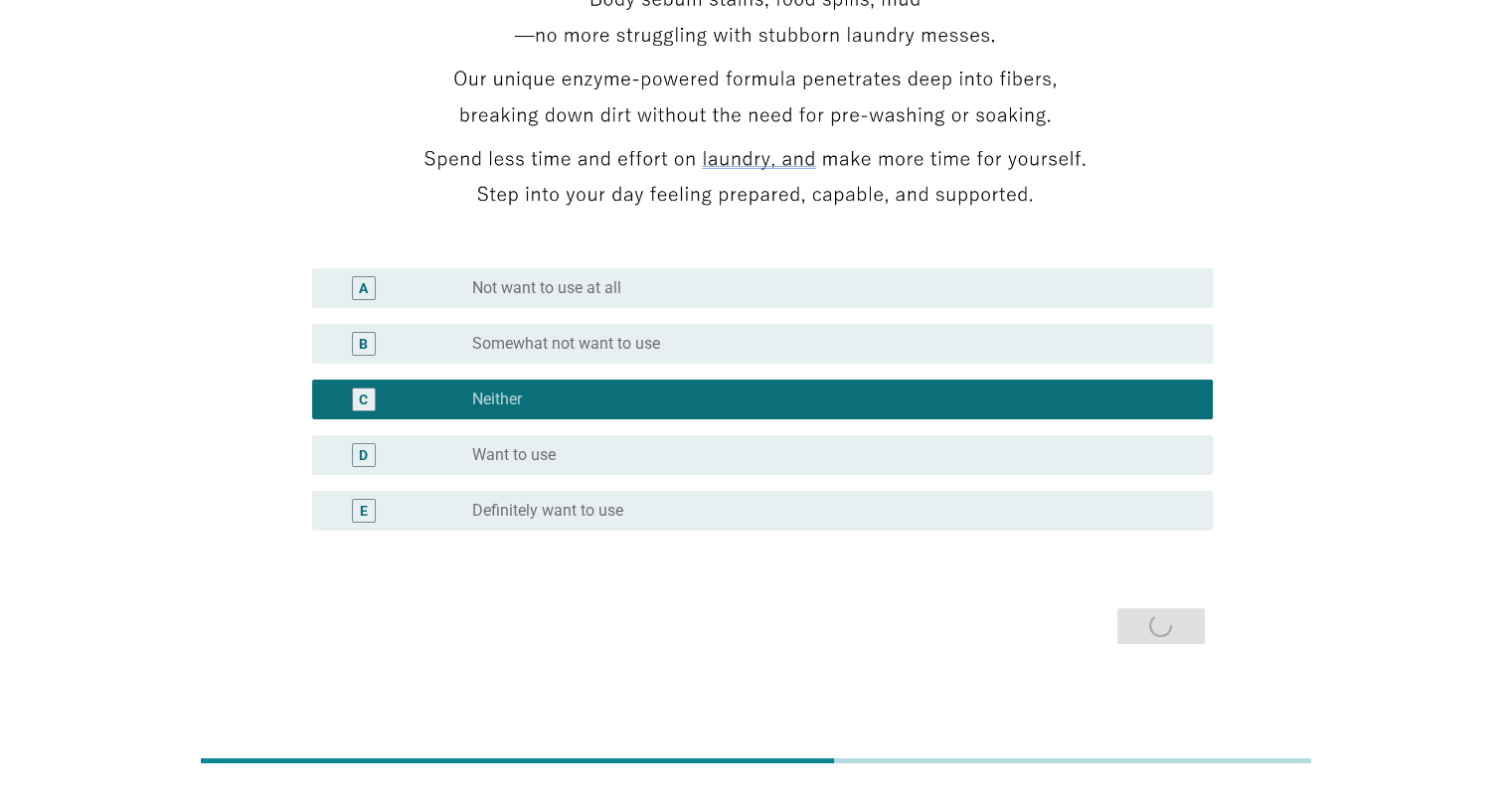 scroll, scrollTop: 0, scrollLeft: 0, axis: both 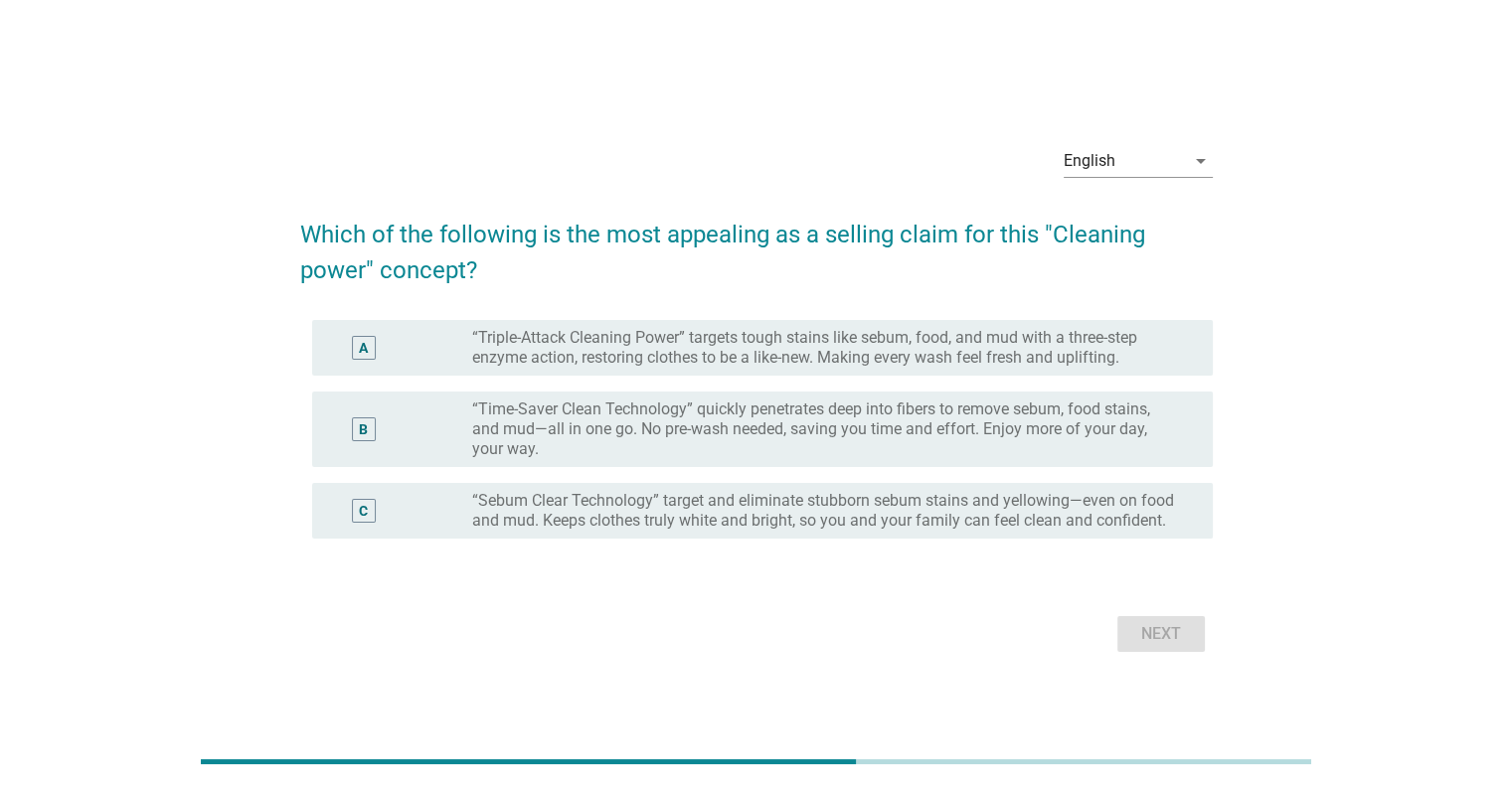 click on "“Time-Saver Clean Technology” quickly penetrates deep into fibers to remove sebum, food stains, and mud—all in one go. No pre-wash needed, saving you time and effort. Enjoy more of your day, your way." at bounding box center [826, 429] 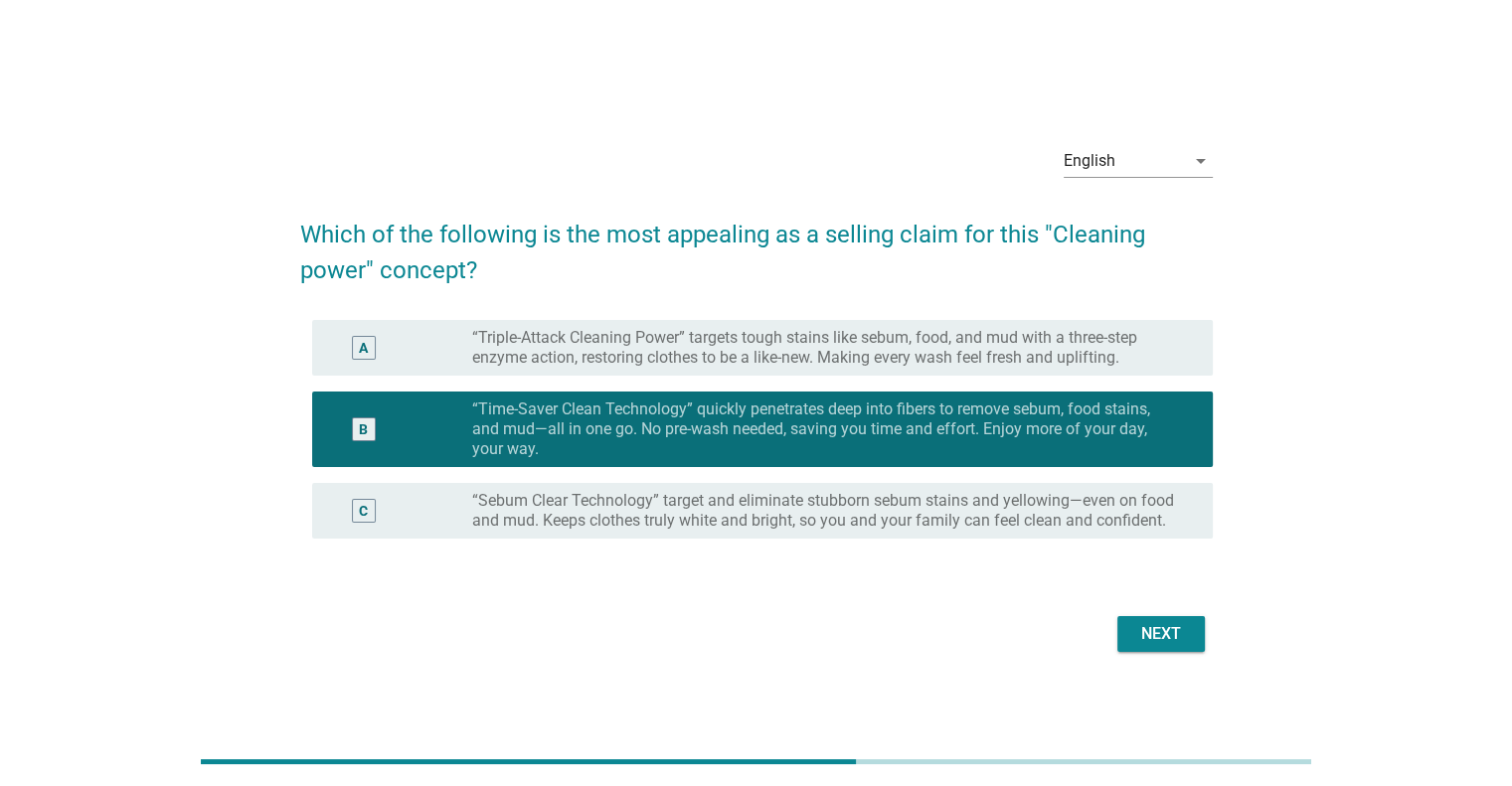 click on "Next" at bounding box center [1161, 634] 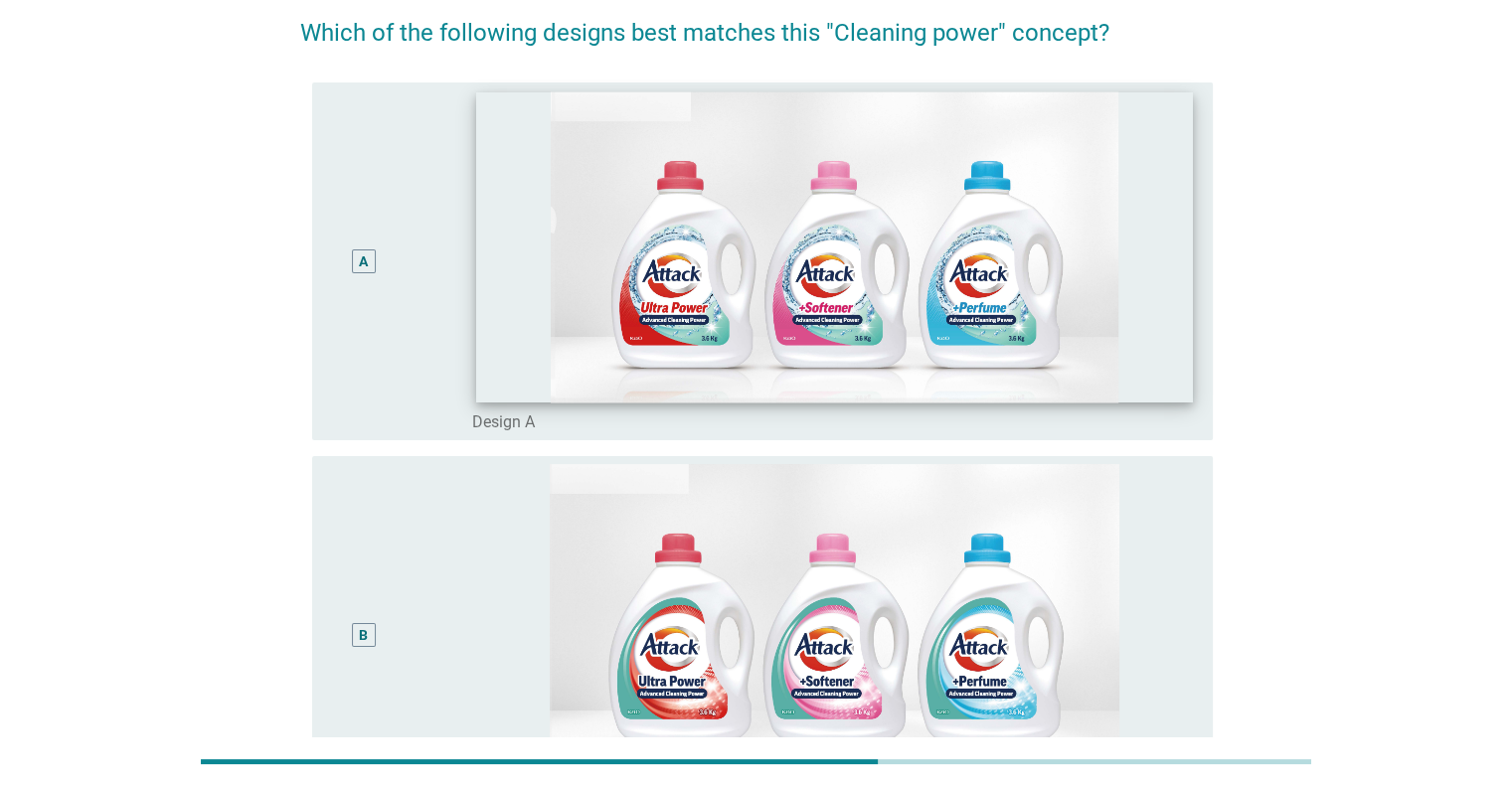 scroll, scrollTop: 397, scrollLeft: 0, axis: vertical 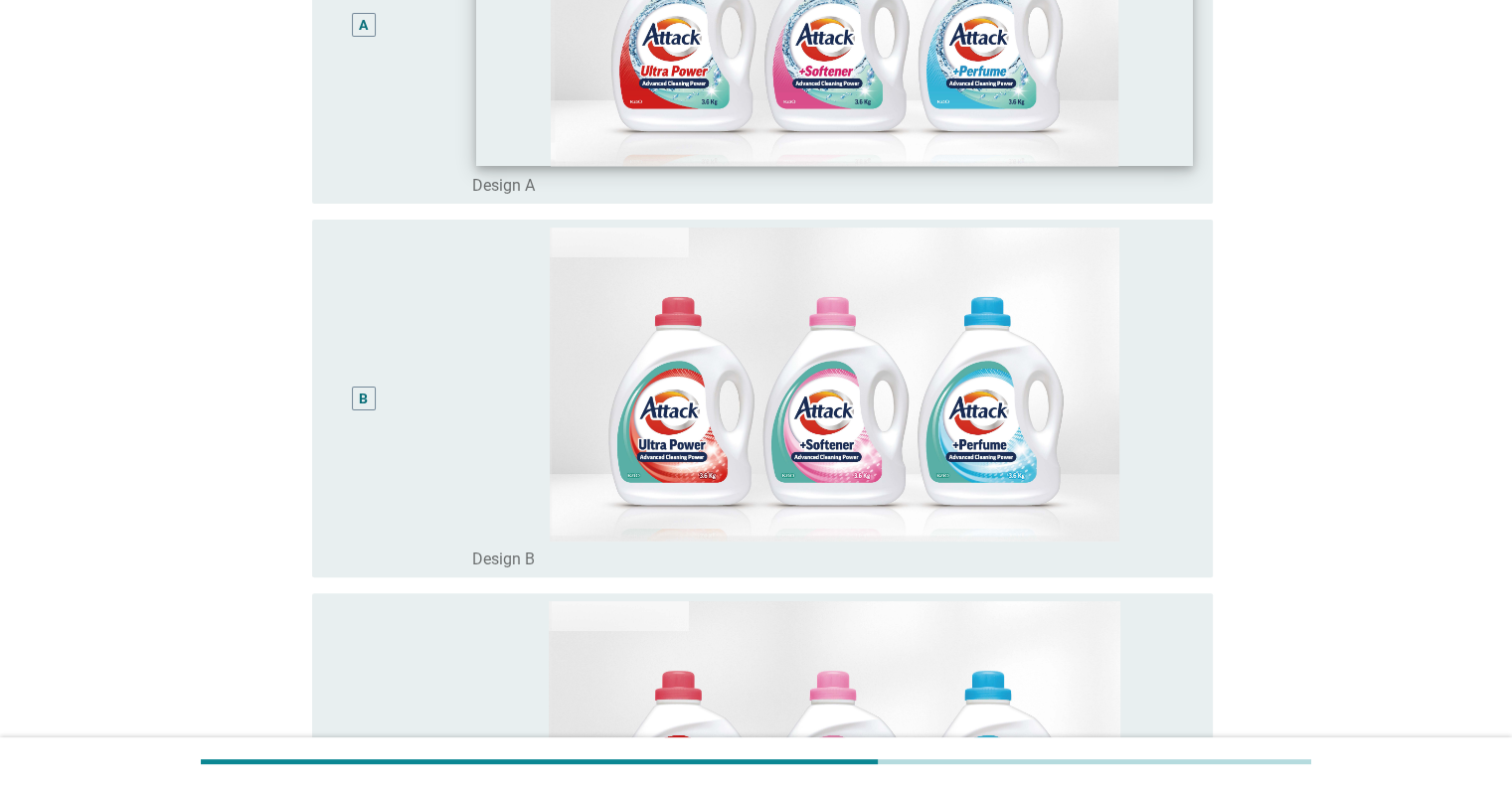 click at bounding box center [834, 10] 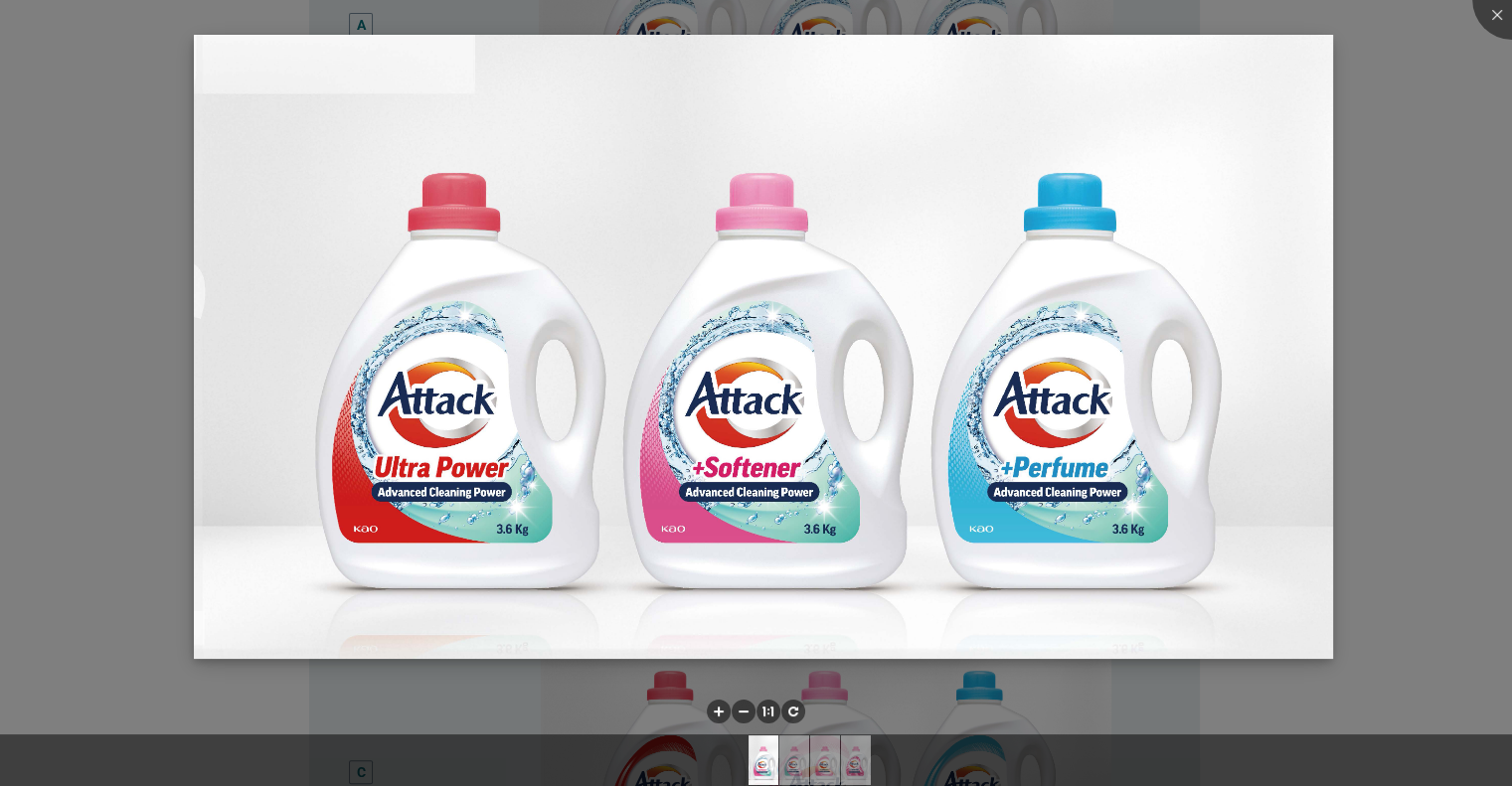 scroll, scrollTop: 1093, scrollLeft: 0, axis: vertical 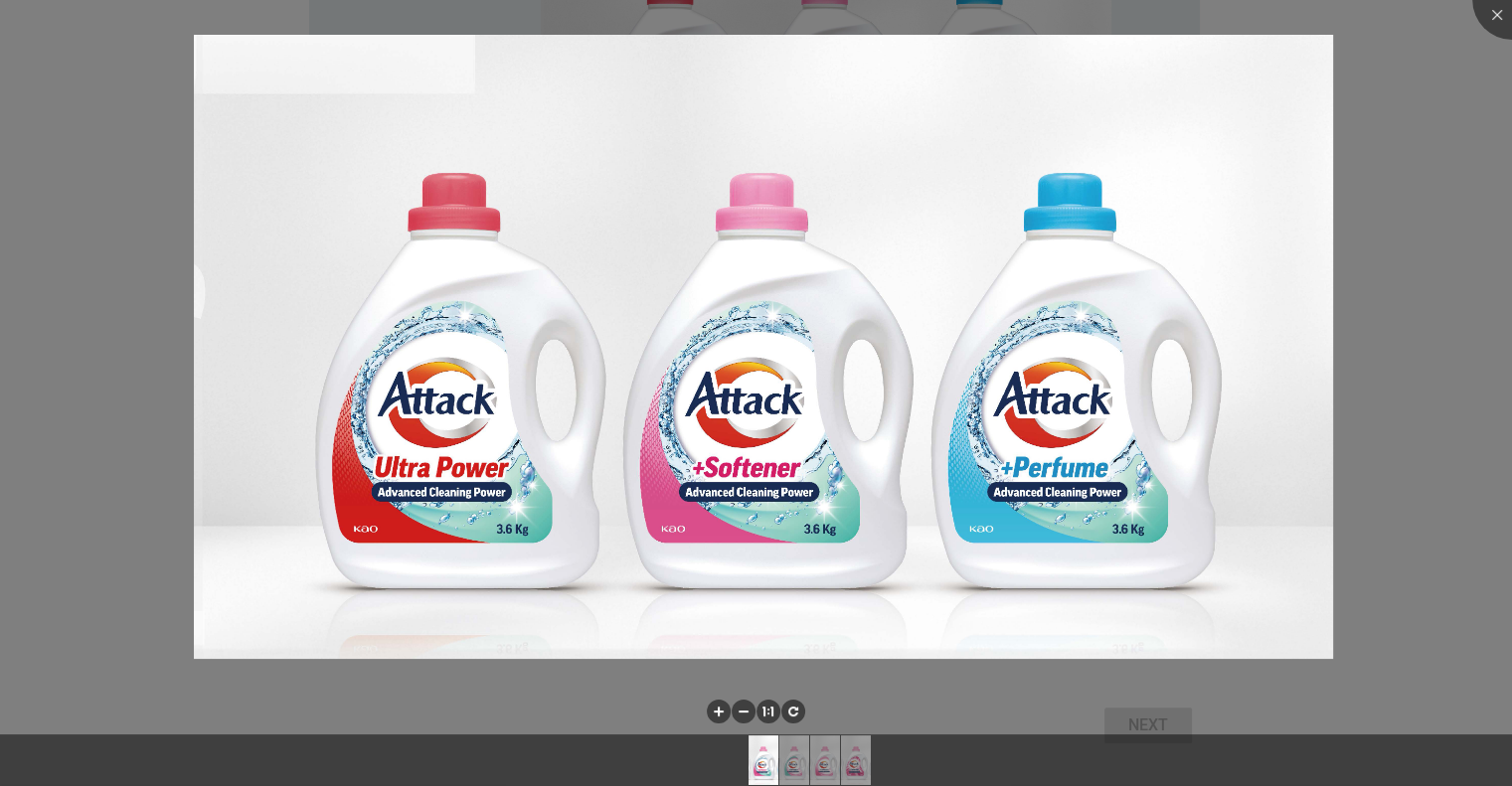 click at bounding box center [756, 393] 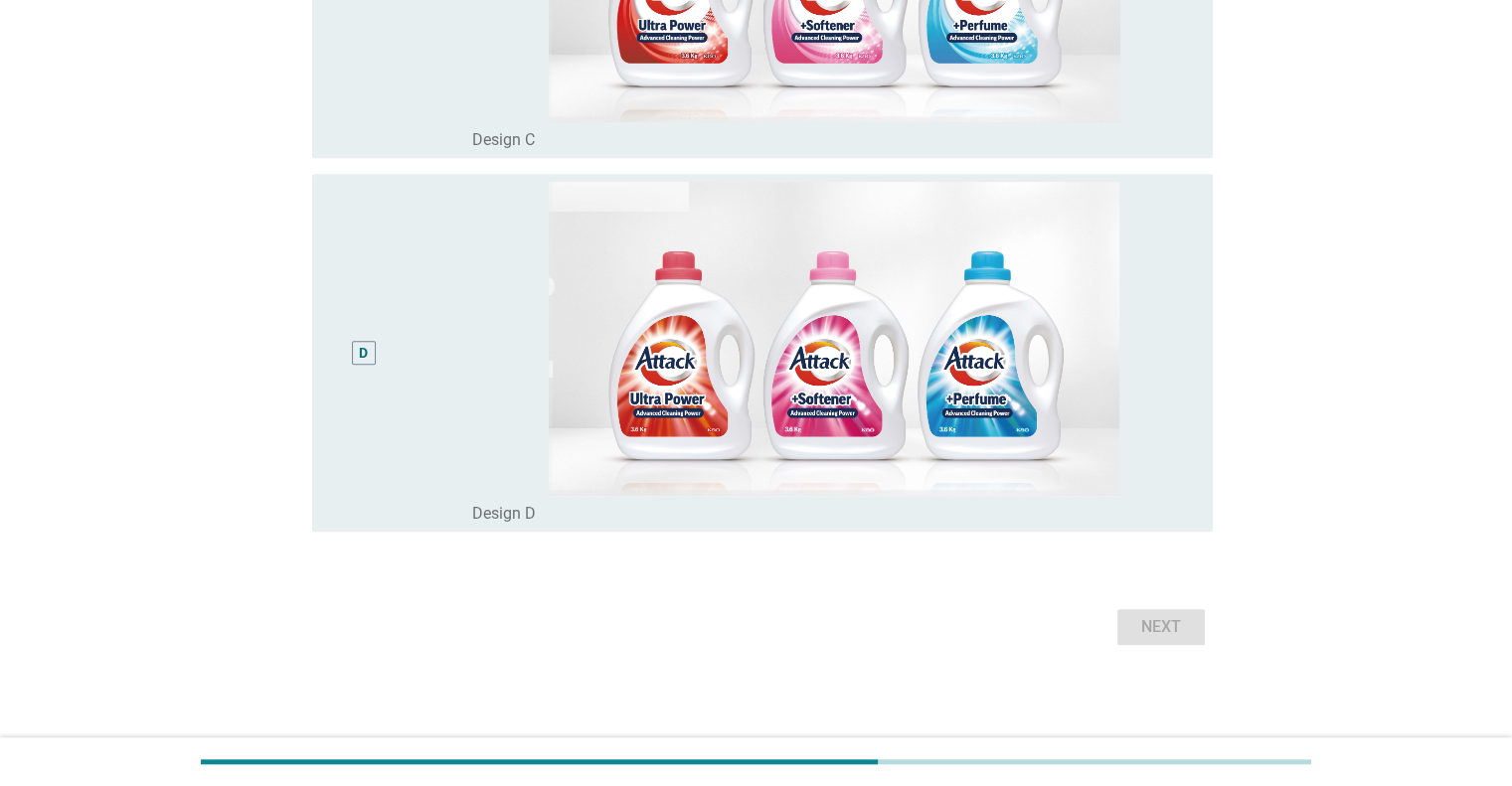 scroll, scrollTop: 1192, scrollLeft: 0, axis: vertical 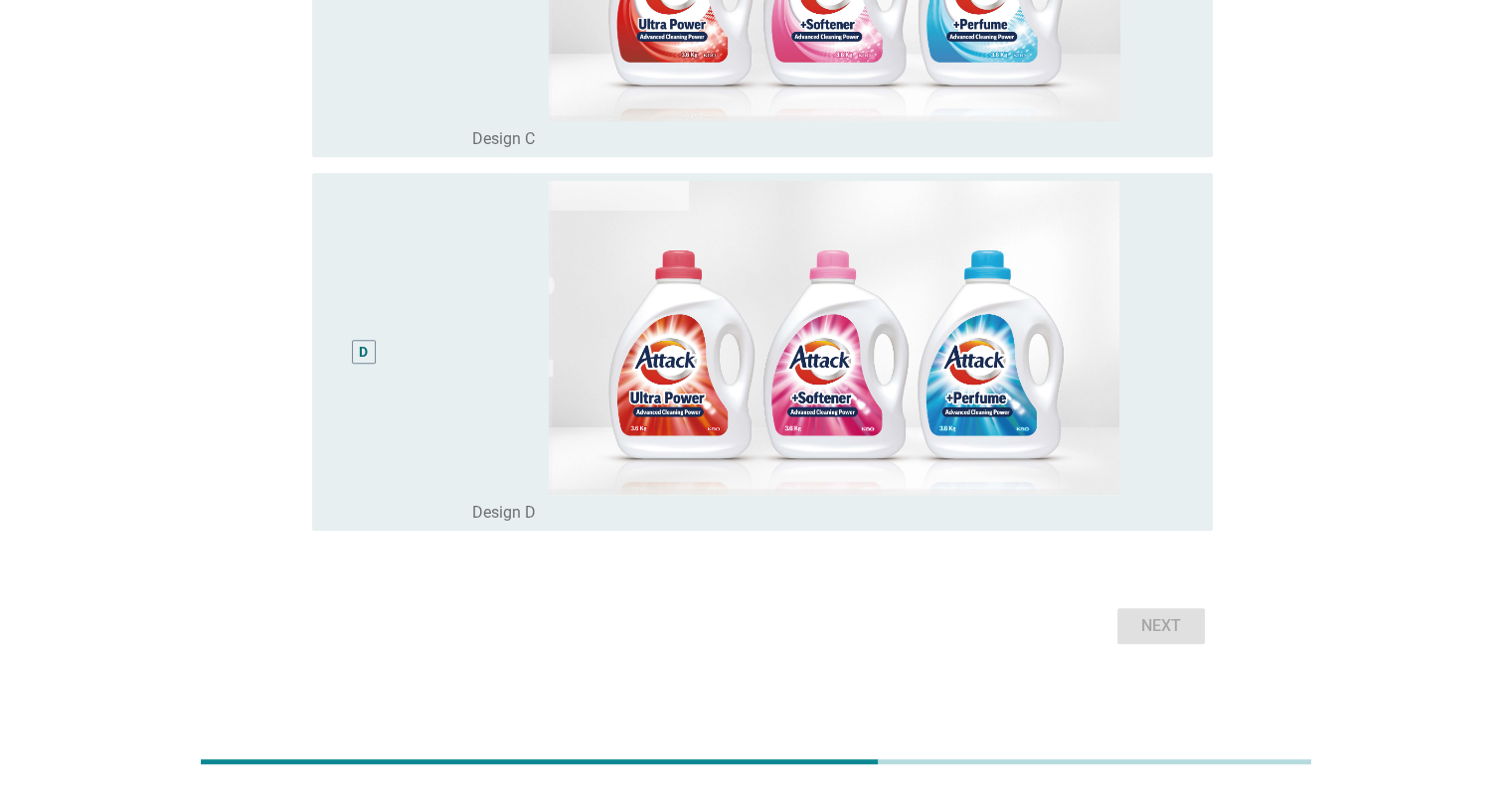 click on "Next" at bounding box center [756, 626] 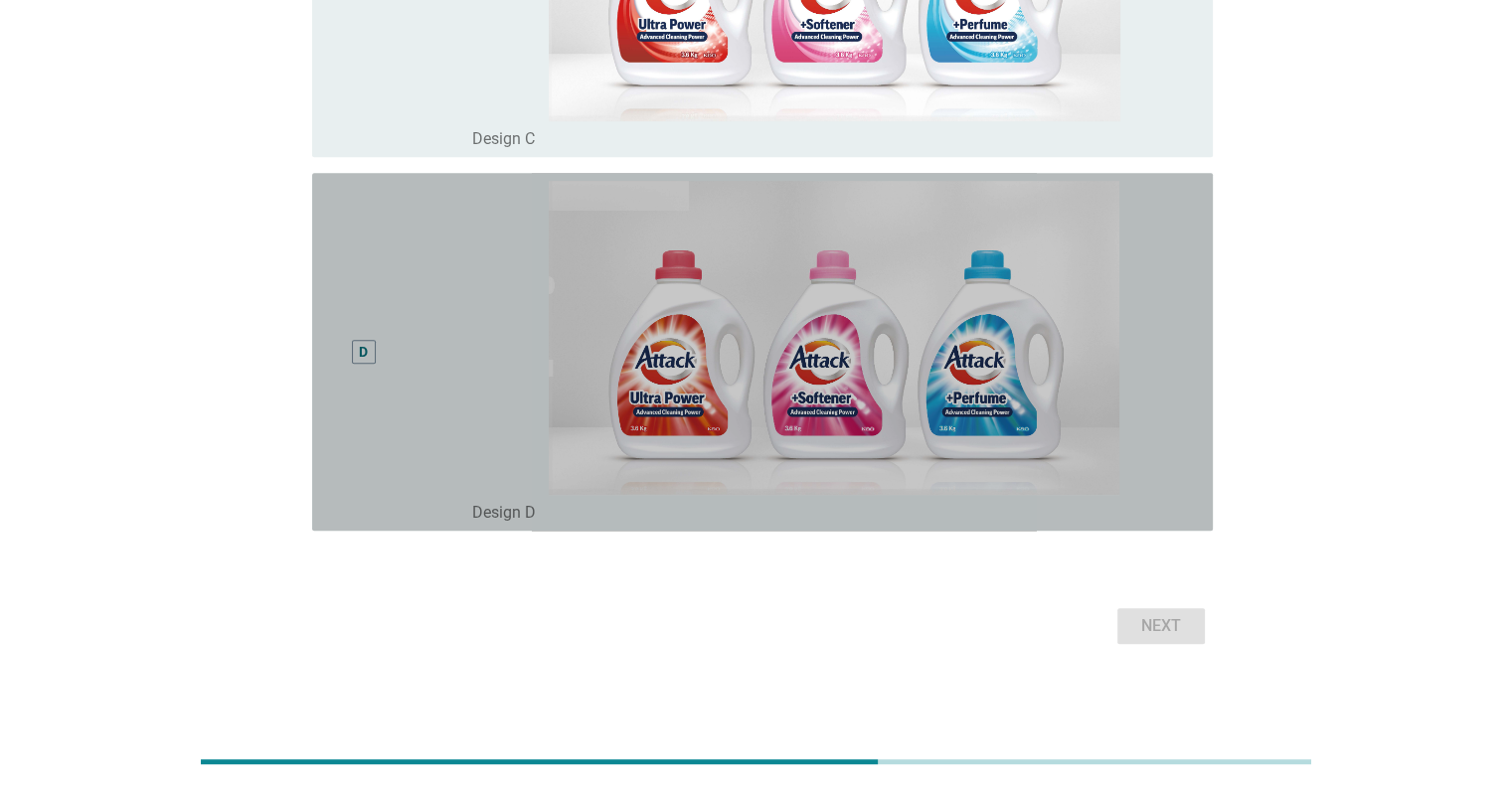 click at bounding box center (834, 338) 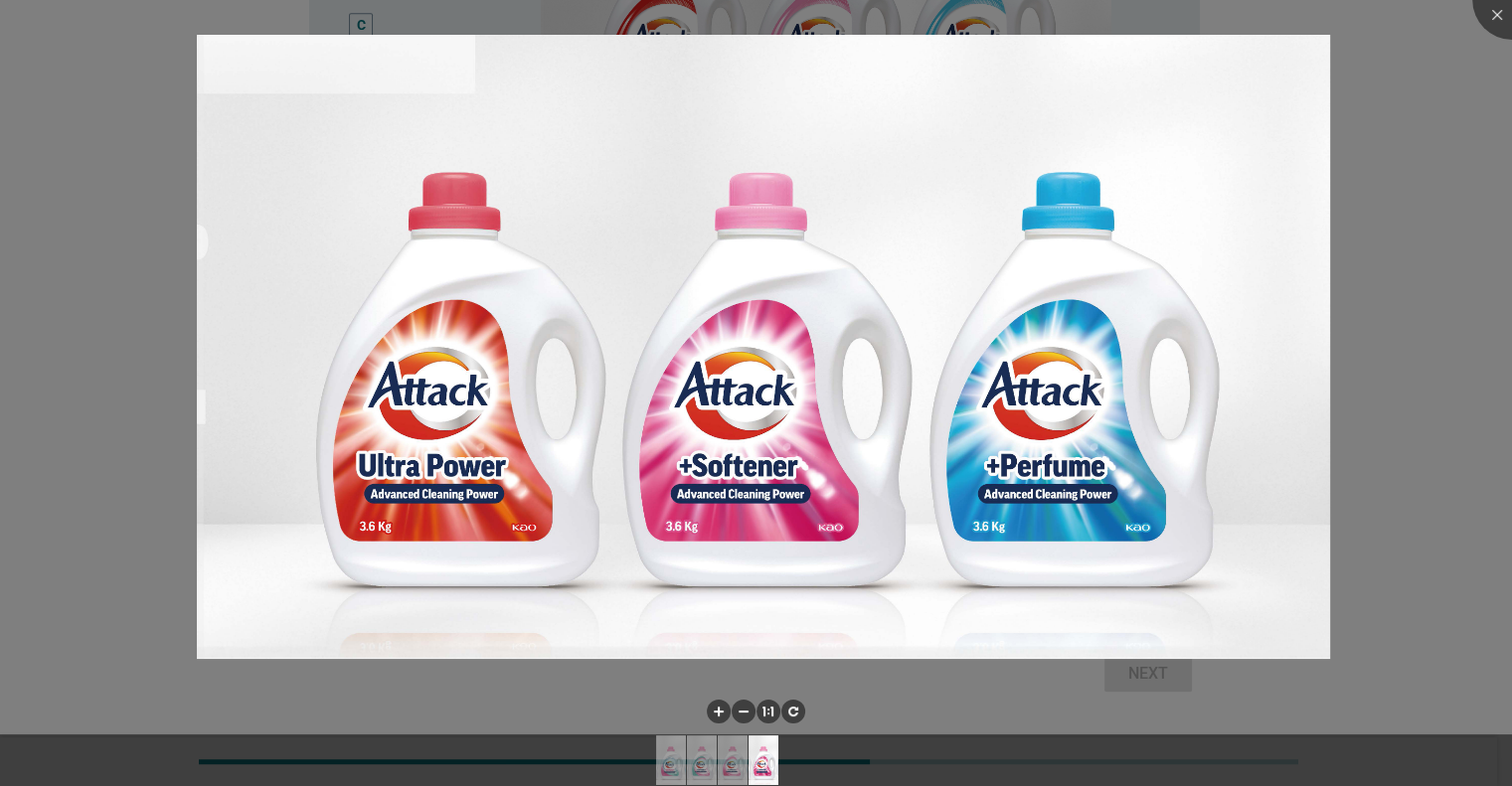 click at bounding box center (756, 393) 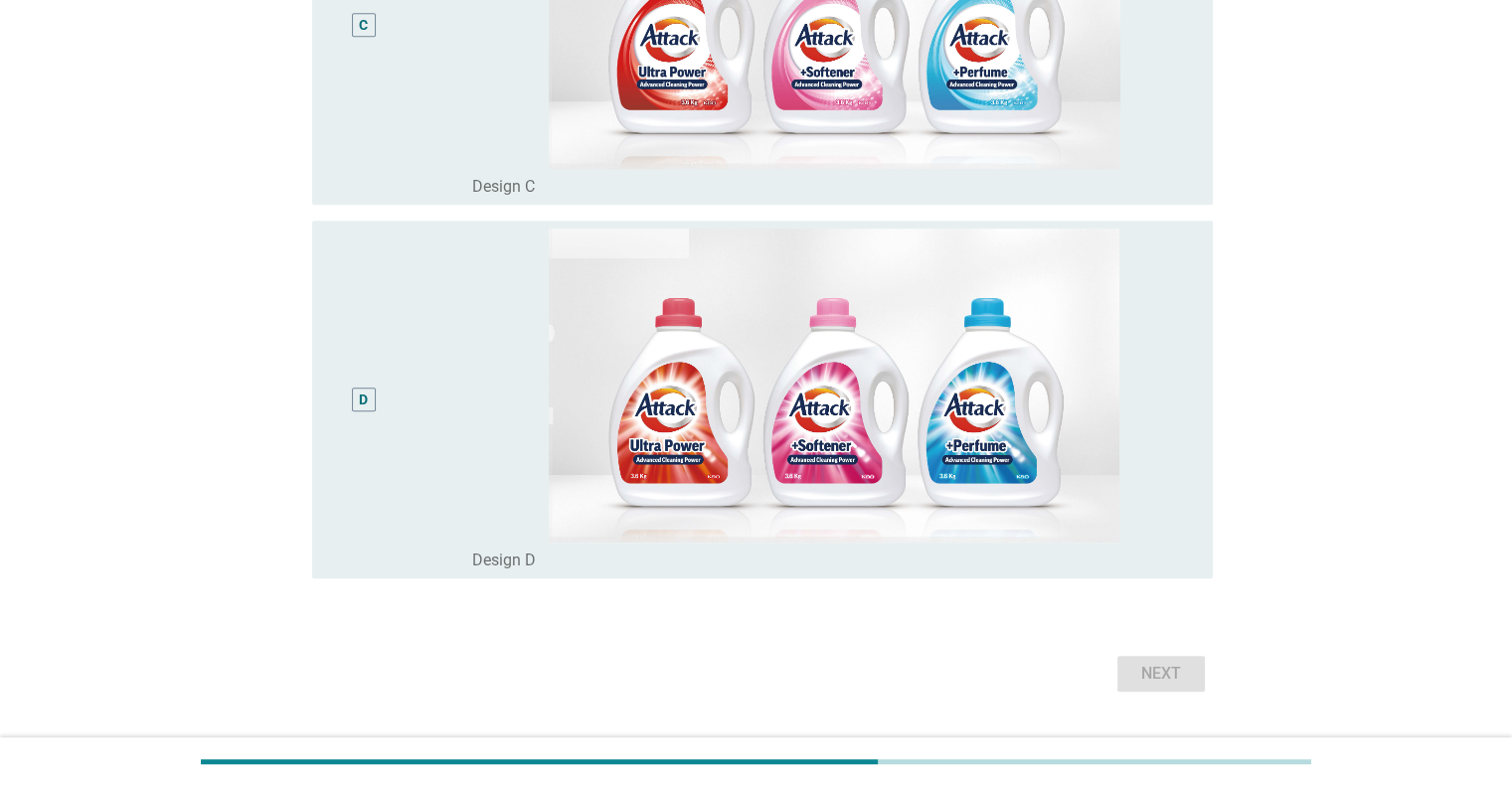 drag, startPoint x: 366, startPoint y: 398, endPoint x: 586, endPoint y: 521, distance: 252.0496 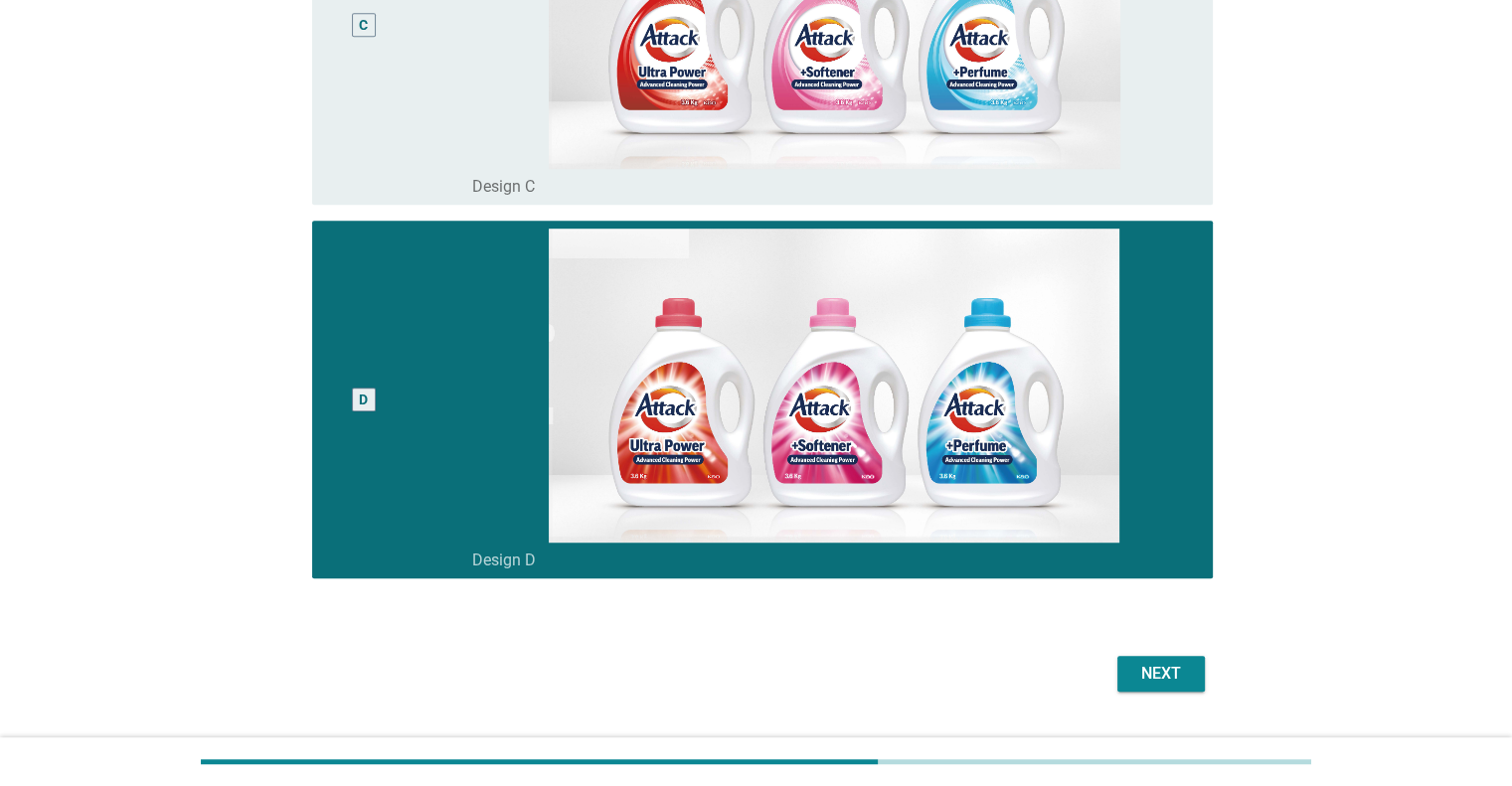 click on "Next" at bounding box center (1161, 674) 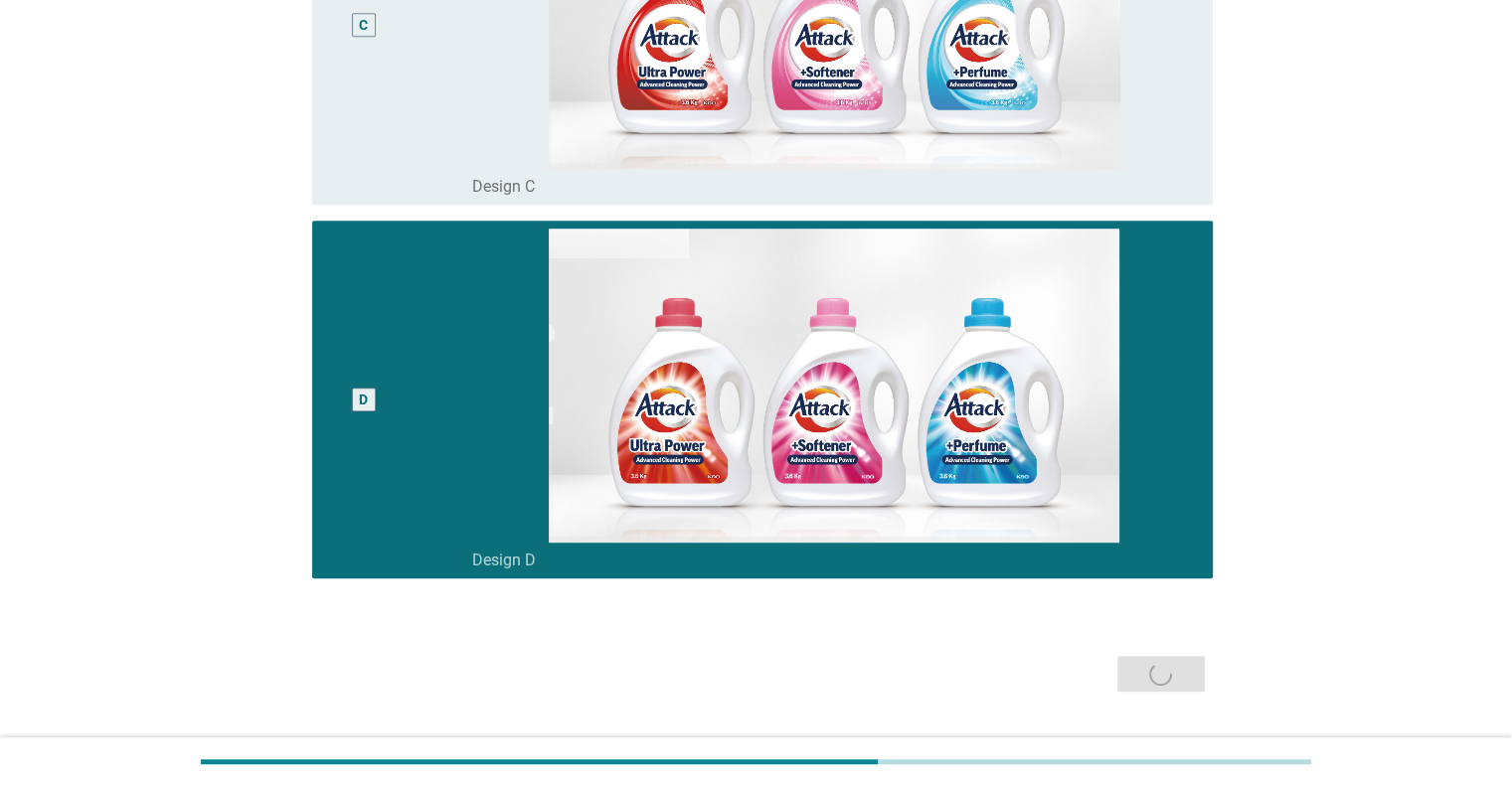 scroll, scrollTop: 0, scrollLeft: 0, axis: both 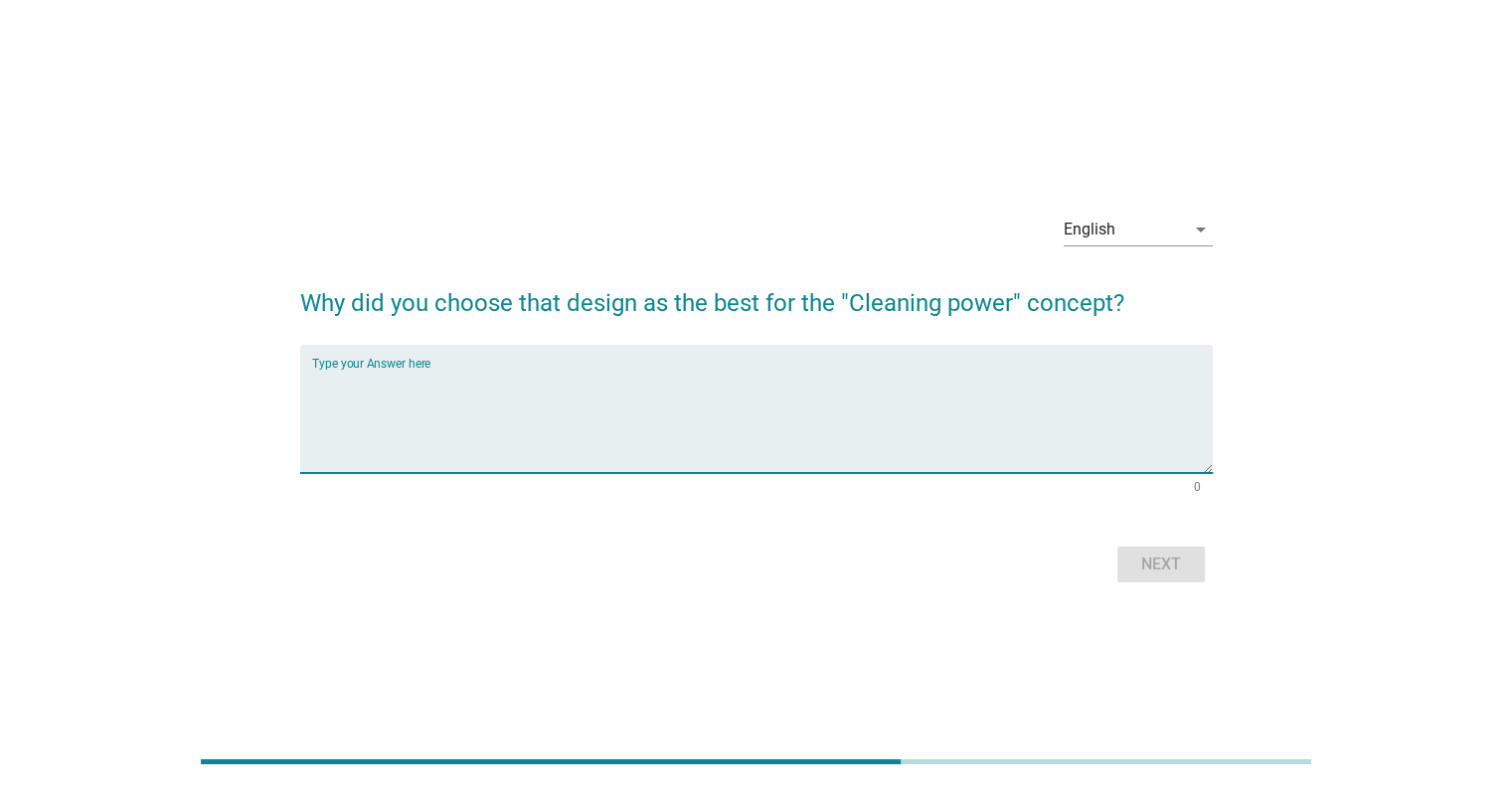 click at bounding box center (762, 420) 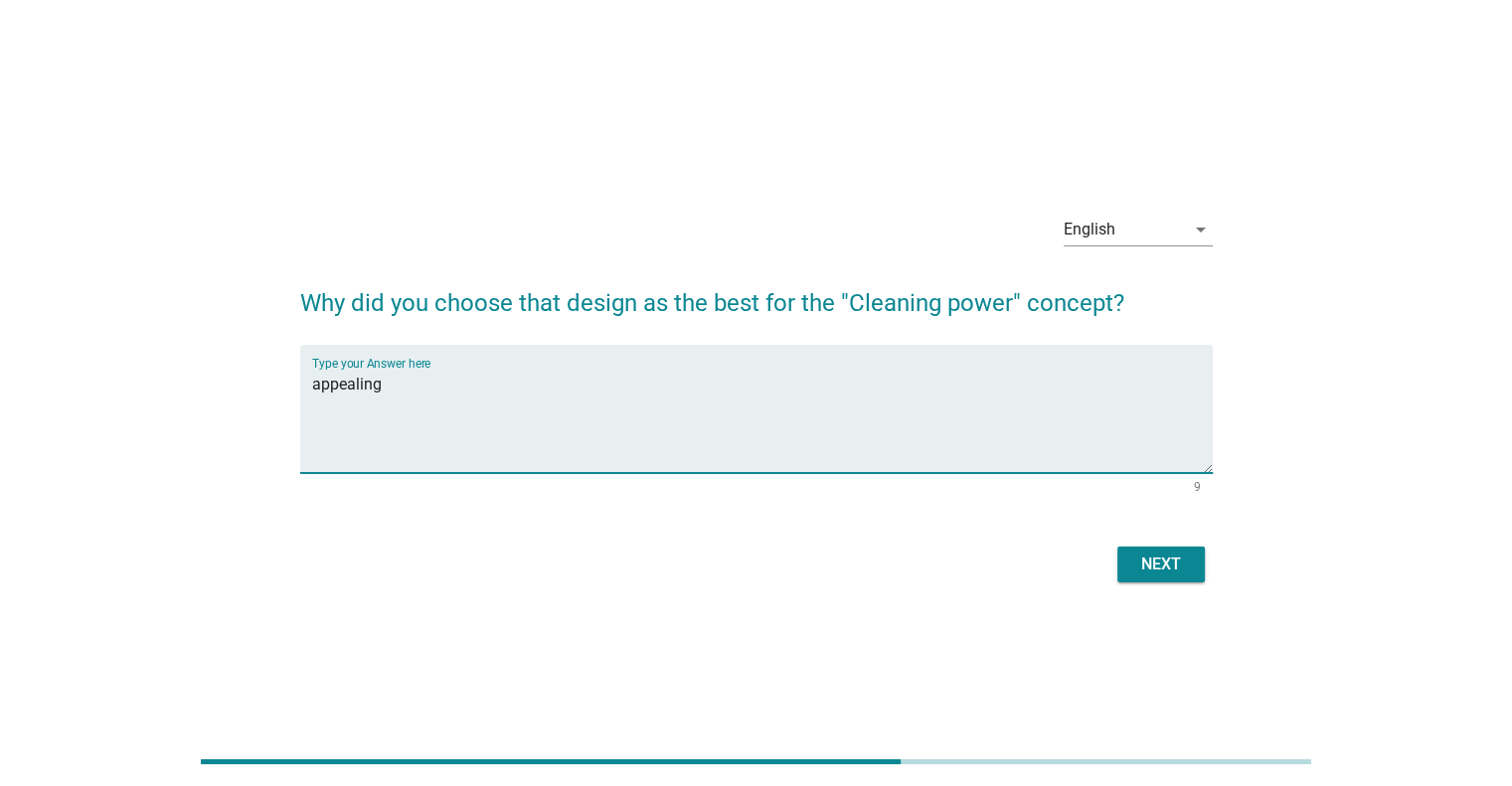 type on "appealing" 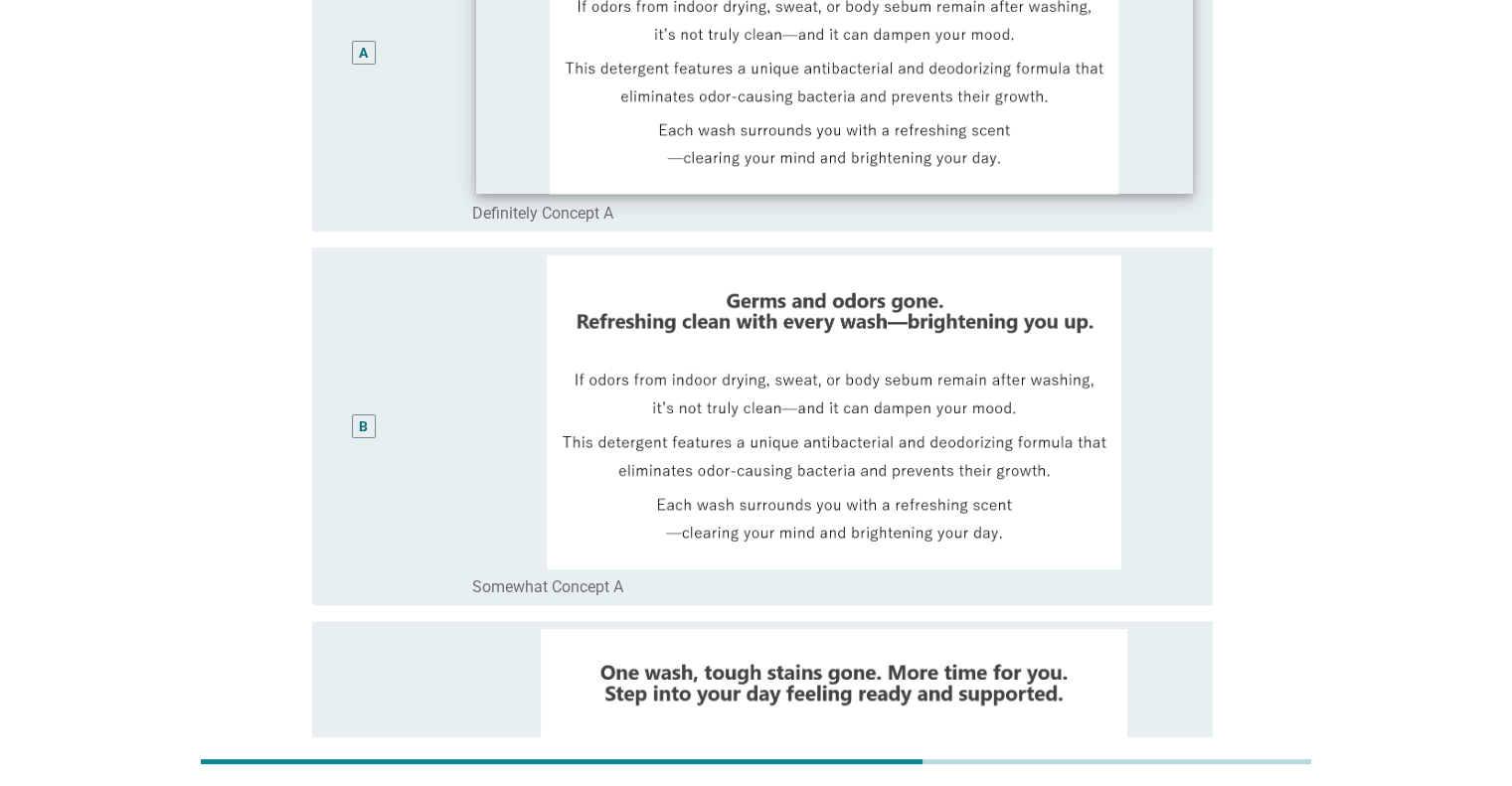 scroll, scrollTop: 397, scrollLeft: 0, axis: vertical 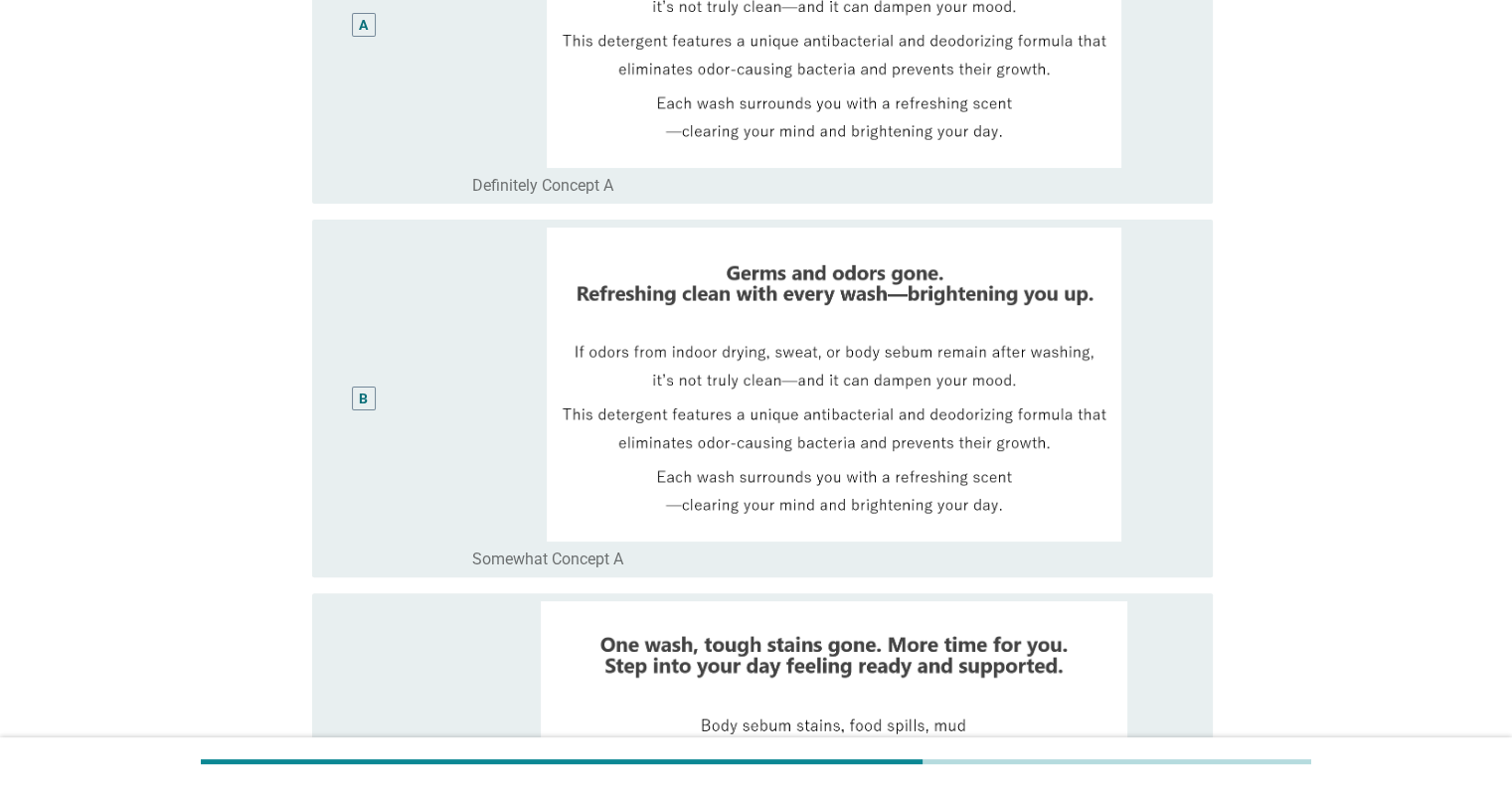 click on "B" at bounding box center (363, 398) 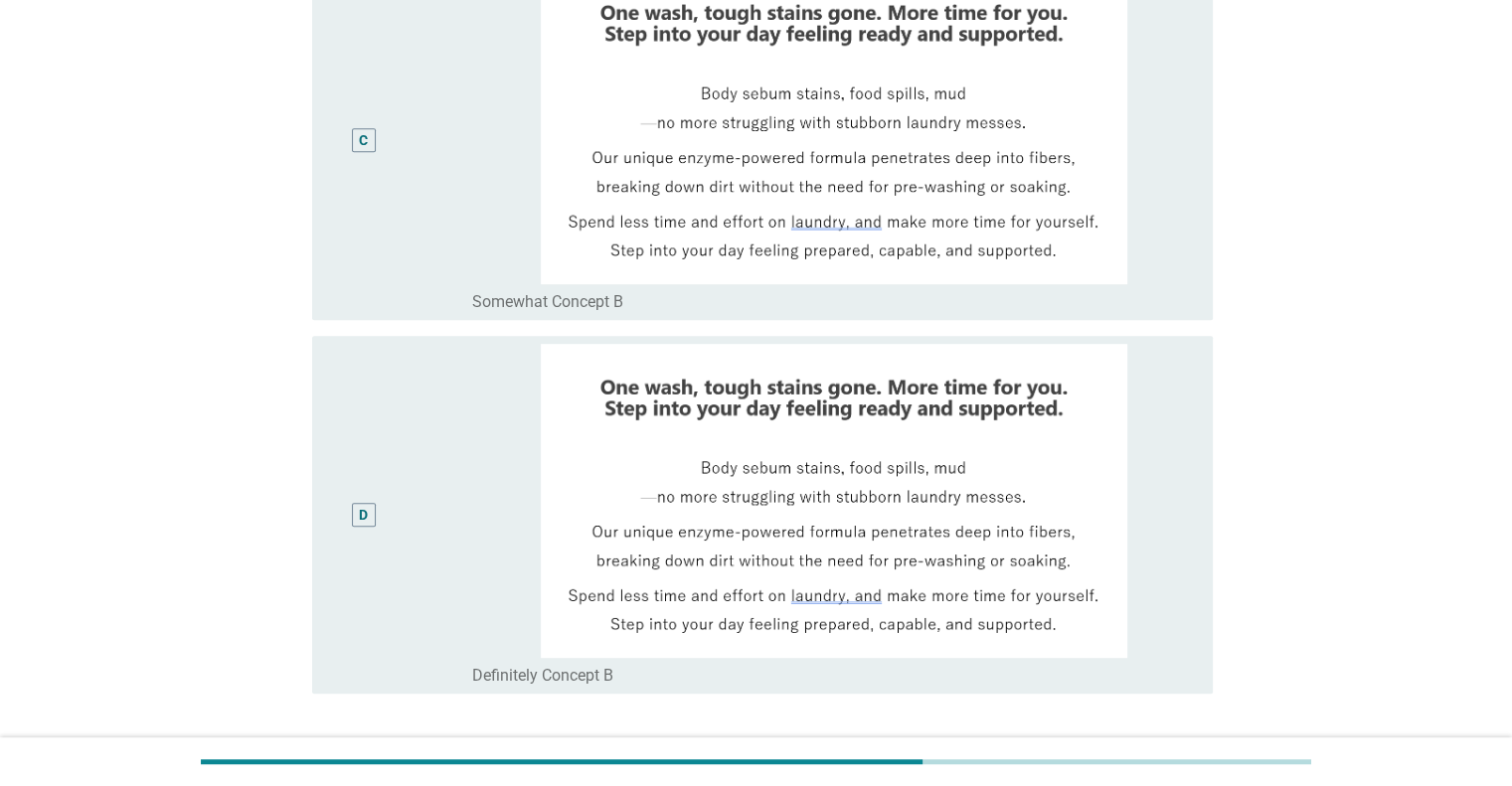 scroll, scrollTop: 1192, scrollLeft: 0, axis: vertical 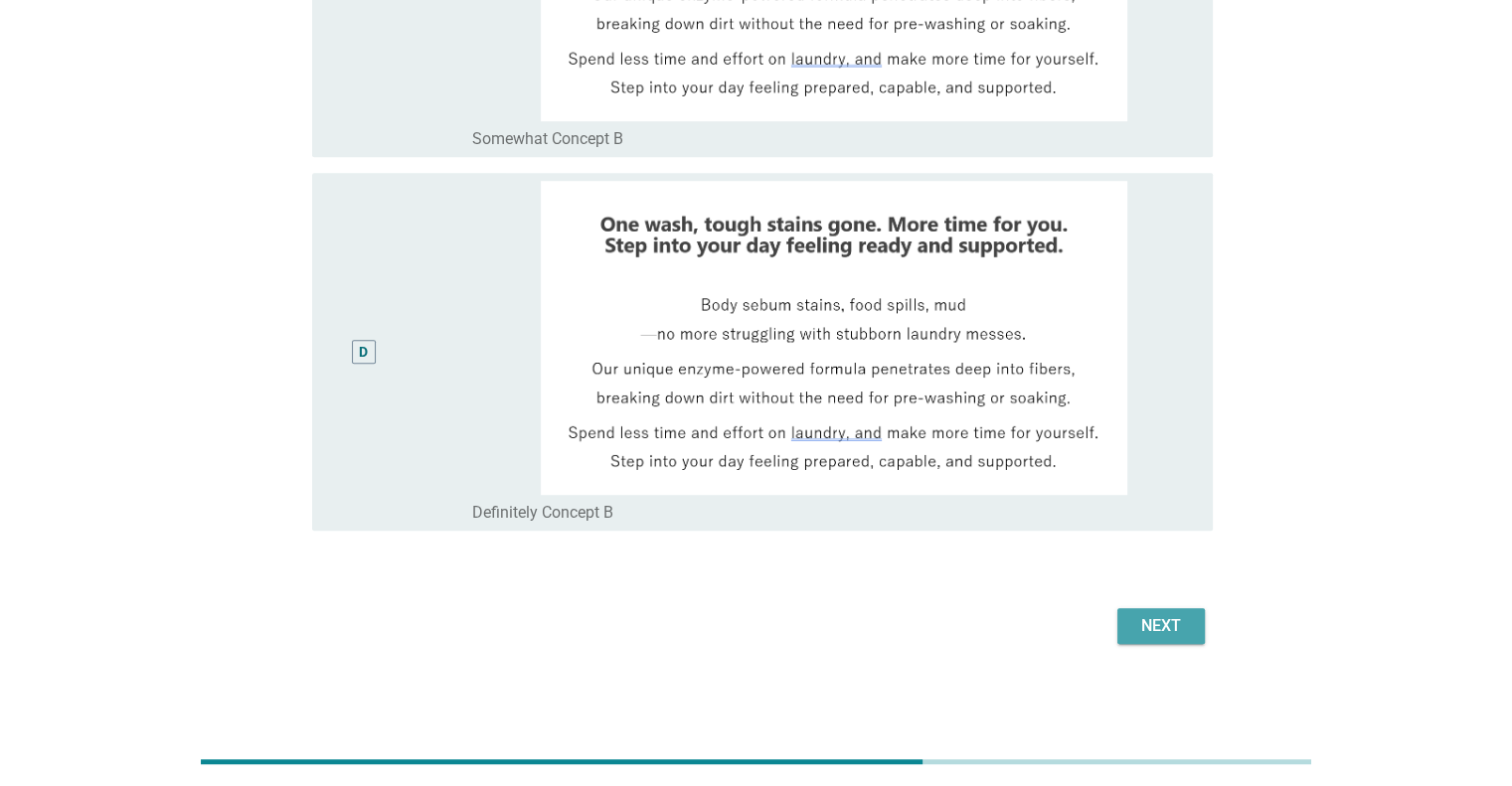 click on "Next" at bounding box center (1161, 626) 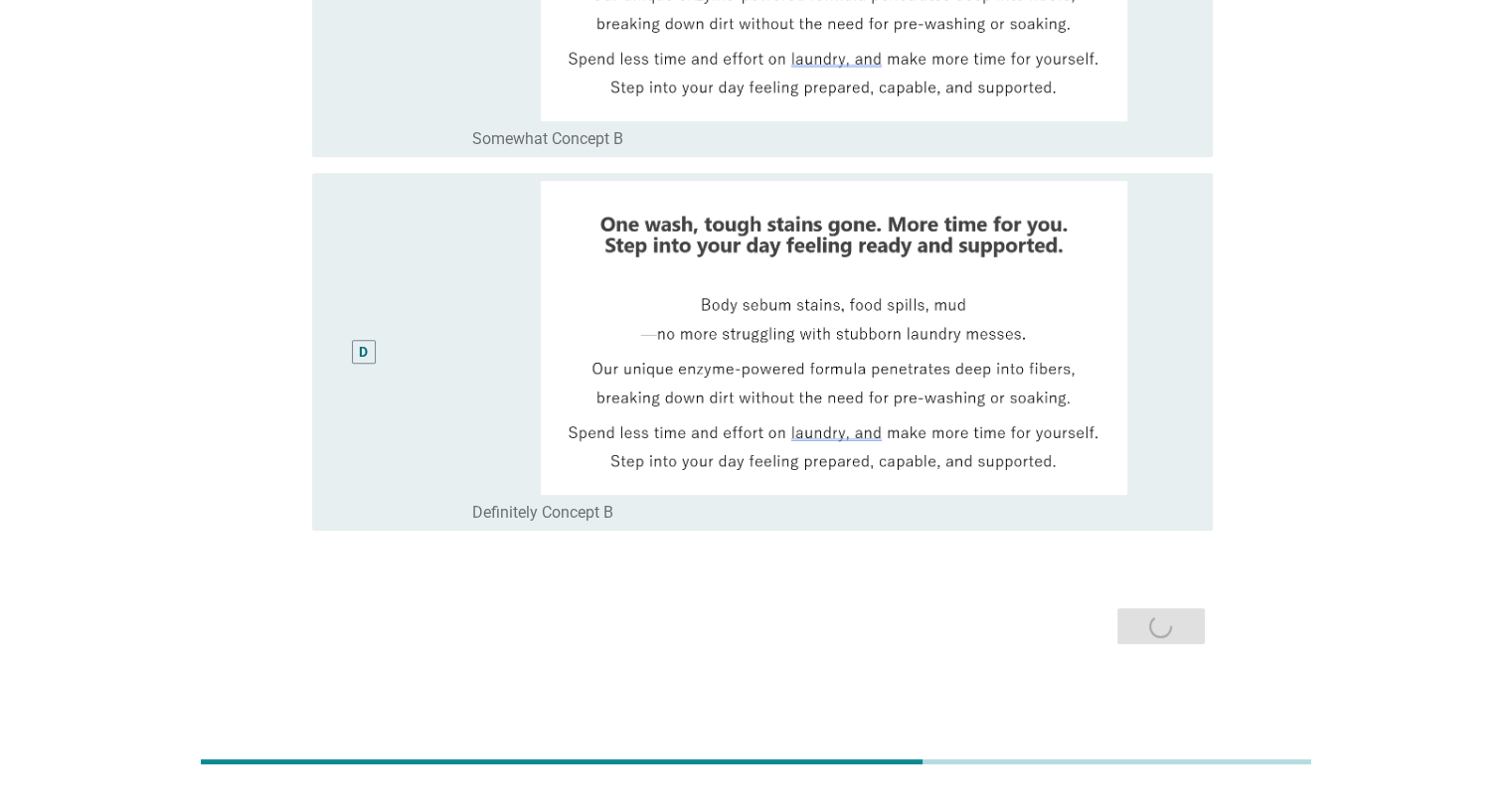scroll, scrollTop: 0, scrollLeft: 0, axis: both 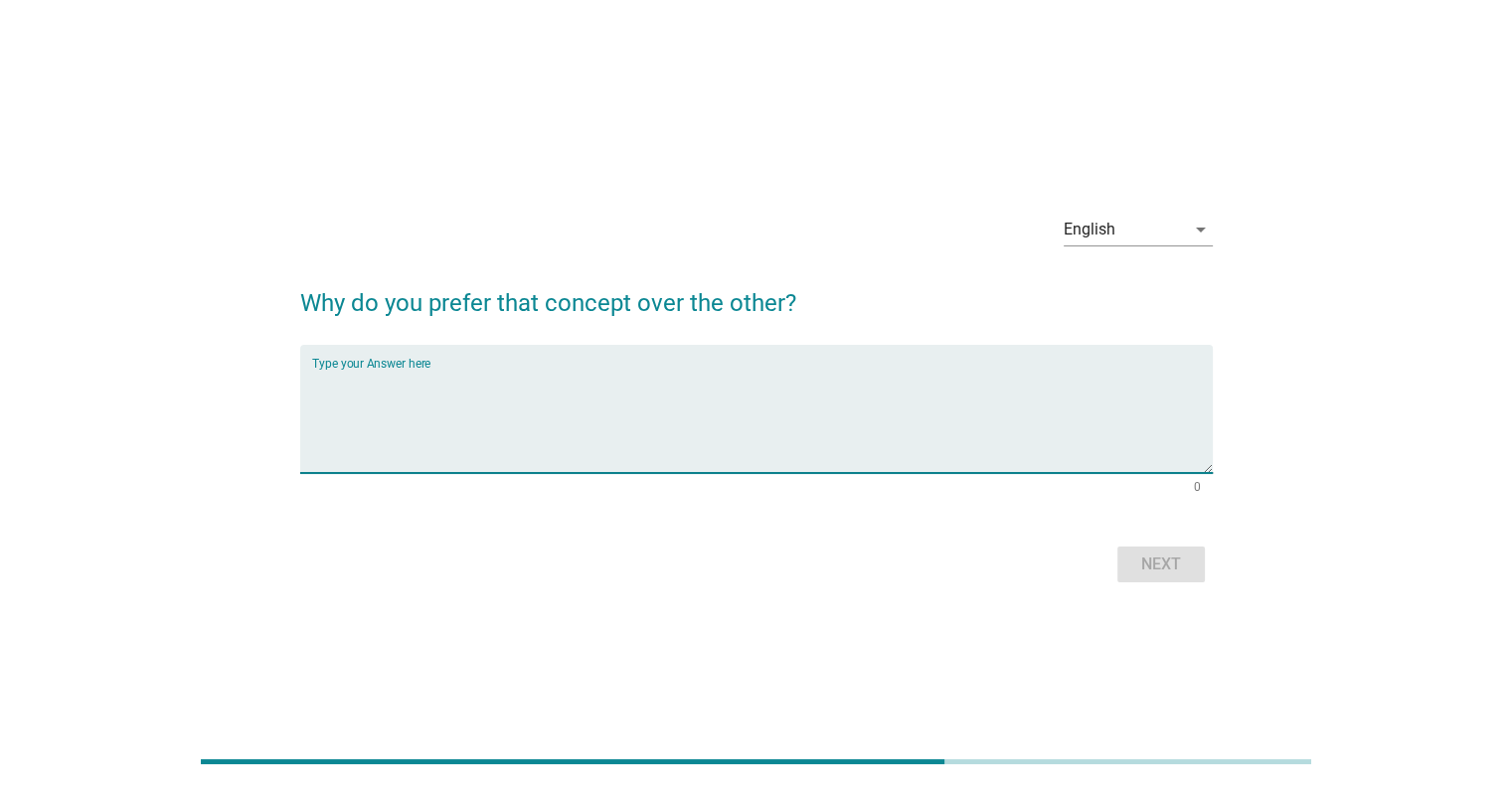 click at bounding box center [762, 420] 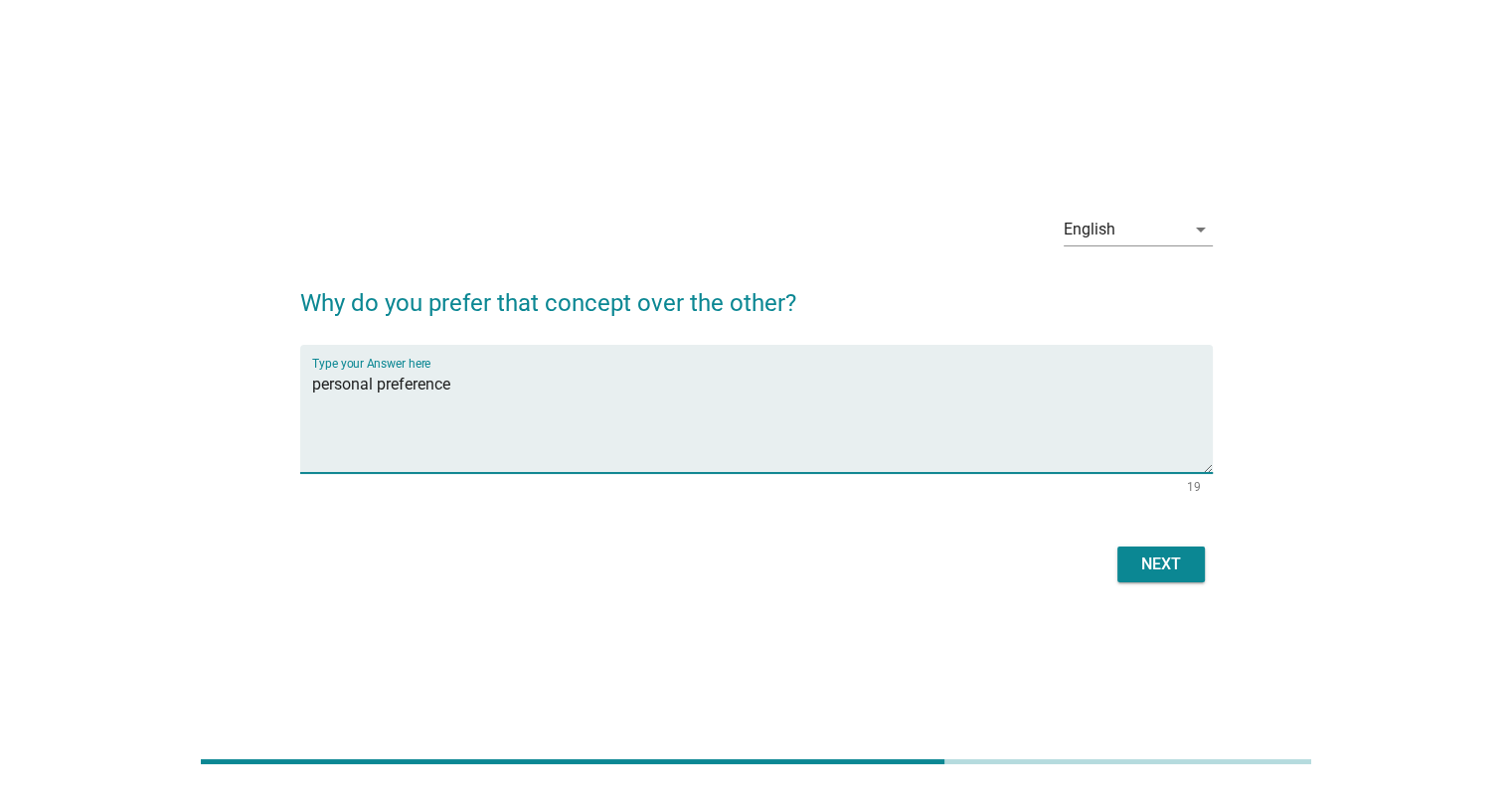 type on "personal preference" 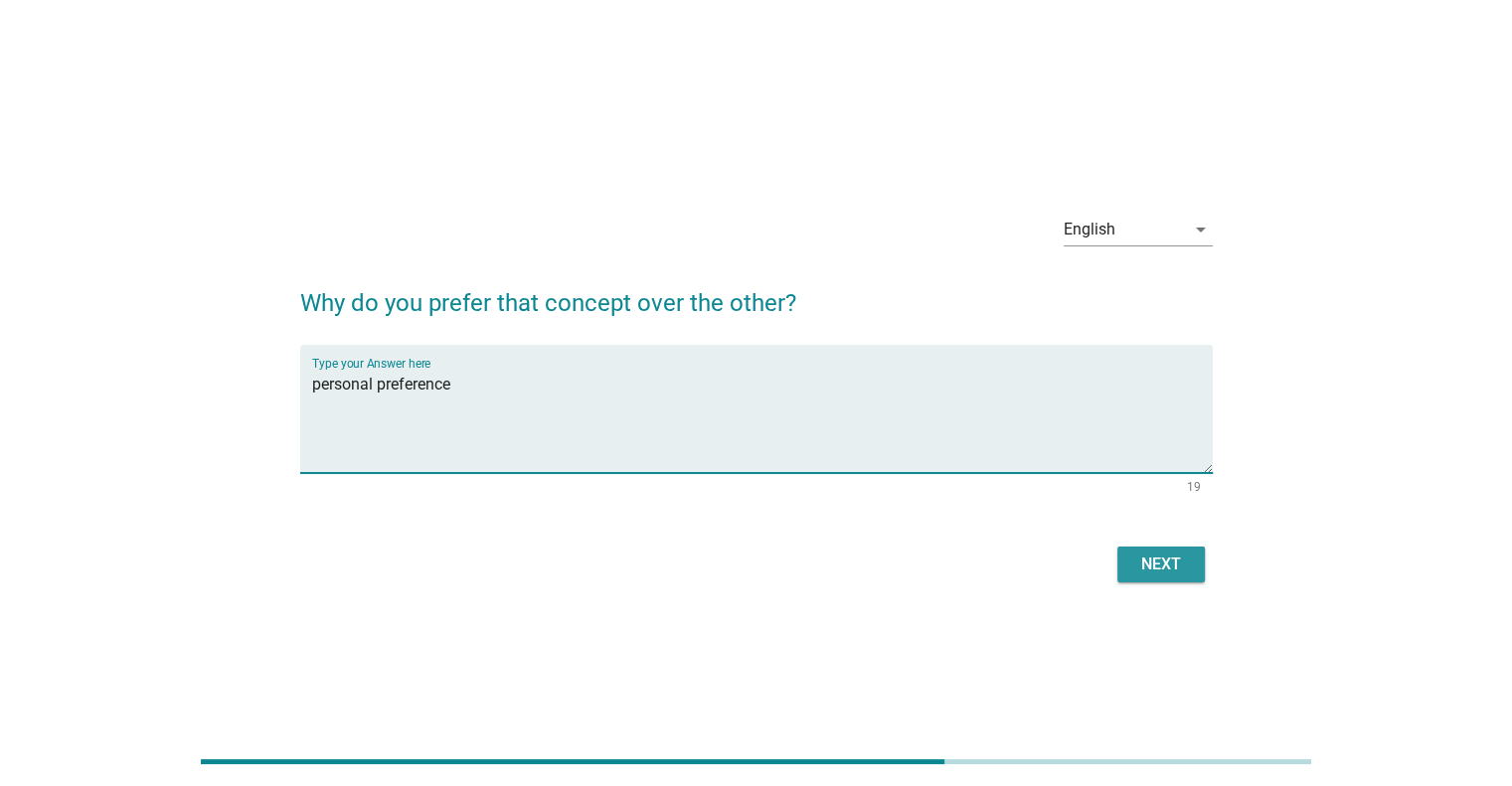 click on "Next" at bounding box center (1161, 564) 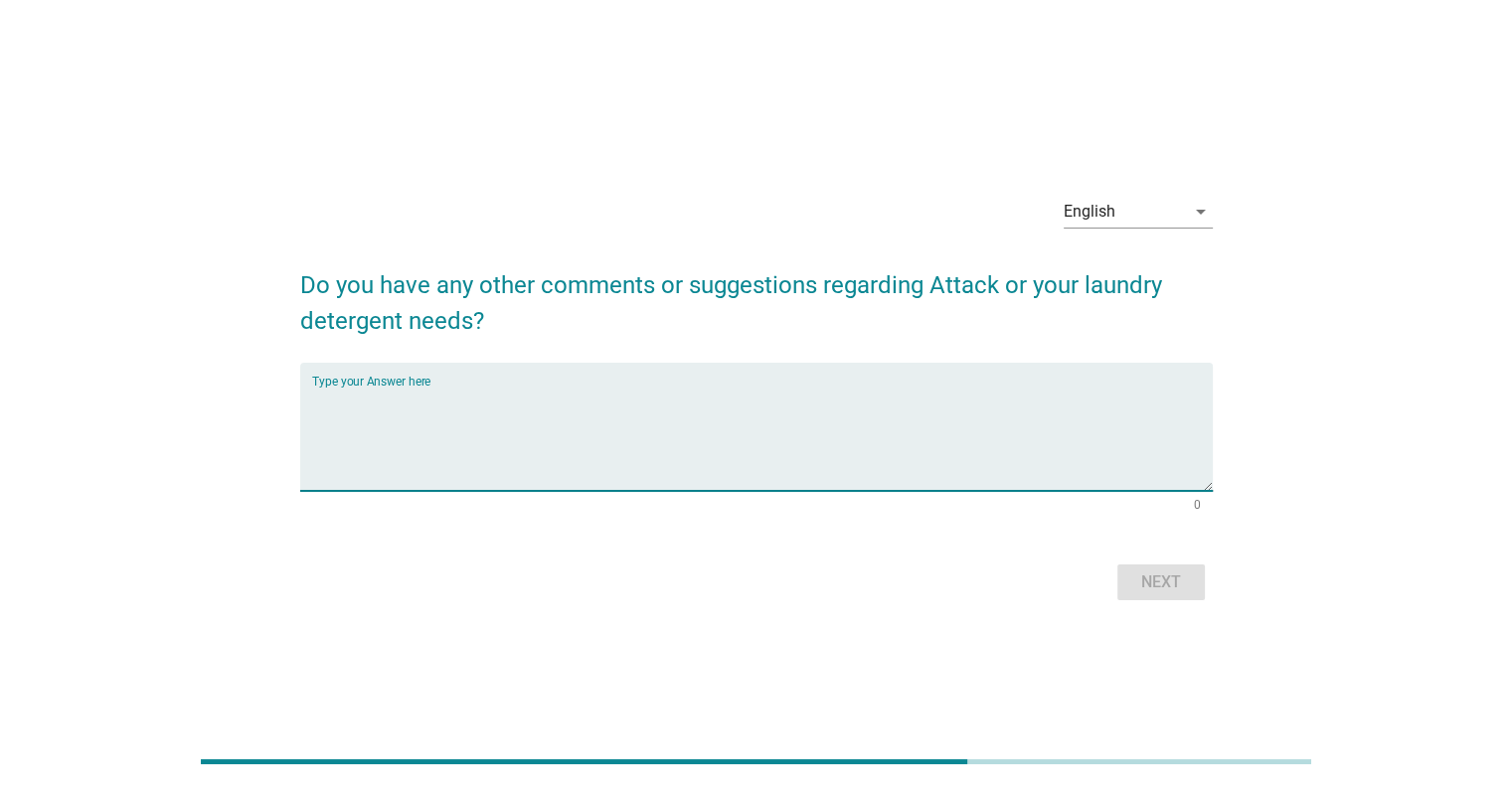 click at bounding box center (762, 438) 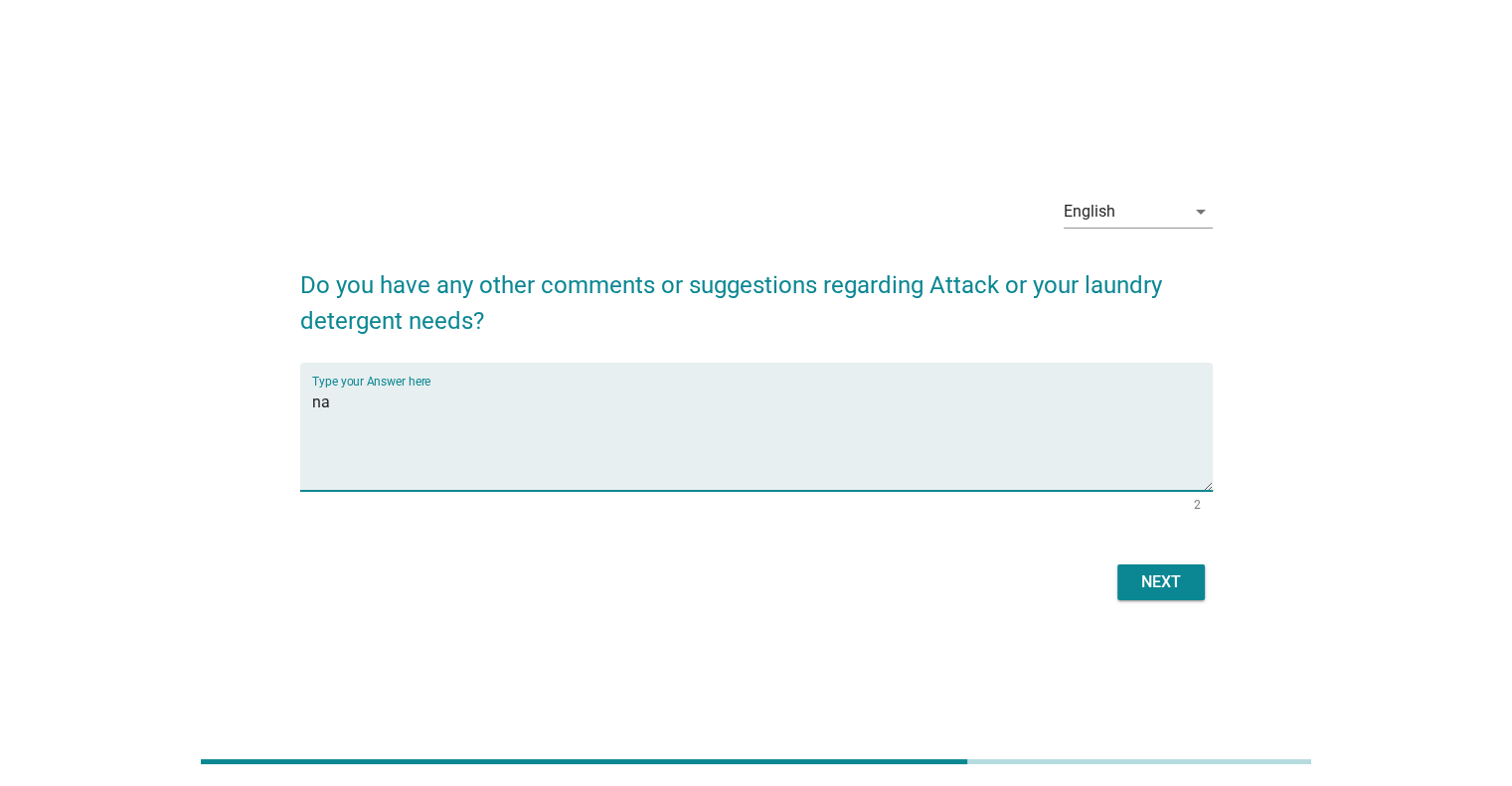 type on "na" 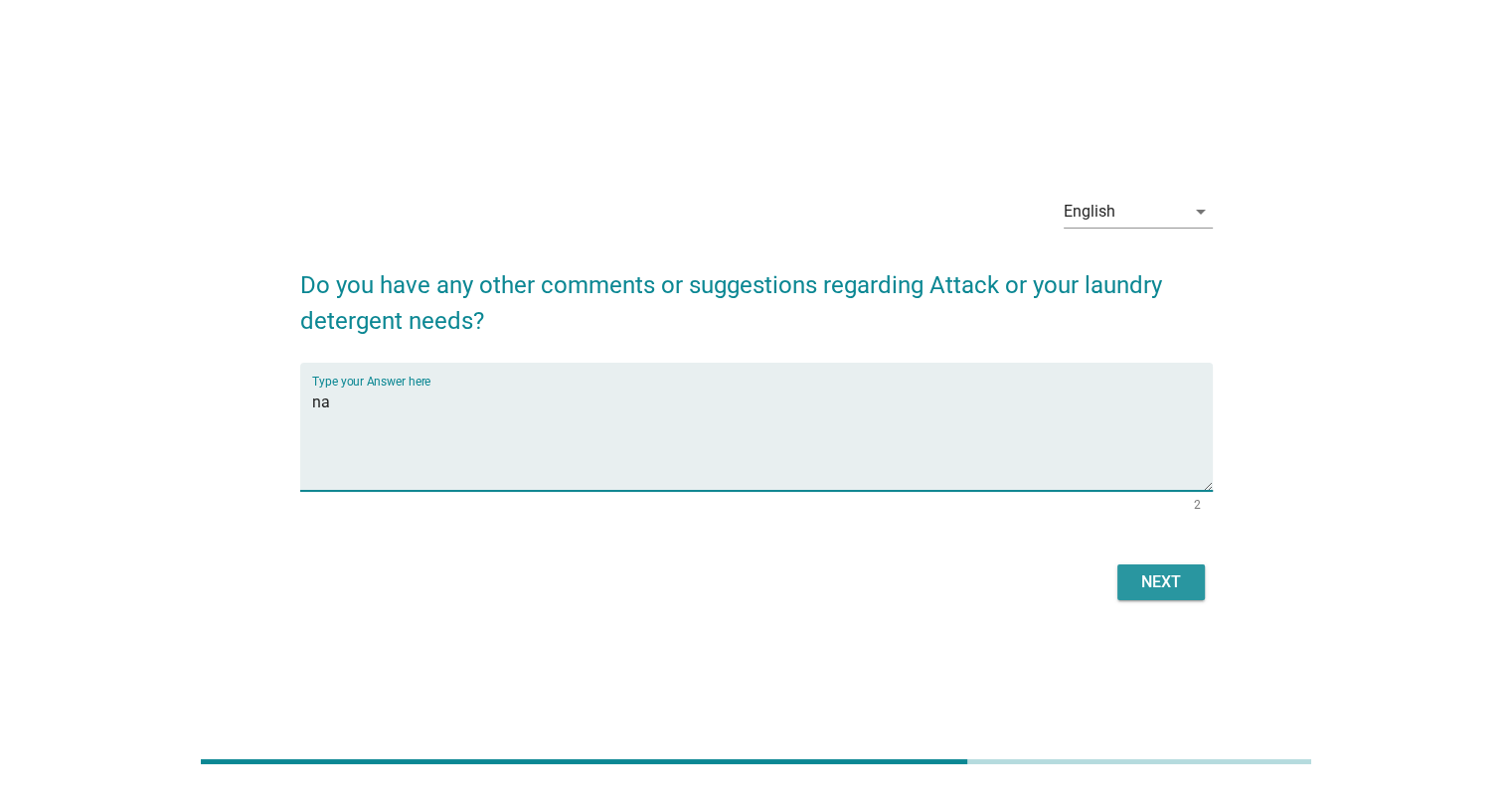 click on "Next" at bounding box center [1161, 582] 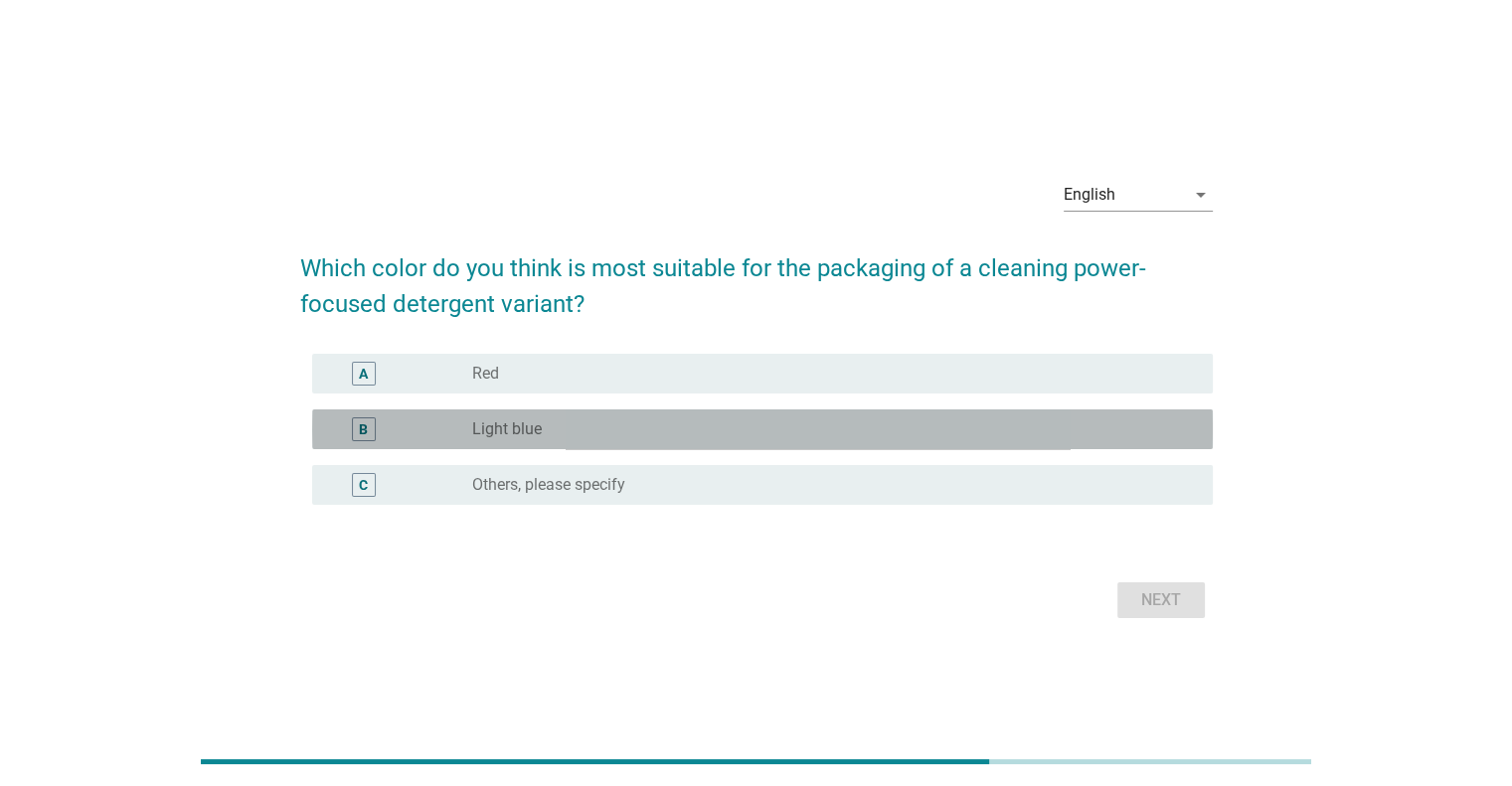 click on "B     radio_button_unchecked Light blue" at bounding box center [762, 429] 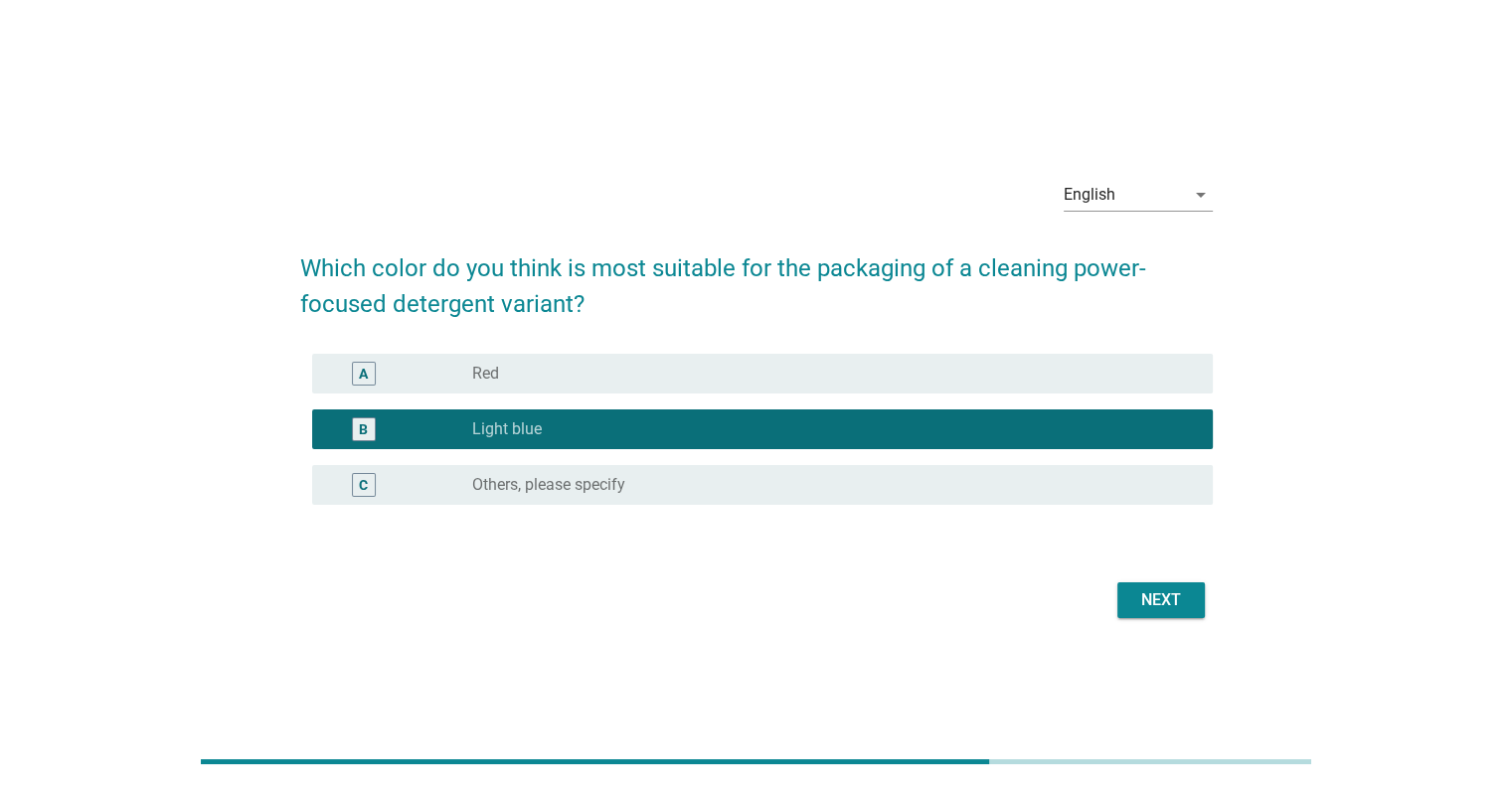click on "Next" at bounding box center (1161, 600) 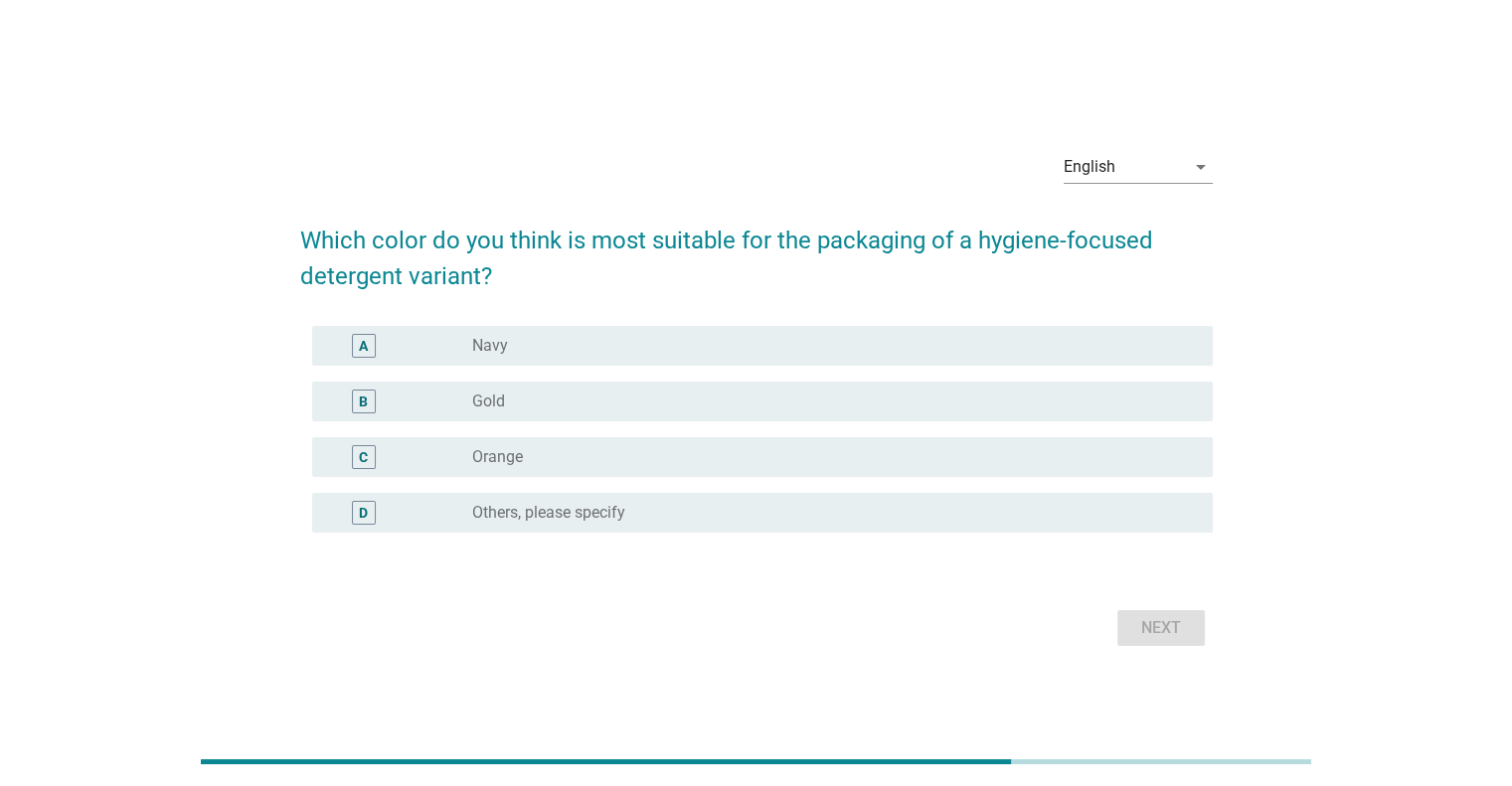 click on "radio_button_unchecked Gold" at bounding box center (826, 401) 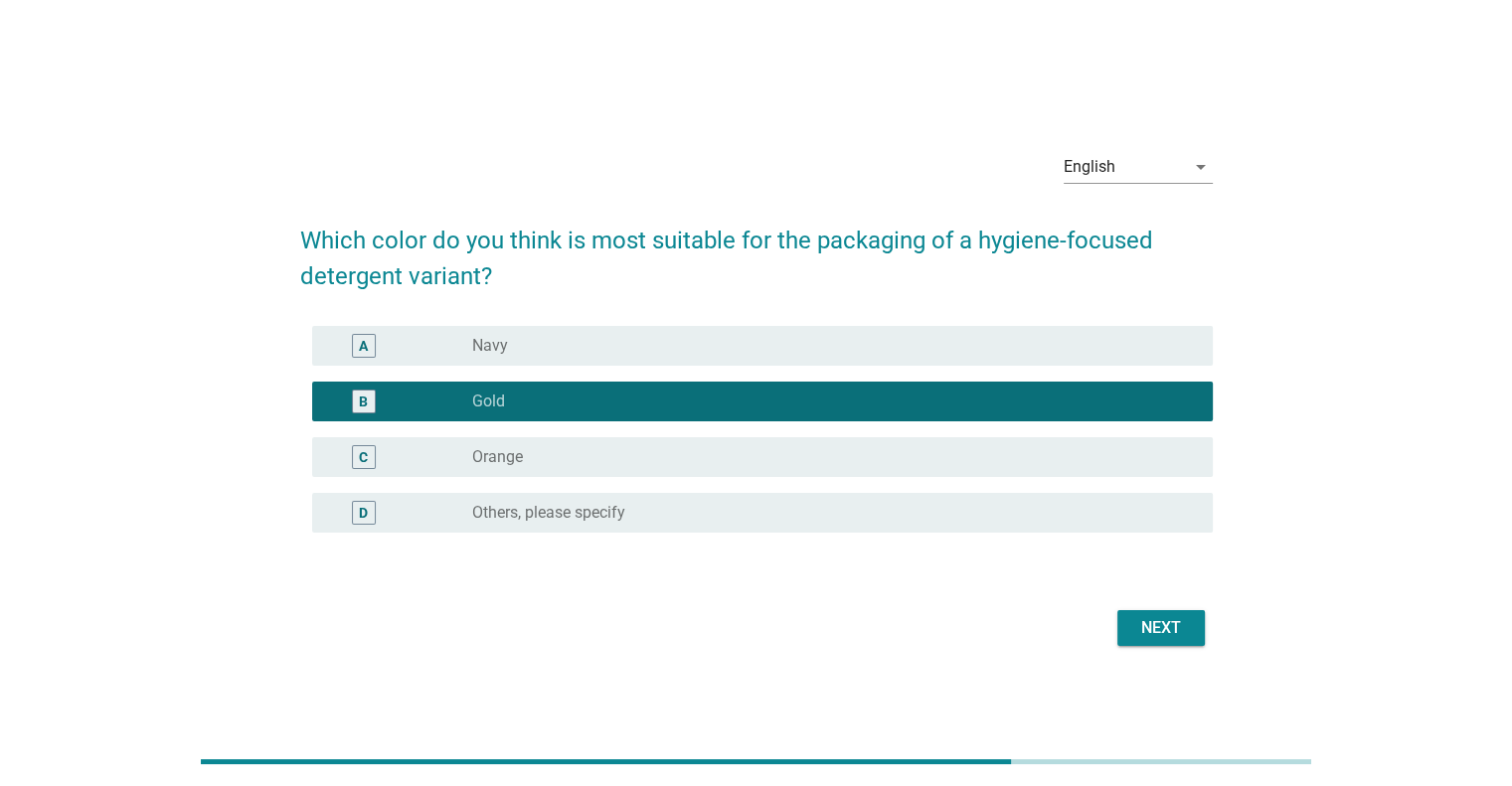 click on "radio_button_unchecked Orange" at bounding box center [826, 457] 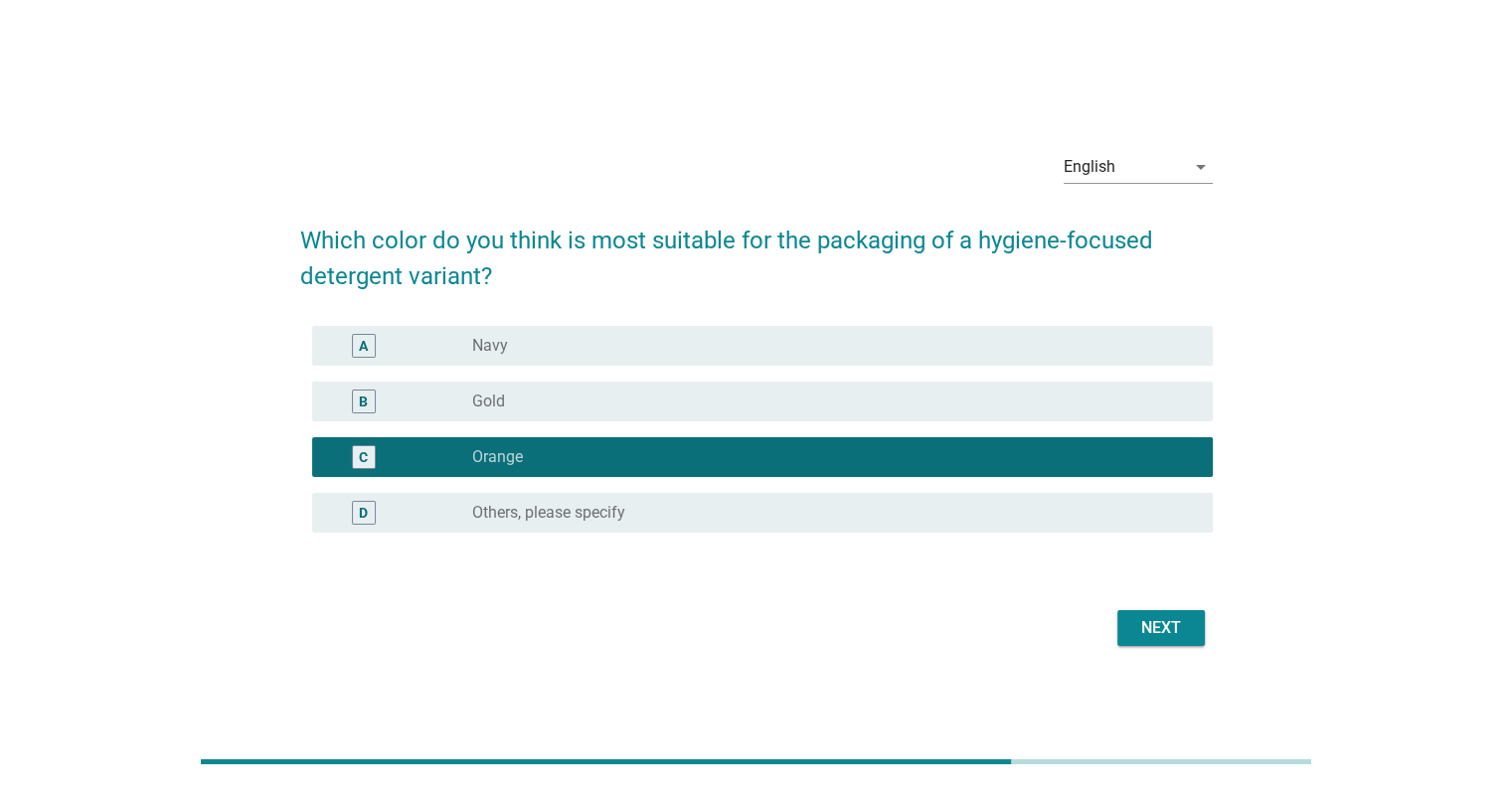 click on "Next" at bounding box center (1161, 628) 